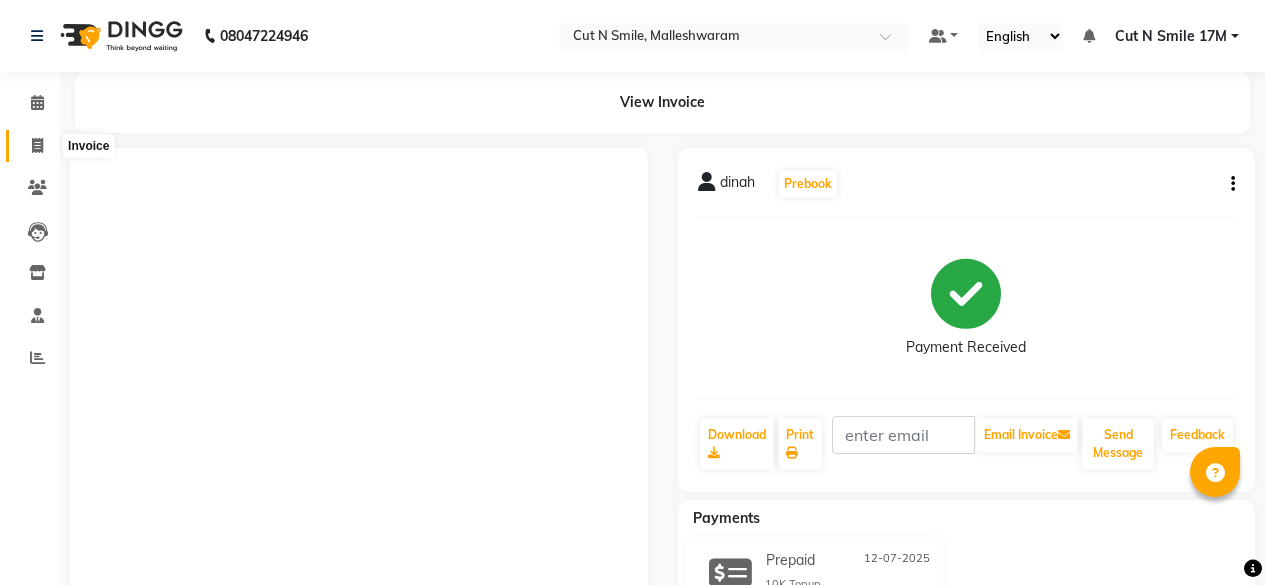scroll, scrollTop: 0, scrollLeft: 0, axis: both 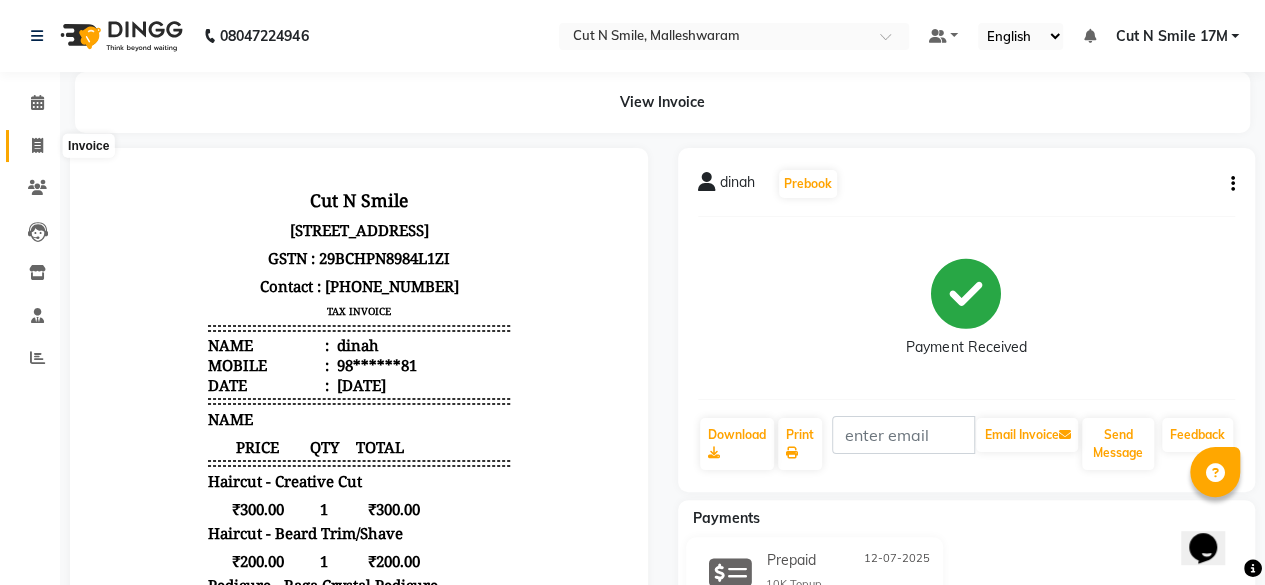 click 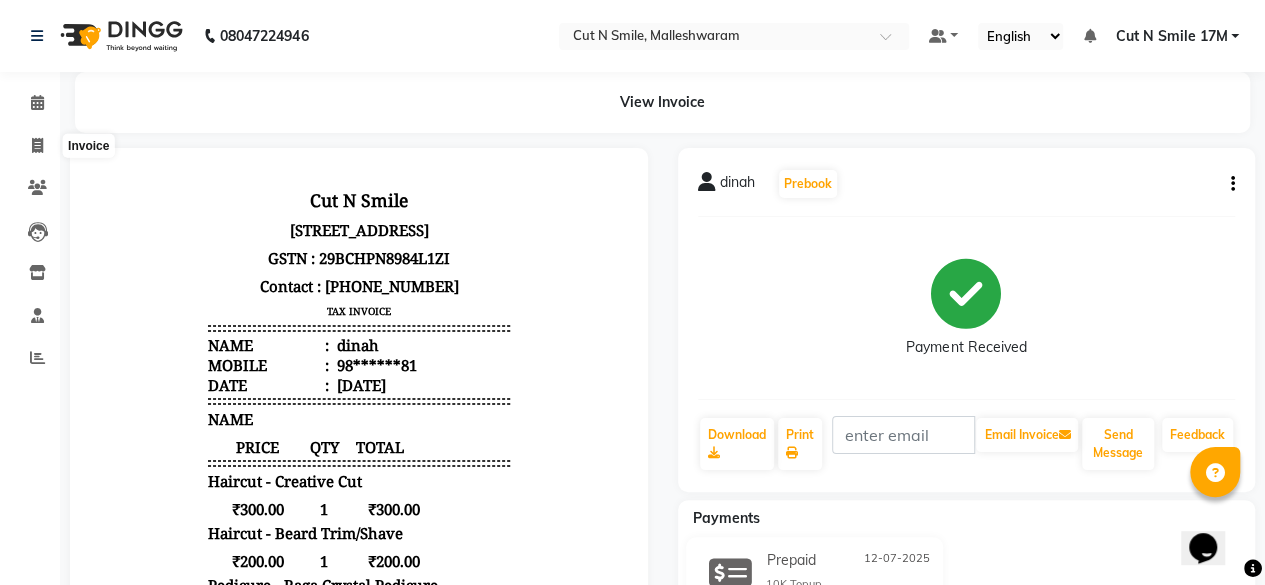 select on "service" 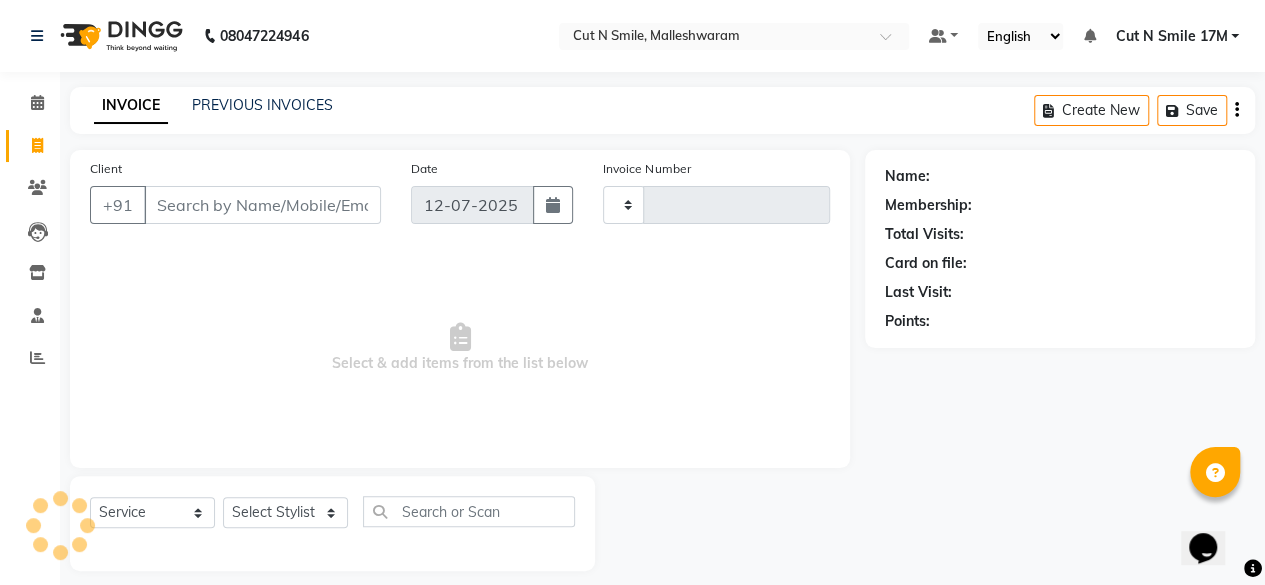 scroll, scrollTop: 15, scrollLeft: 0, axis: vertical 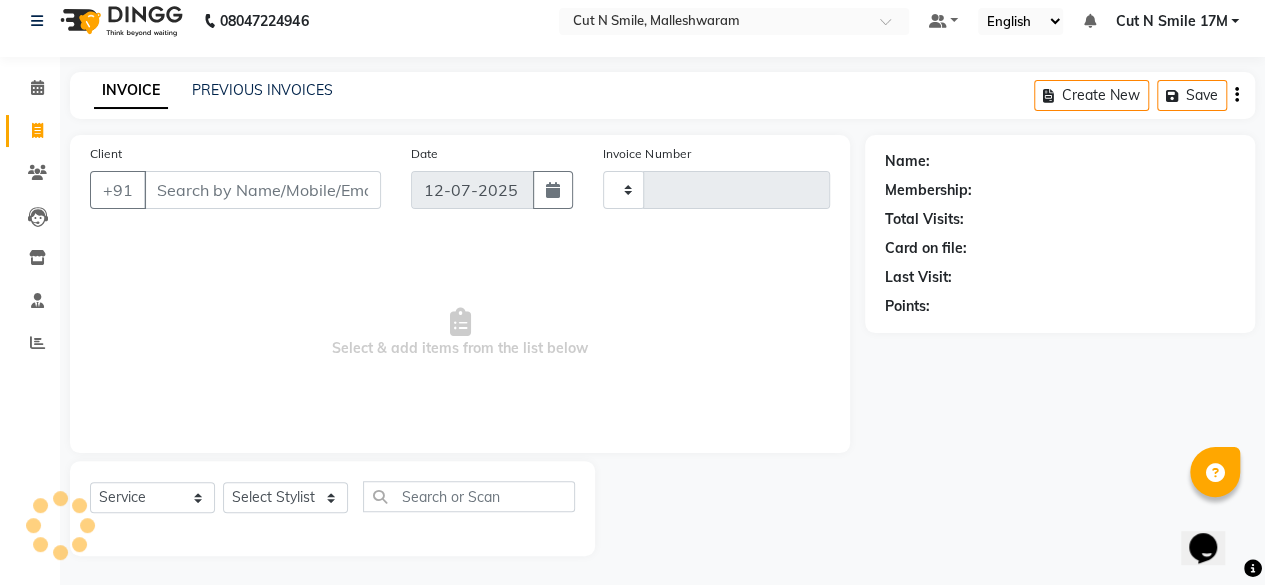 type on "152" 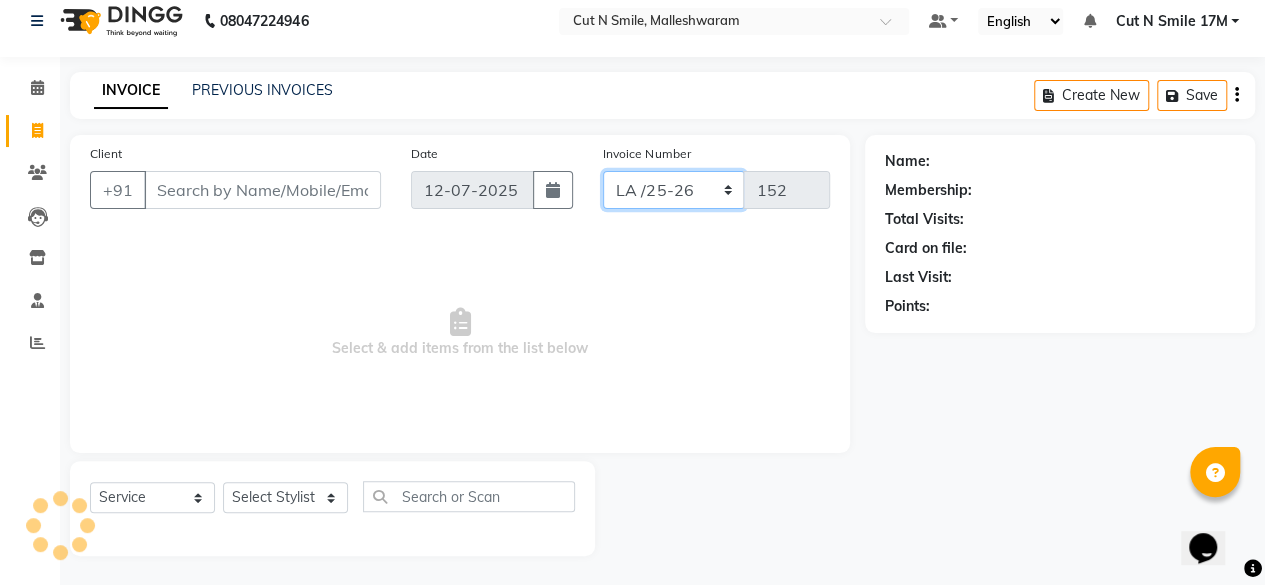 click on "NW/25-26 SW/2025-26 NA/2025-26 VN/25-26 LA /25-26" 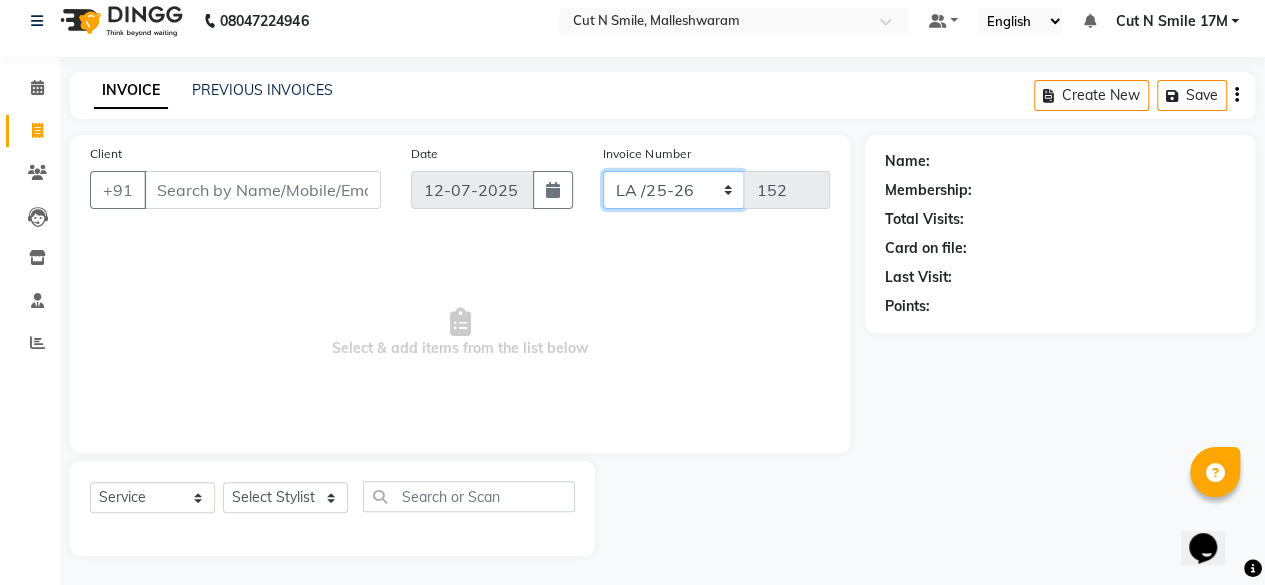 select on "7225" 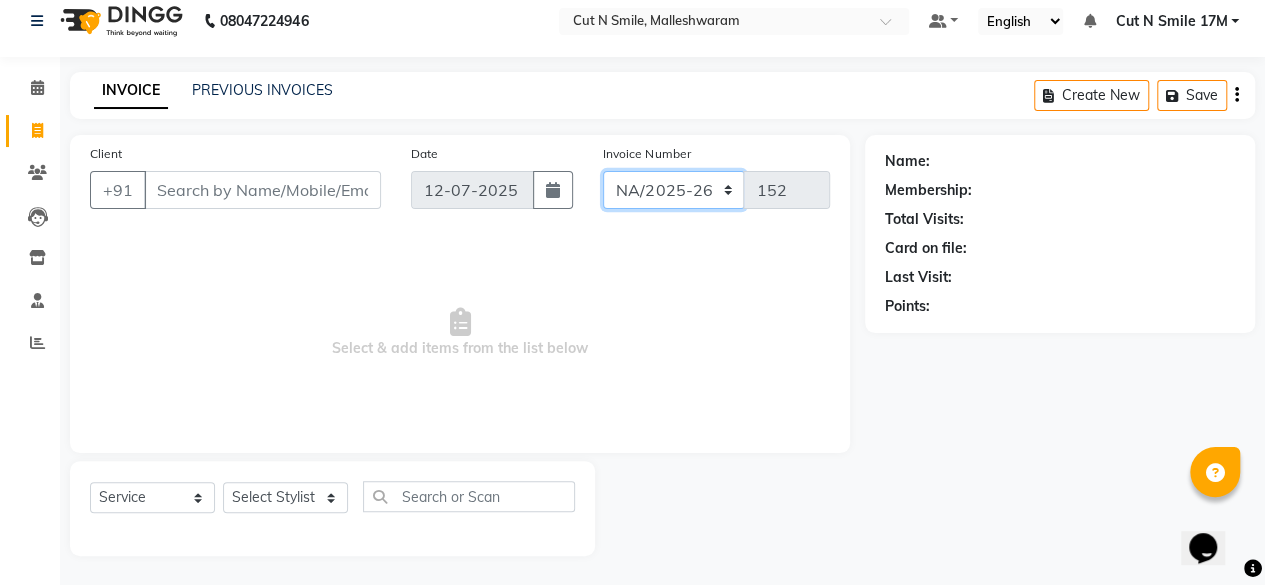 click on "NW/25-26 SW/2025-26 NA/2025-26 VN/25-26 LA /25-26" 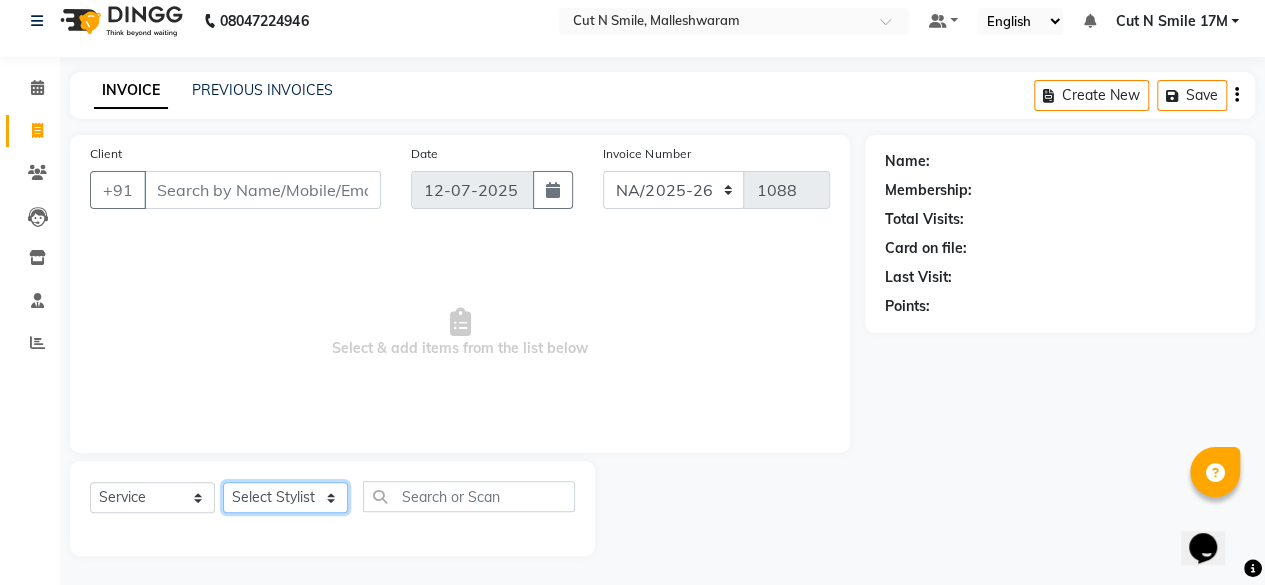 click on "Select Stylist [PERSON_NAME] 17M [PERSON_NAME] 9M Ajim 17M  [PERSON_NAME] 17M [PERSON_NAME] [PERSON_NAME] [PERSON_NAME] 17M Armaan 17M Armaan 17O Arshad 17O Asahika ML Babbu ML  Cena 17M [PERSON_NAME] 9M CNS 17 Malleshwaram CNS 9 Malleshwaram CNS [PERSON_NAME] Layout Cut N Smile 17O [PERSON_NAME] 9M [PERSON_NAME] 17M  [PERSON_NAME] 9M [PERSON_NAME] Ganesh 9M Ganga 9M Govind ML [PERSON_NAME] 17M [PERSON_NAME] 17O [PERSON_NAME] 17M Meena ML Mercy [PERSON_NAME] 17M [PERSON_NAME] 17M [PERSON_NAME] [PERSON_NAME] 9M [PERSON_NAME] 9M [PERSON_NAME] 17M [PERSON_NAME] 17M  [PERSON_NAME] 9M [PERSON_NAME] 9M [PERSON_NAME] 17M [PERSON_NAME] 9M Rajan [PERSON_NAME] 9M [PERSON_NAME] 9M [PERSON_NAME] 17M [PERSON_NAME] 17O [PERSON_NAME] 9M [PERSON_NAME] 17M [PERSON_NAME] 17ML [PERSON_NAME] [PERSON_NAME] 17M [PERSON_NAME] [PERSON_NAME]  [PERSON_NAME] ML [PERSON_NAME] 17M Sopna ML [PERSON_NAME] 17M Tanjua 9M [PERSON_NAME] 17M Tofeek 9M Tulsi 17O [PERSON_NAME] 17M Vishal 17M [PERSON_NAME] 17O  [PERSON_NAME]" 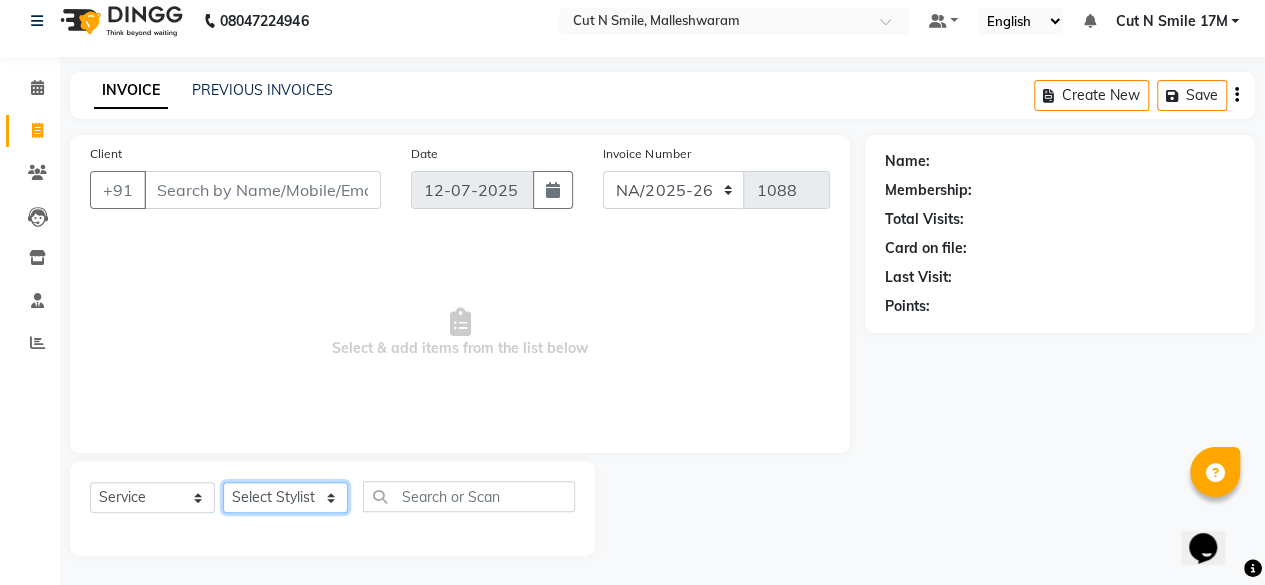 select on "76936" 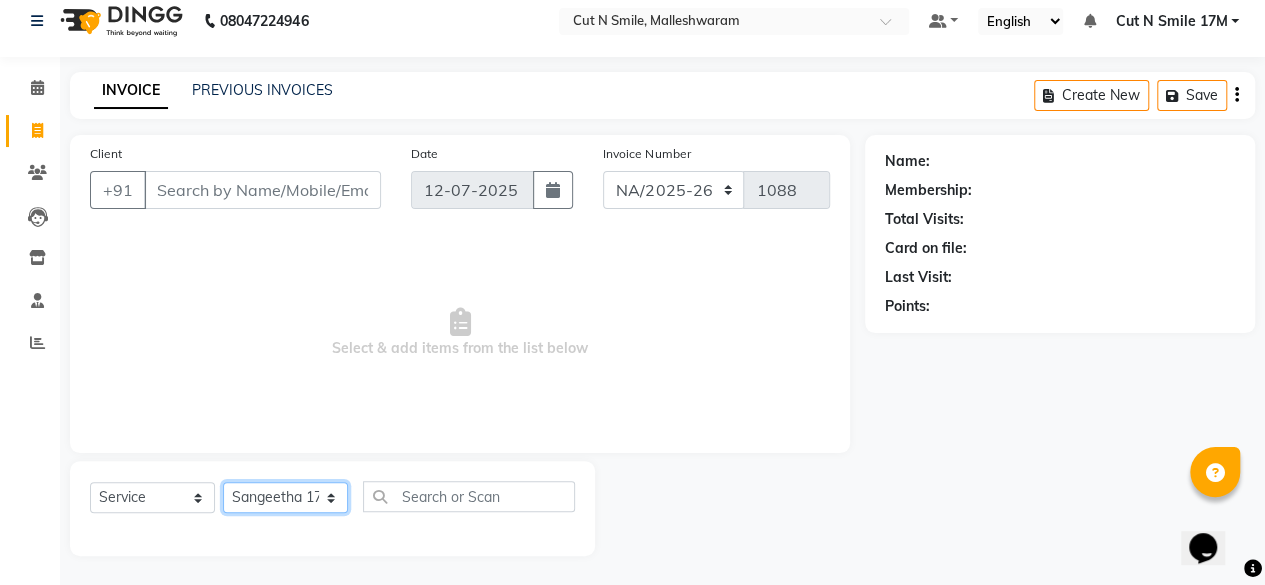 click on "Select Stylist [PERSON_NAME] 17M [PERSON_NAME] 9M Ajim 17M  [PERSON_NAME] 17M [PERSON_NAME] [PERSON_NAME] [PERSON_NAME] 17M Armaan 17M Armaan 17O Arshad 17O Asahika ML Babbu ML  Cena 17M [PERSON_NAME] 9M CNS 17 Malleshwaram CNS 9 Malleshwaram CNS [PERSON_NAME] Layout Cut N Smile 17O [PERSON_NAME] 9M [PERSON_NAME] 17M  [PERSON_NAME] 9M [PERSON_NAME] Ganesh 9M Ganga 9M Govind ML [PERSON_NAME] 17M [PERSON_NAME] 17O [PERSON_NAME] 17M Meena ML Mercy [PERSON_NAME] 17M [PERSON_NAME] 17M [PERSON_NAME] [PERSON_NAME] 9M [PERSON_NAME] 9M [PERSON_NAME] 17M [PERSON_NAME] 17M  [PERSON_NAME] 9M [PERSON_NAME] 9M [PERSON_NAME] 17M [PERSON_NAME] 9M Rajan [PERSON_NAME] 9M [PERSON_NAME] 9M [PERSON_NAME] 17M [PERSON_NAME] 17O [PERSON_NAME] 9M [PERSON_NAME] 17M [PERSON_NAME] 17ML [PERSON_NAME] [PERSON_NAME] 17M [PERSON_NAME] [PERSON_NAME]  [PERSON_NAME] ML [PERSON_NAME] 17M Sopna ML [PERSON_NAME] 17M Tanjua 9M [PERSON_NAME] 17M Tofeek 9M Tulsi 17O [PERSON_NAME] 17M Vishal 17M [PERSON_NAME] 17O  [PERSON_NAME]" 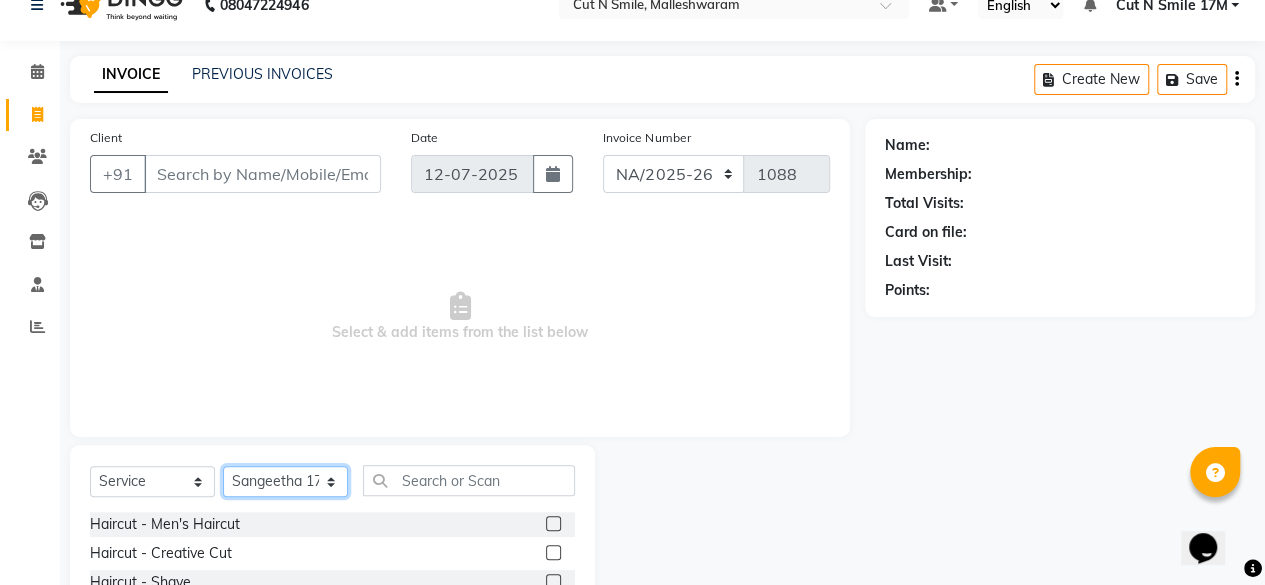 scroll, scrollTop: 15, scrollLeft: 0, axis: vertical 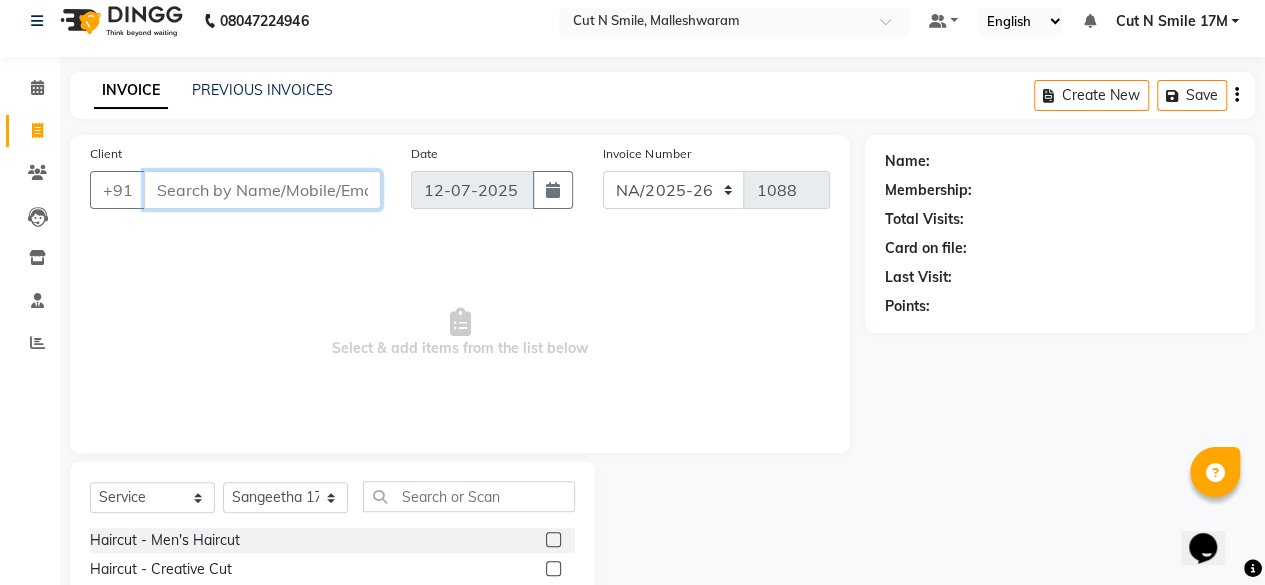 click on "Client" at bounding box center [262, 190] 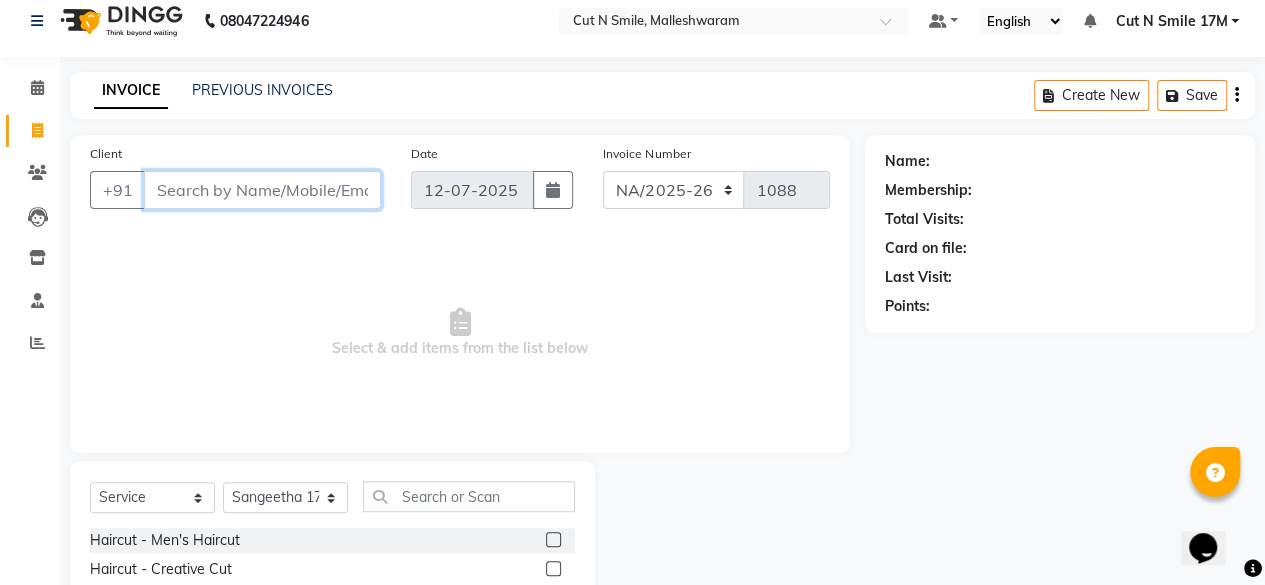 click on "Client" at bounding box center [262, 190] 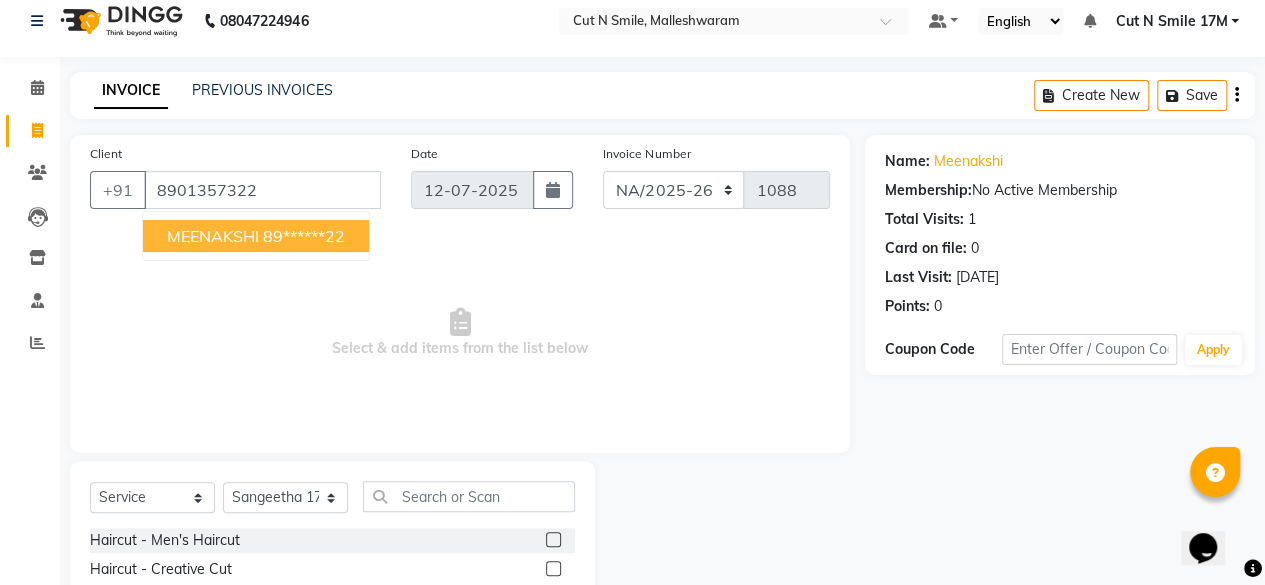 click on "89******22" at bounding box center [304, 236] 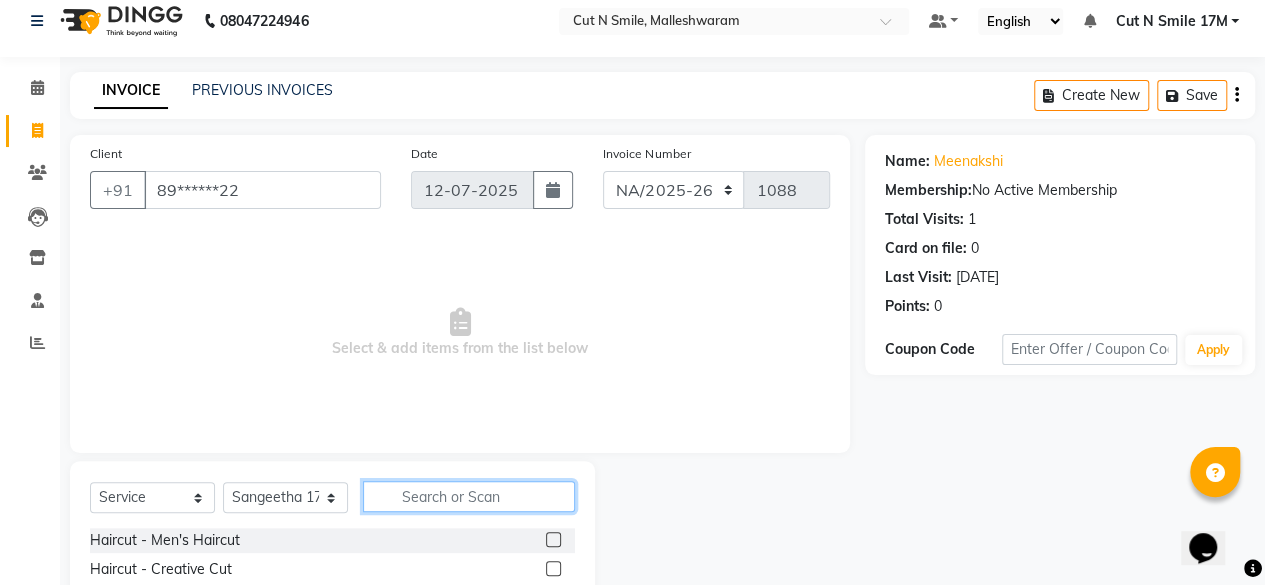 click 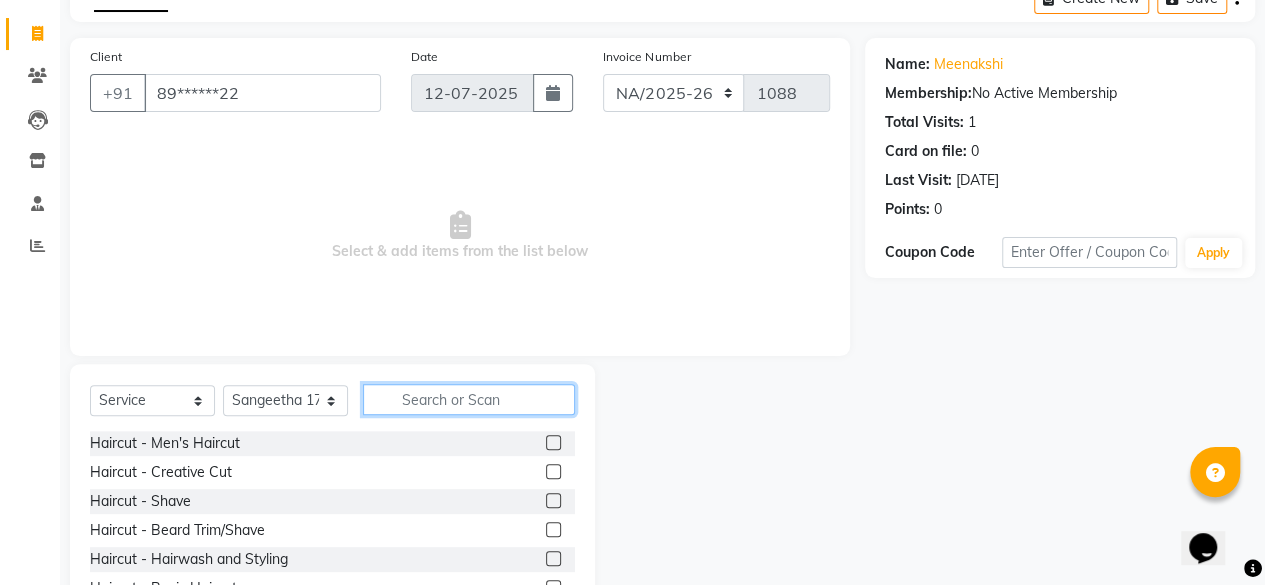 scroll, scrollTop: 215, scrollLeft: 0, axis: vertical 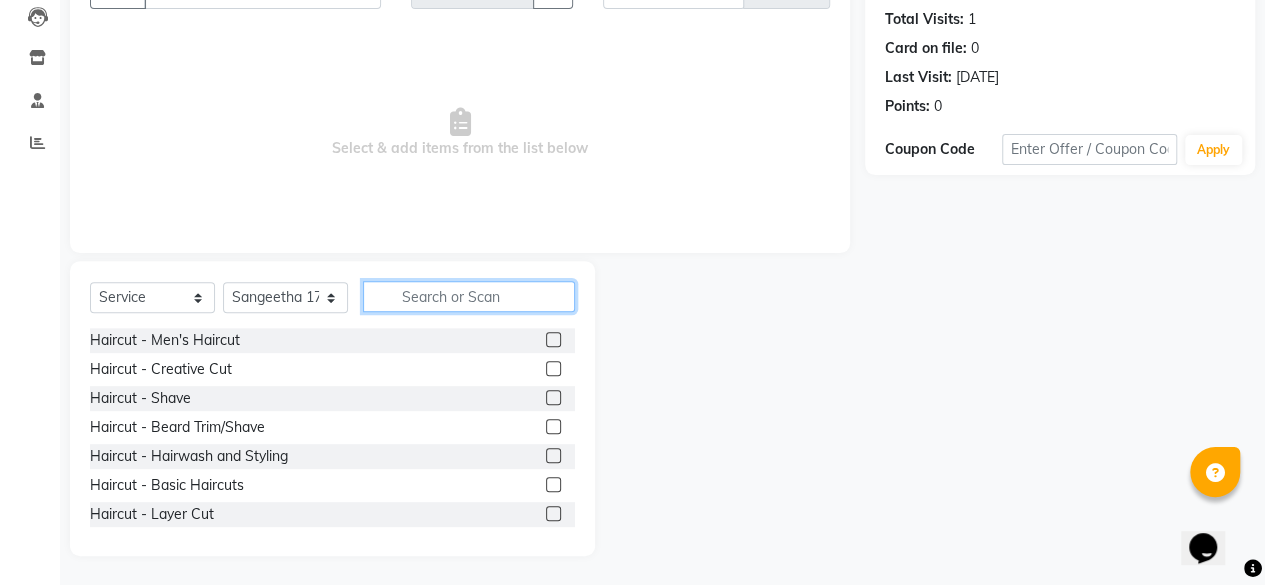 click 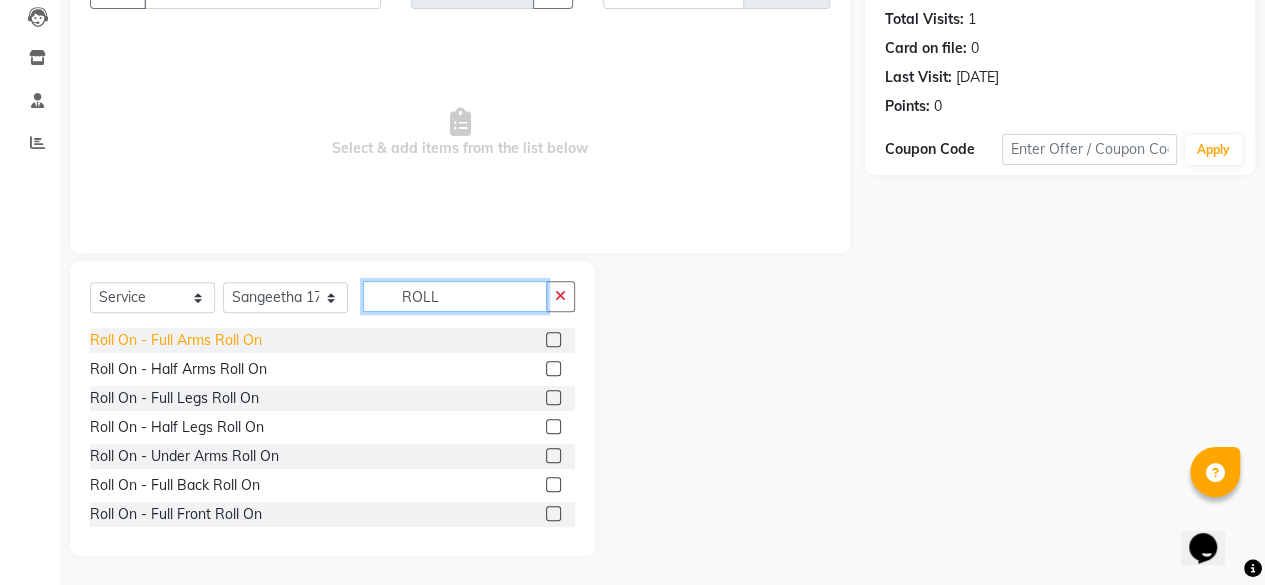 type on "ROLL" 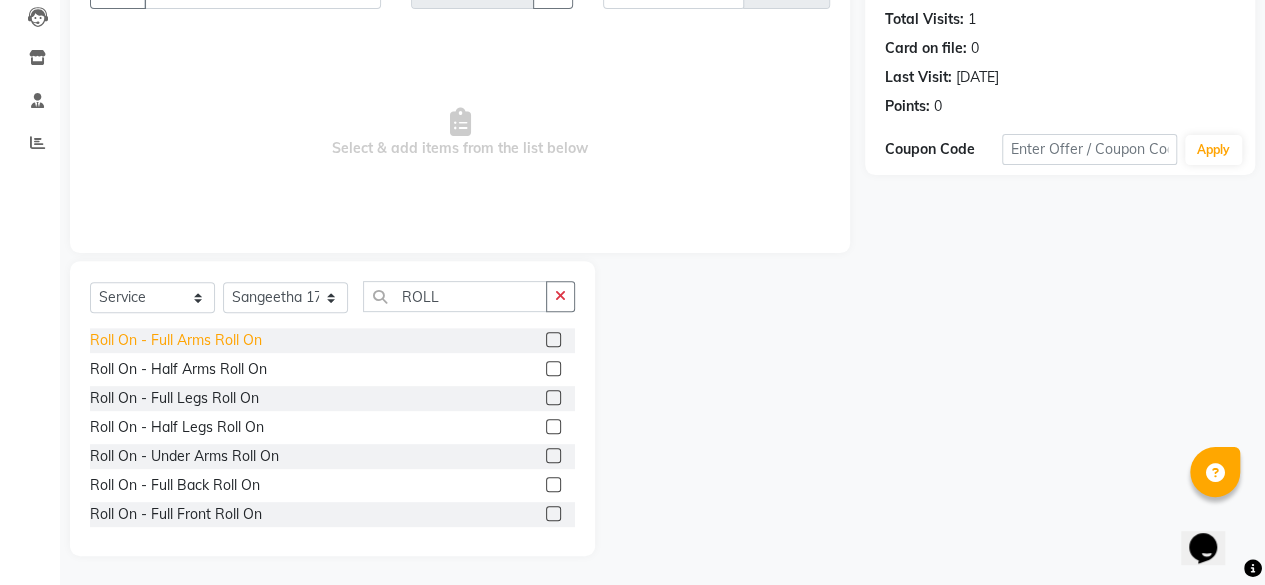 click on "Roll On  - Full Arms Roll On" 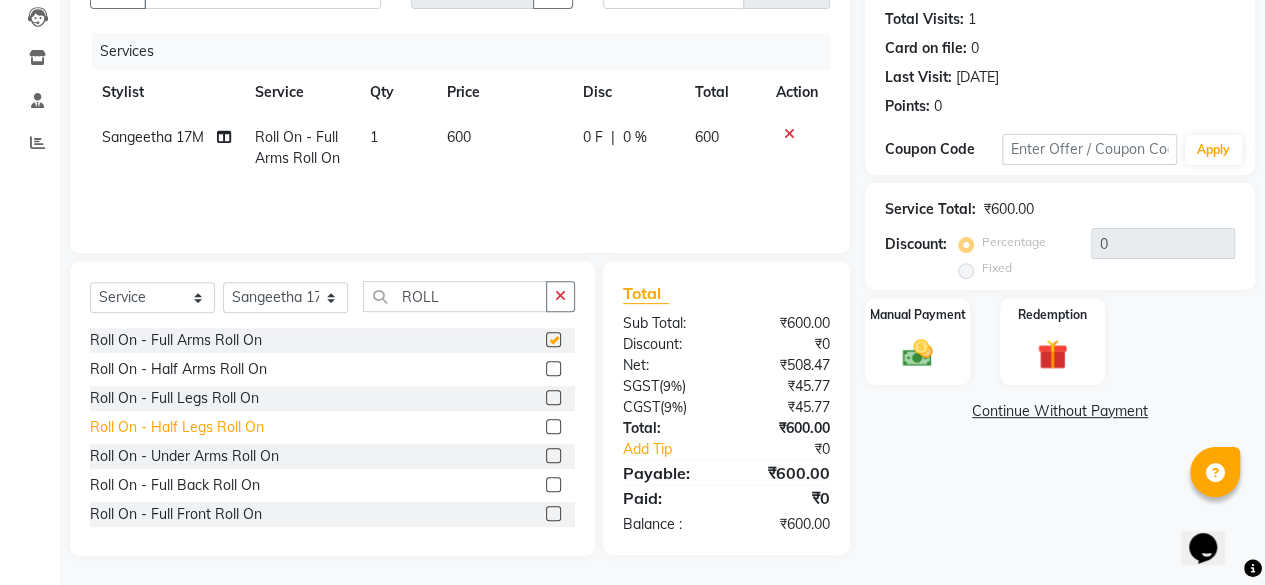 checkbox on "false" 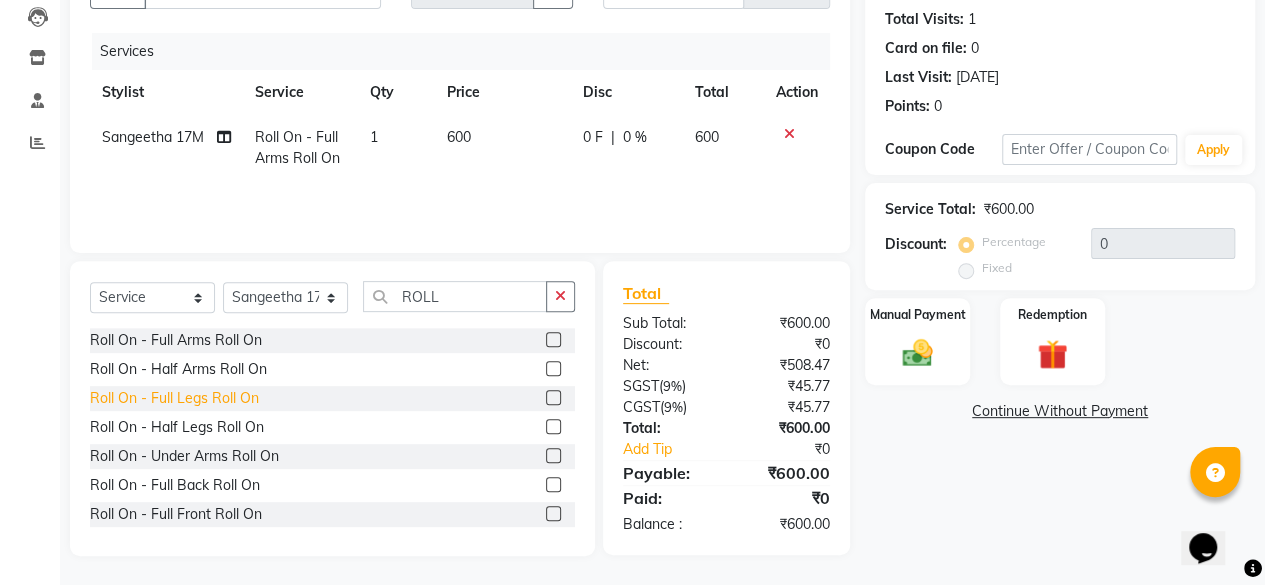 click on "Roll On  - Full Legs Roll On" 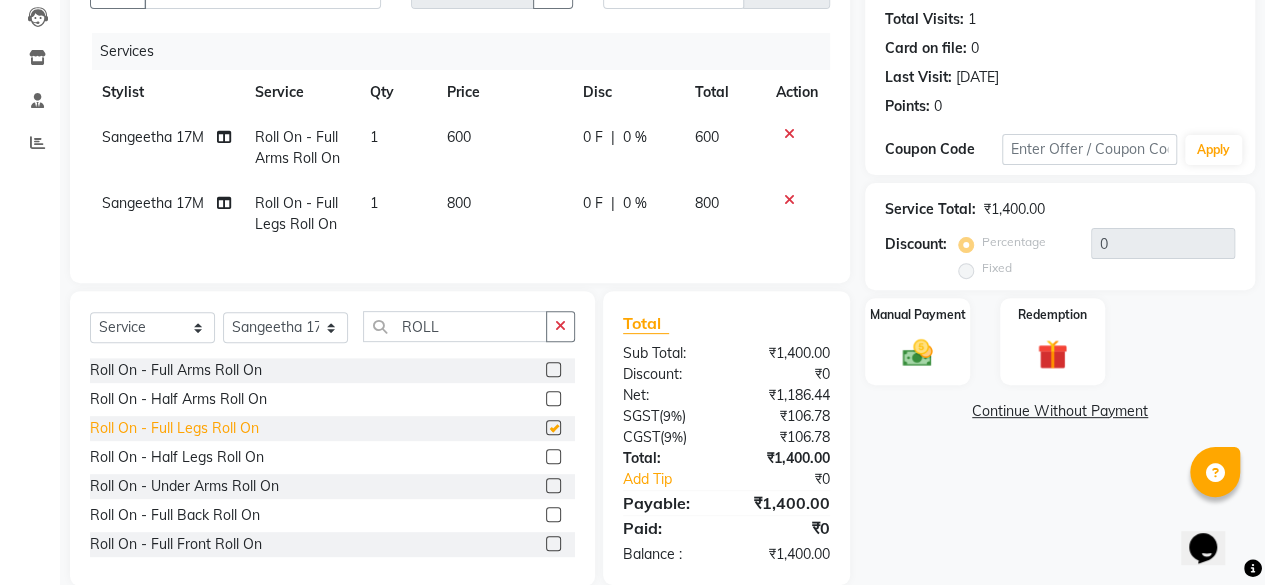 checkbox on "false" 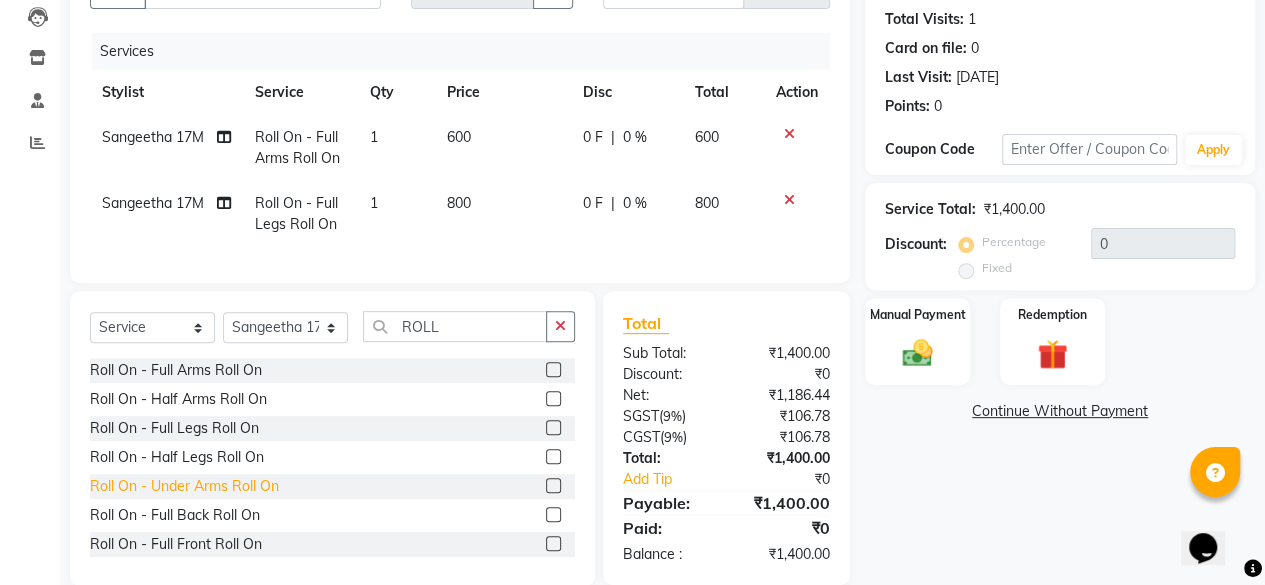 click on "Roll On  - Under Arms Roll On" 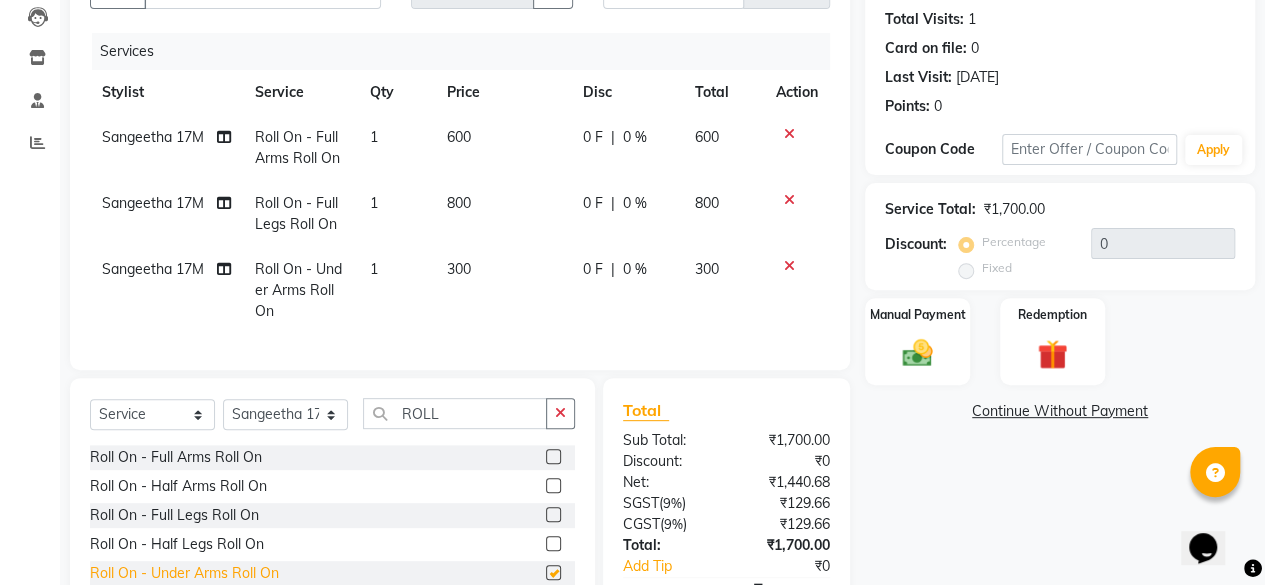 checkbox on "false" 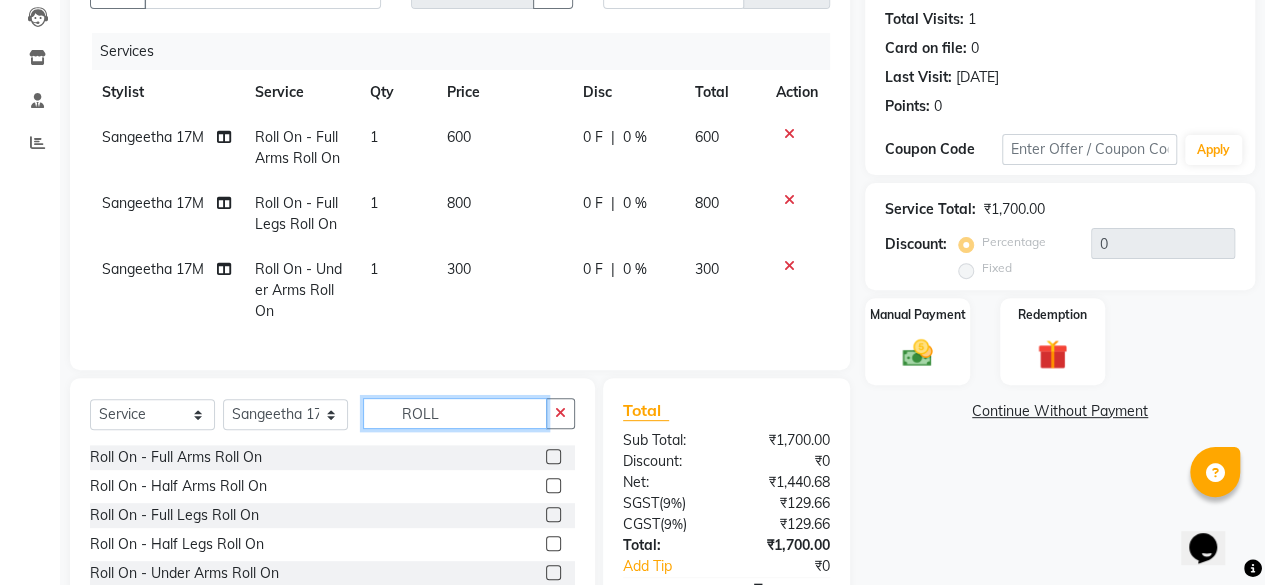drag, startPoint x: 472, startPoint y: 434, endPoint x: 282, endPoint y: 383, distance: 196.7257 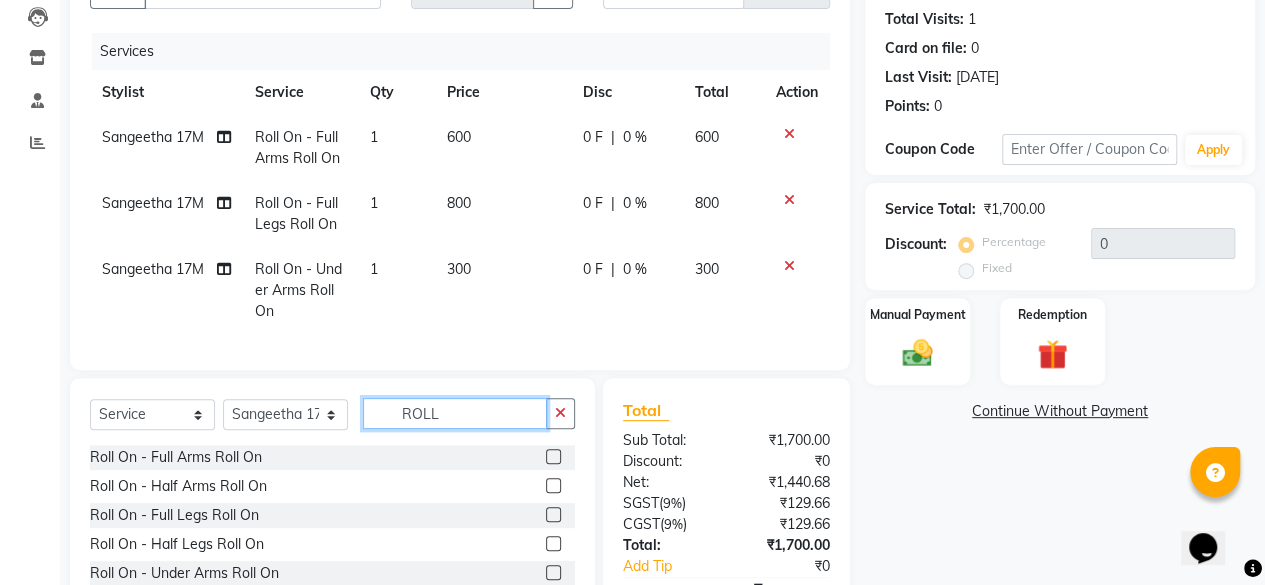 click on "Client +91 89******22 Date [DATE] Invoice Number NW/25-26 SW/2025-26 NA/2025-26 VN/25-26 LA /25-26 1088 Services Stylist Service Qty Price Disc Total Action Sangeetha 17M Roll On  - Full Arms Roll On 1 600 0 F | 0 % 600 Sangeetha 17M Roll On  - Full Legs Roll On 1 800 0 F | 0 % 800 Sangeetha 17M Roll On  - Under Arms Roll On 1 300 0 F | 0 % 300 Select  Service  Product  Membership  Package Voucher Prepaid Gift Card  Select Stylist [PERSON_NAME] 17M [PERSON_NAME] 9M Ajim 17M  Ali 17M [PERSON_NAME] [PERSON_NAME] Anjali 17M Armaan 17M Armaan 17O Arshad 17O Asahika ML Babbu ML  Cena 17M [PERSON_NAME] 9M CNS 17 Malleshwaram CNS 9 Malleshwaram CNS [PERSON_NAME] Layout Cut N Smile 17O [PERSON_NAME] 9M [PERSON_NAME] 17M  [PERSON_NAME] 9M [PERSON_NAME] Ganesh 9M Ganga 9M Govind ML [PERSON_NAME] 17M [PERSON_NAME] 17O [PERSON_NAME] 17M Meena ML Mercy [PERSON_NAME] 17M [PERSON_NAME] 17M [PERSON_NAME] [PERSON_NAME] 9M [PERSON_NAME] 9M [PERSON_NAME] 17M [PERSON_NAME] 17M  [PERSON_NAME] 9M [PERSON_NAME] 9M [PERSON_NAME] 17M [PERSON_NAME] 9M Rajan [PERSON_NAME] 9M [PERSON_NAME] 9M [PERSON_NAME] 17M [PERSON_NAME] 17O [PERSON_NAME] 9M [PERSON_NAME] 17M [PERSON_NAME] 17ML [PERSON_NAME] [PERSON_NAME]" 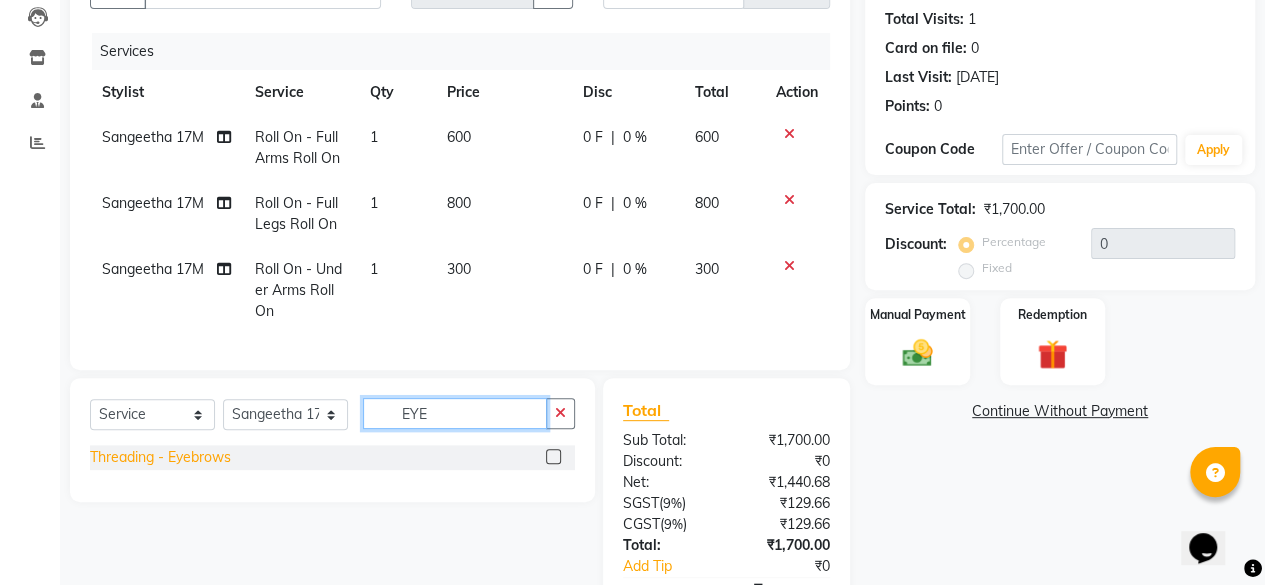 type on "EYE" 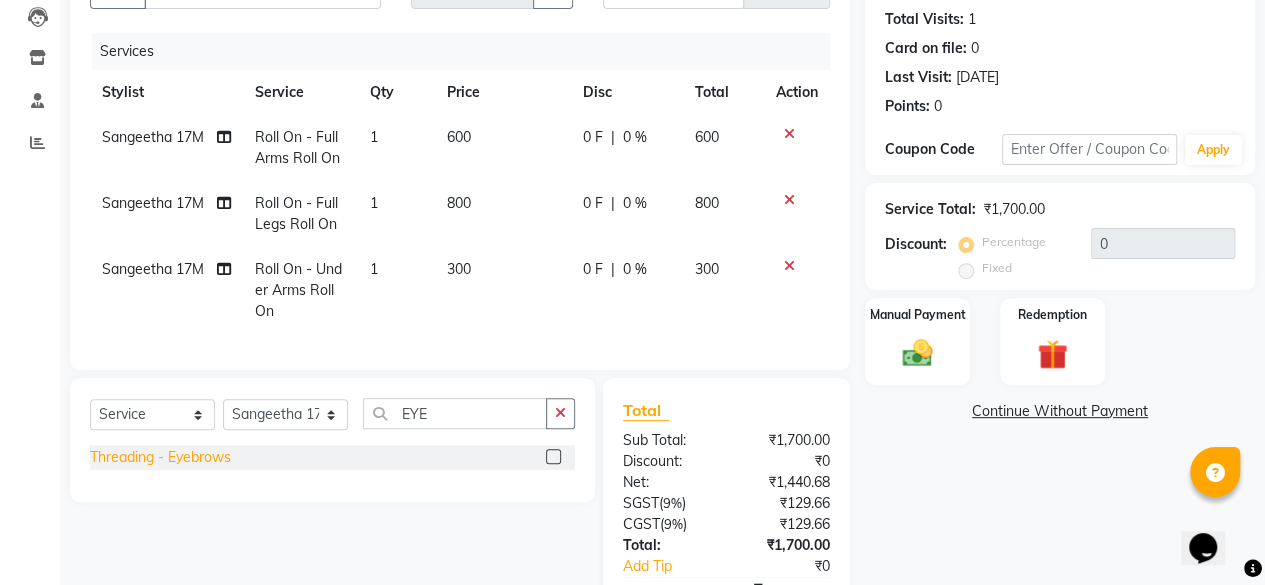 click on "Threading  - Eyebrows" 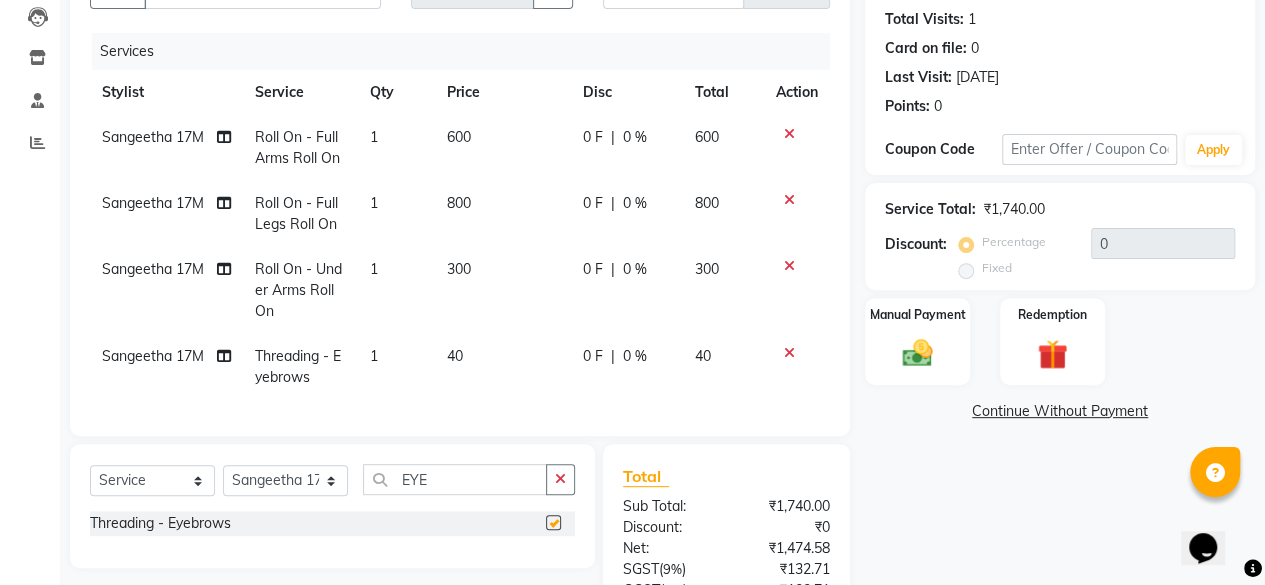 checkbox on "false" 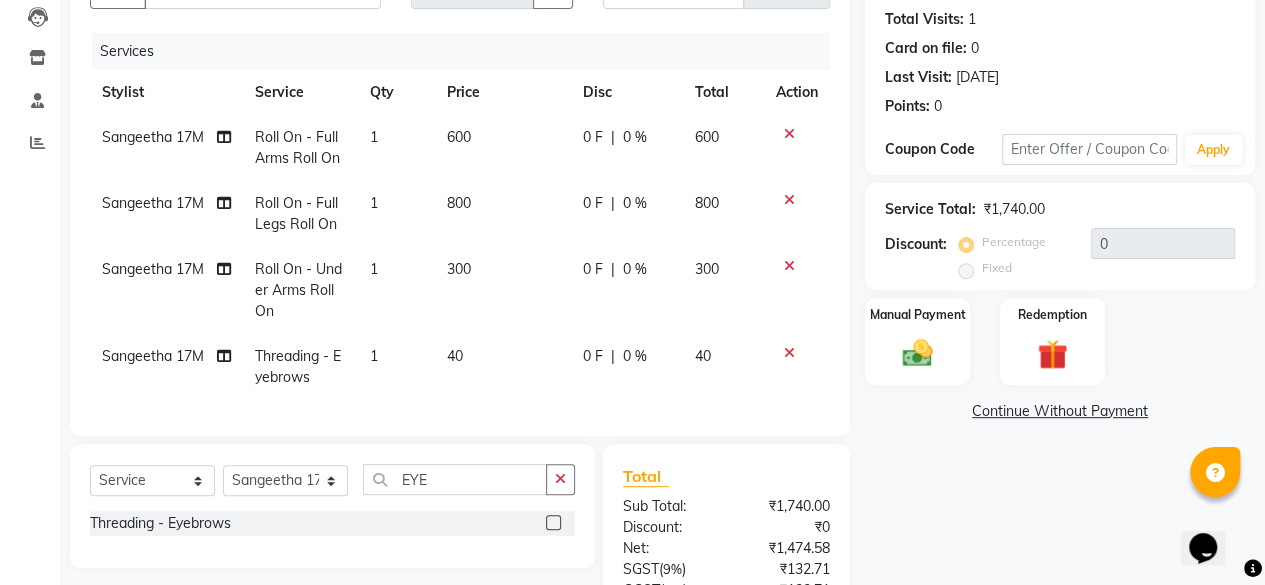 click on "40" 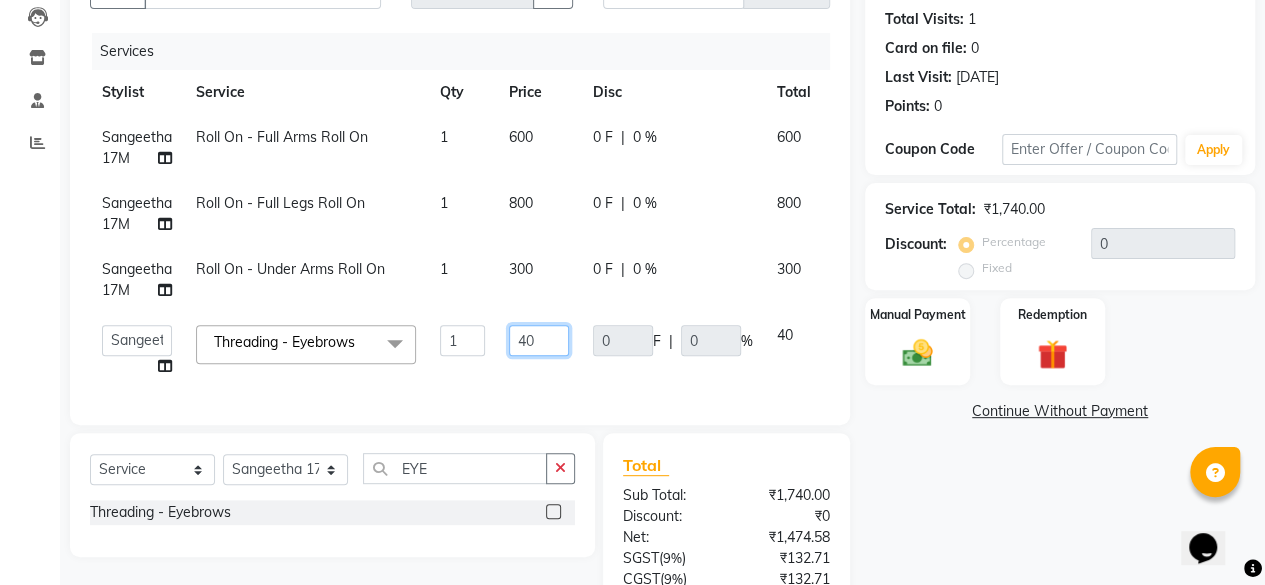 drag, startPoint x: 540, startPoint y: 341, endPoint x: 464, endPoint y: 323, distance: 78.10249 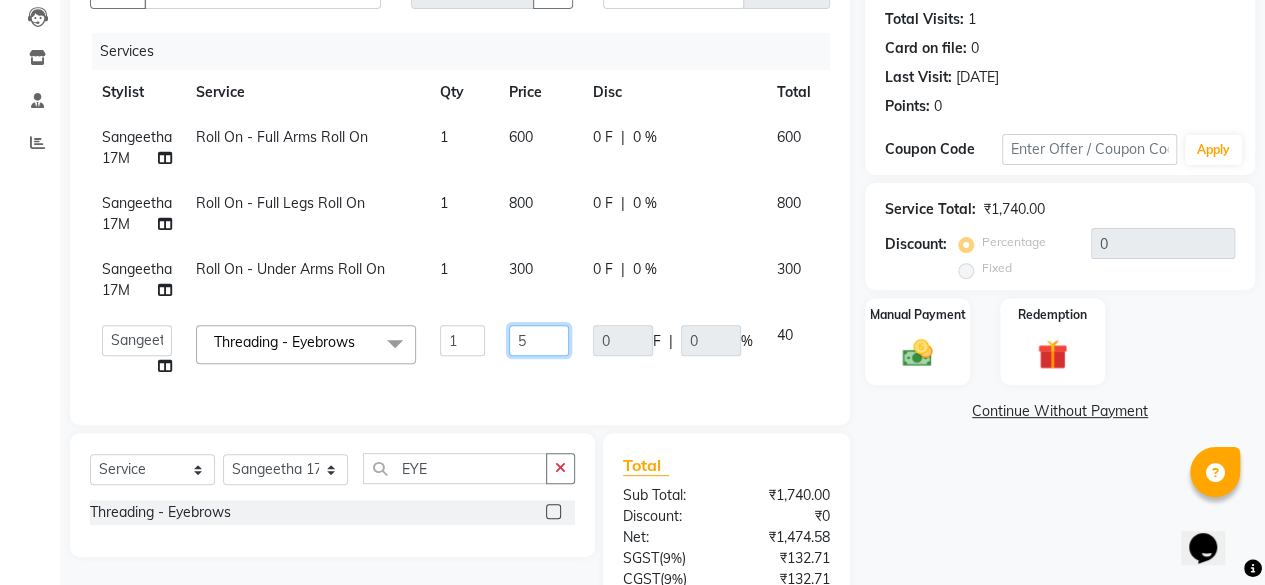 type on "50" 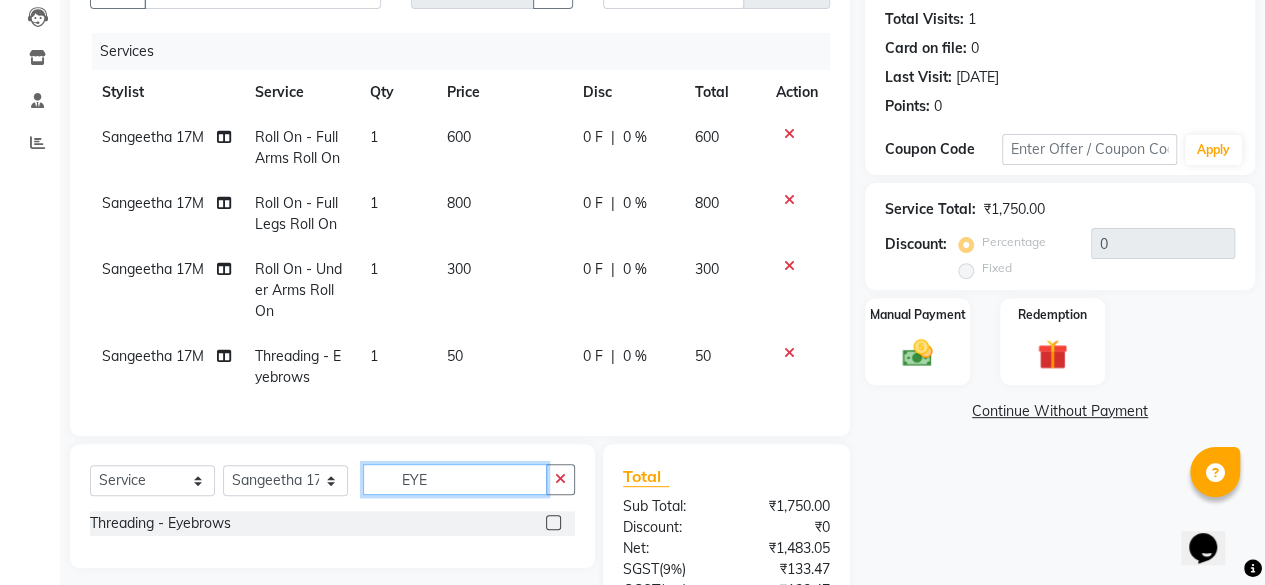 drag, startPoint x: 470, startPoint y: 474, endPoint x: 260, endPoint y: 453, distance: 211.0474 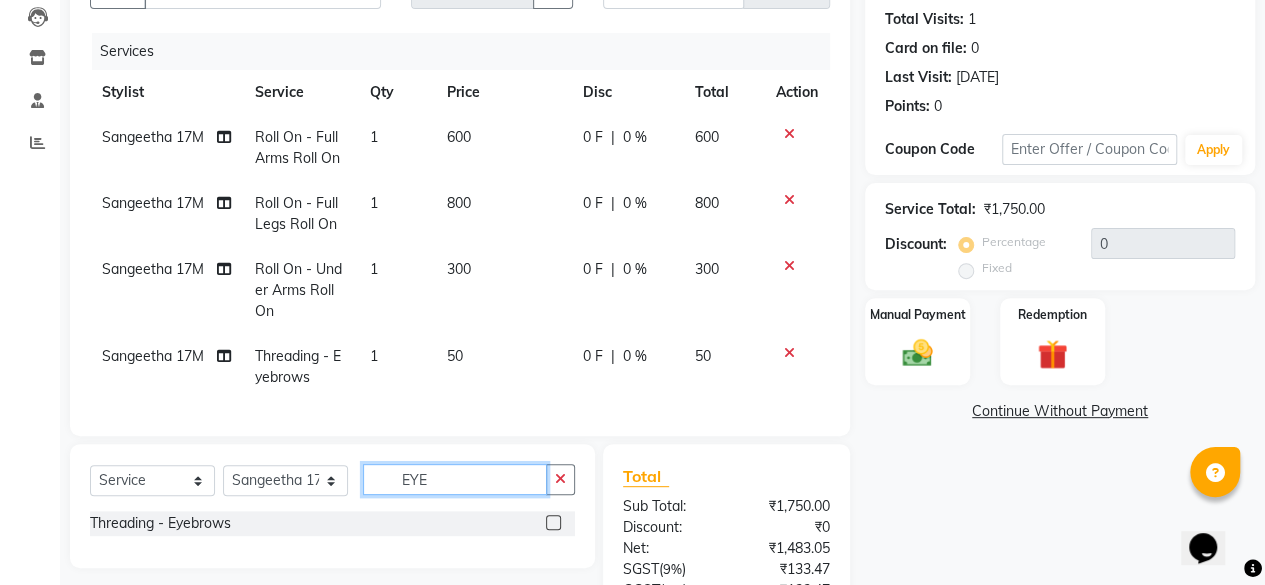 click on "Client +91 89******22 Date [DATE] Invoice Number NW/25-26 SW/2025-26 NA/2025-26 VN/25-26 LA /25-26 1088 Services Stylist Service Qty Price Disc Total Action Sangeetha 17M Roll On  - Full Arms Roll On 1 600 0 F | 0 % 600 Sangeetha 17M Roll On  - Full Legs Roll On 1 800 0 F | 0 % 800 Sangeetha 17M Roll On  - Under Arms Roll On 1 300 0 F | 0 % 300 Sangeetha 17M Threading  - Eyebrows 1 50 0 F | 0 % 50 Select  Service  Product  Membership  Package Voucher Prepaid Gift Card  Select Stylist [PERSON_NAME] 17M [PERSON_NAME] 9M Ajim 17M  [PERSON_NAME] 17M [PERSON_NAME] [PERSON_NAME] Anjali 17M Armaan 17M Armaan 17O Arshad 17O Asahika ML Babbu ML  Cena 17M [PERSON_NAME] 9M CNS 17 Malleshwaram CNS 9 Malleshwaram CNS [PERSON_NAME] Layout Cut N Smile 17O [PERSON_NAME] 9M [PERSON_NAME] 17M  [PERSON_NAME] 9M [PERSON_NAME] Ganesh 9M Ganga 9M Govind ML [PERSON_NAME] 17M [PERSON_NAME] 17O [PERSON_NAME] 17M Meena ML Mercy [PERSON_NAME] 17M [PERSON_NAME] 17M [PERSON_NAME] [PERSON_NAME] 9M [PERSON_NAME] 9M [PERSON_NAME] 17M [PERSON_NAME] 17M  [PERSON_NAME] 9M [PERSON_NAME] 9M [PERSON_NAME] 17M [PERSON_NAME] 9M Rajan [PERSON_NAME] 9M [PERSON_NAME] 9M [PERSON_NAME] 17M [PERSON_NAME] 17O EYE" 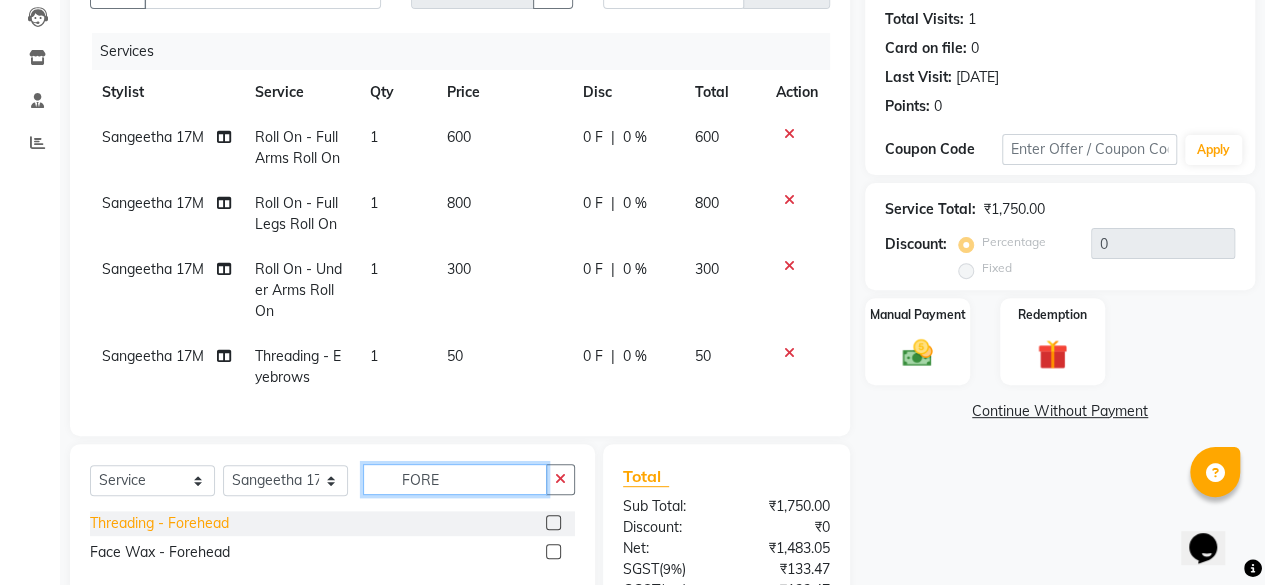 type on "FORE" 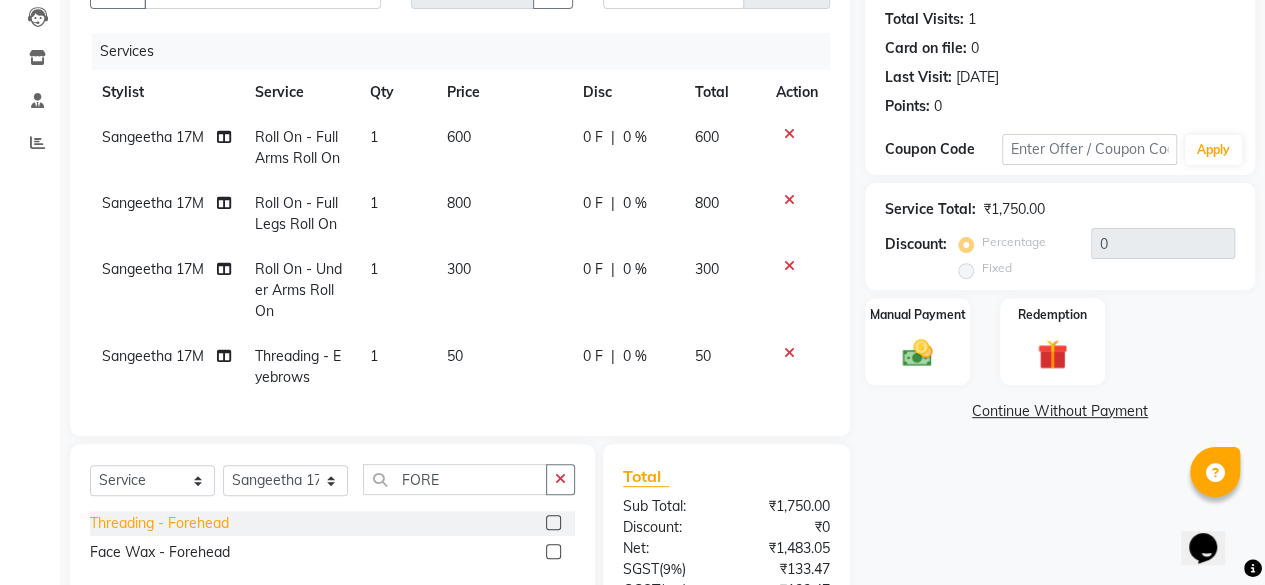 click on "Threading  - Forehead" 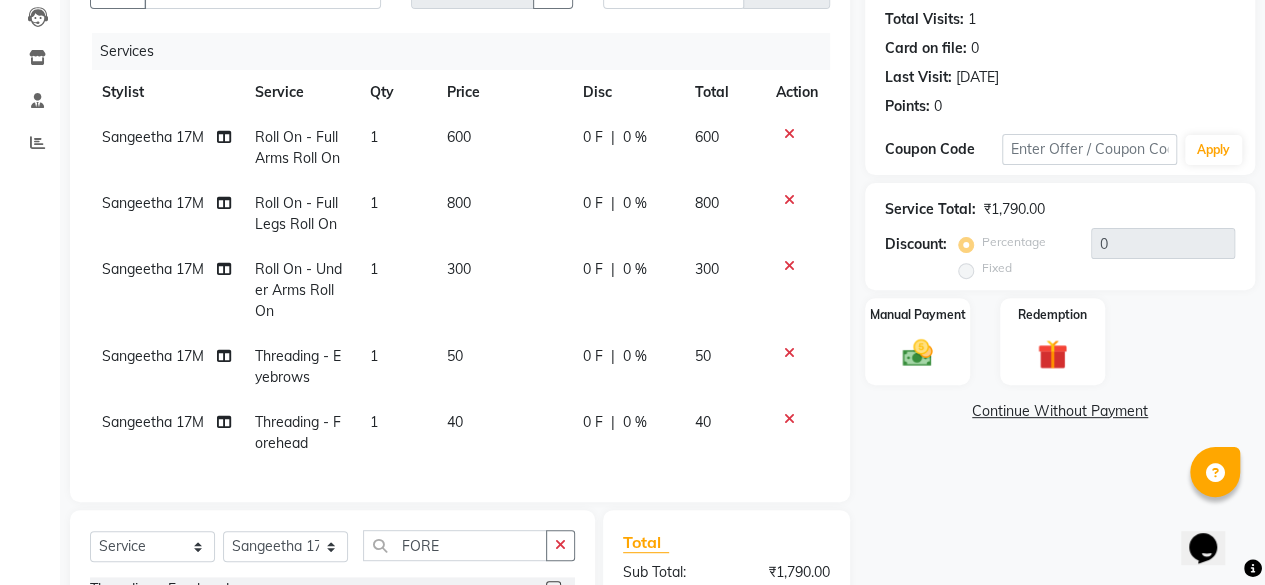 checkbox on "false" 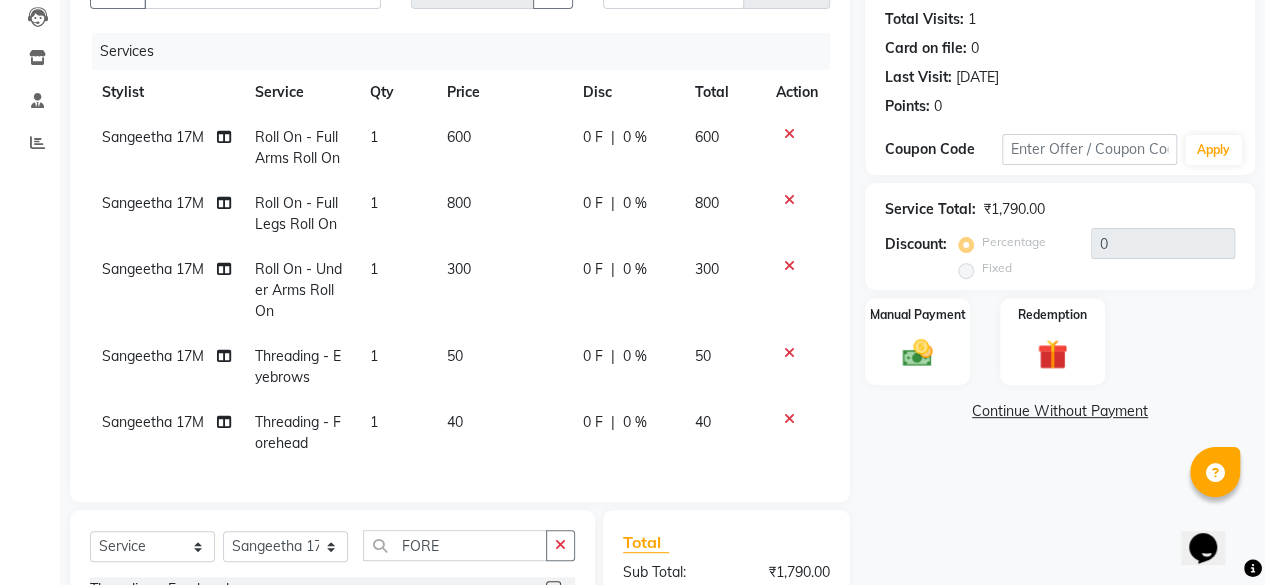 click on "40" 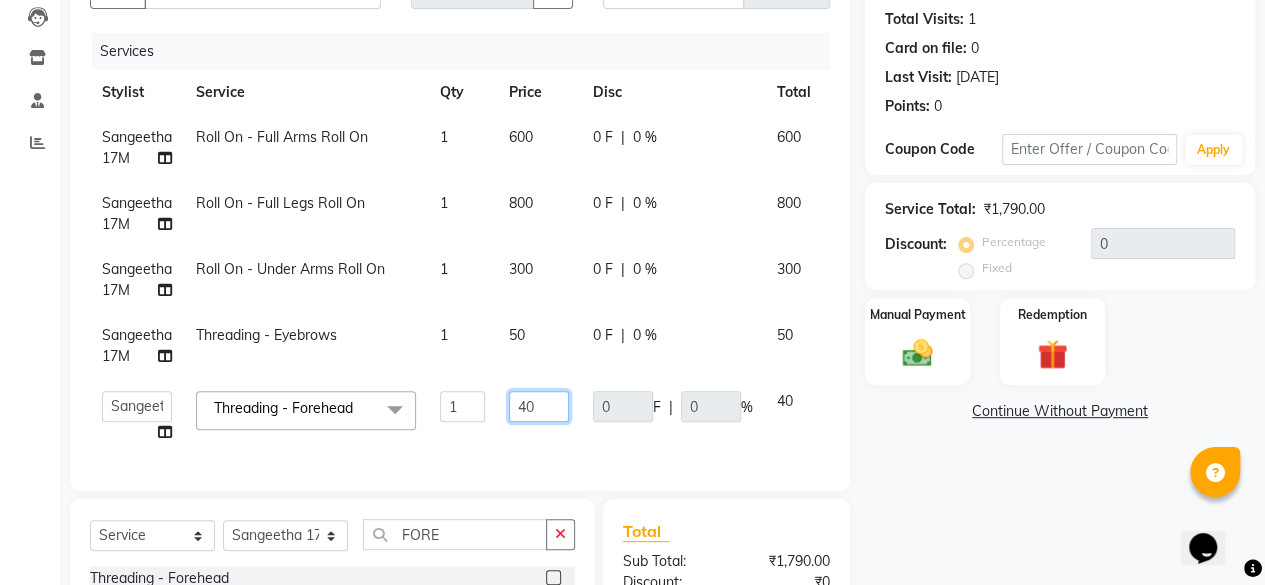 drag, startPoint x: 544, startPoint y: 407, endPoint x: 470, endPoint y: 373, distance: 81.437096 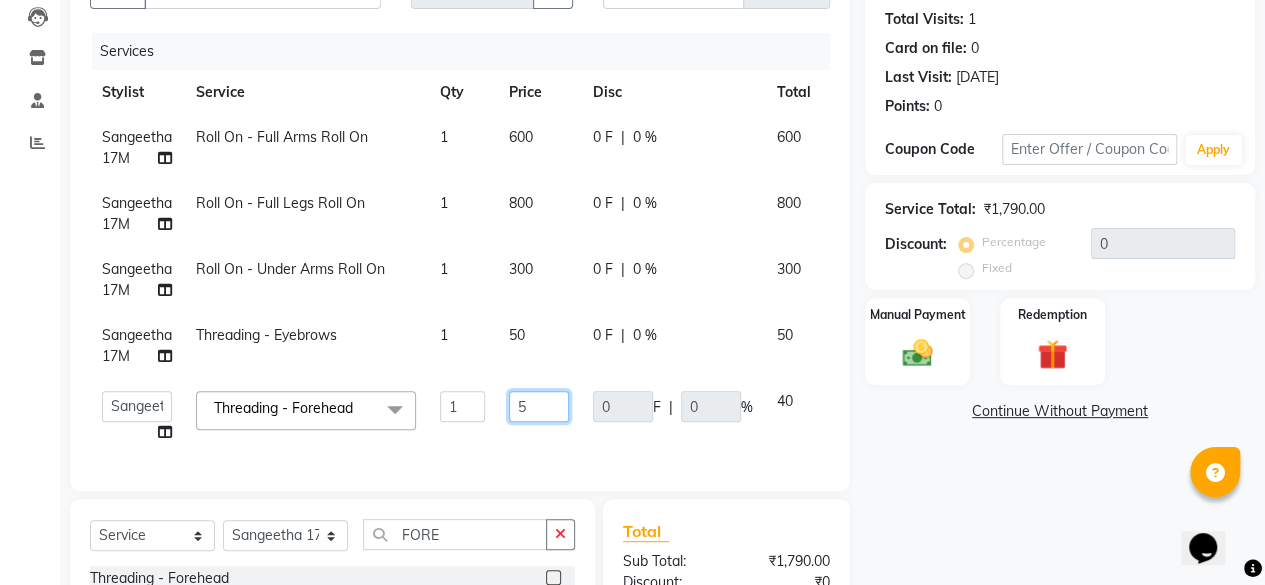 type on "50" 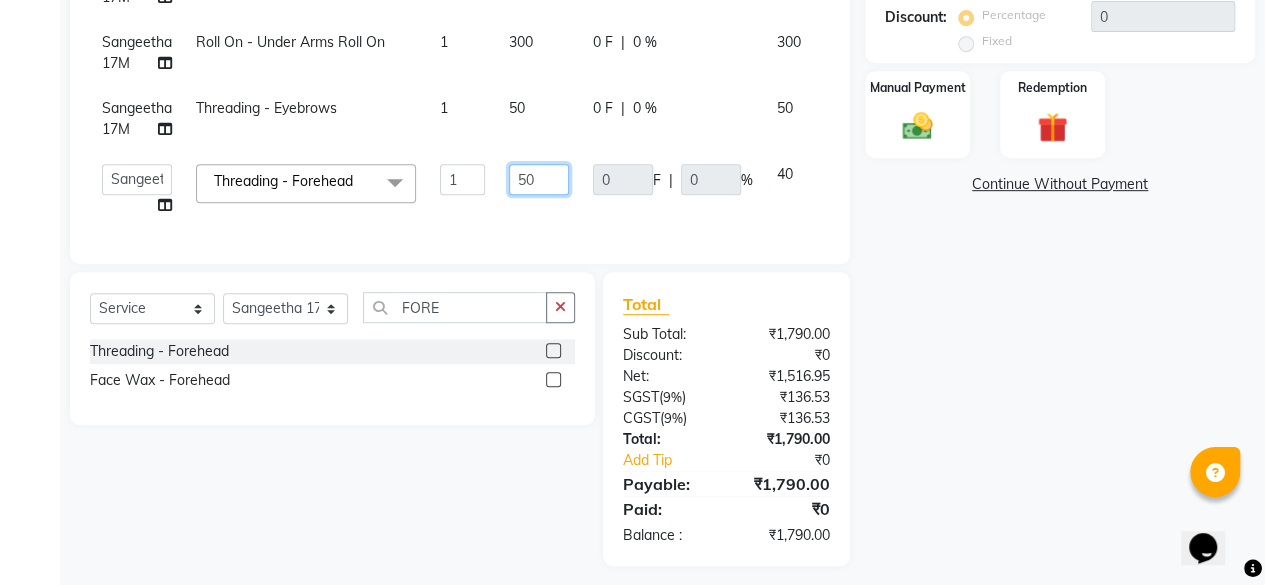 scroll, scrollTop: 466, scrollLeft: 0, axis: vertical 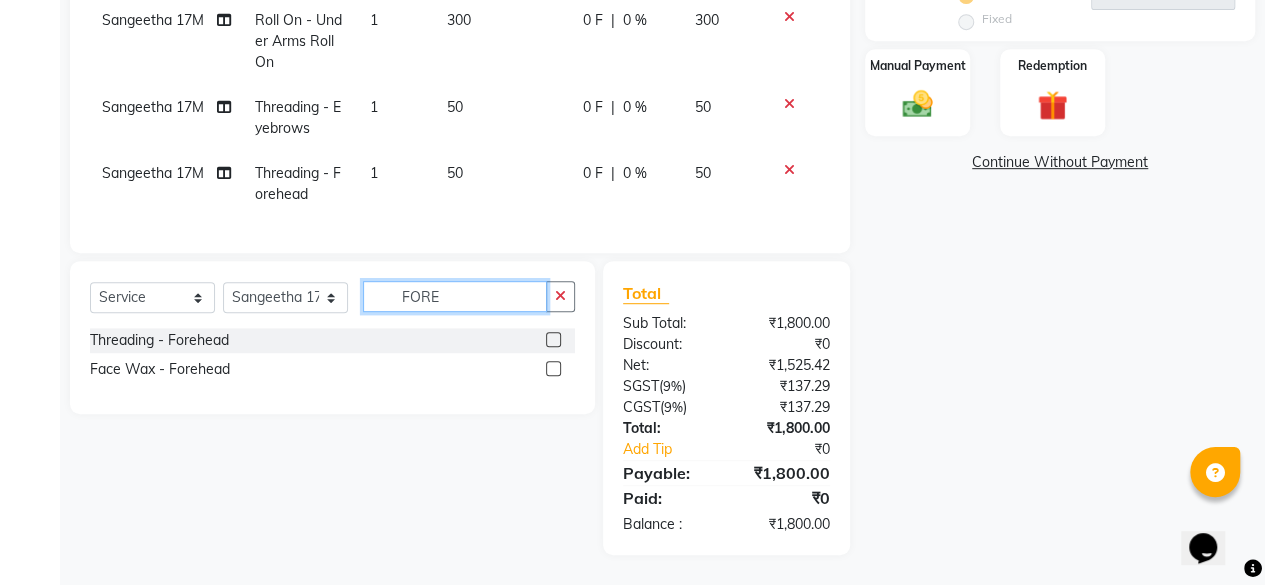 drag, startPoint x: 482, startPoint y: 299, endPoint x: 228, endPoint y: 287, distance: 254.28331 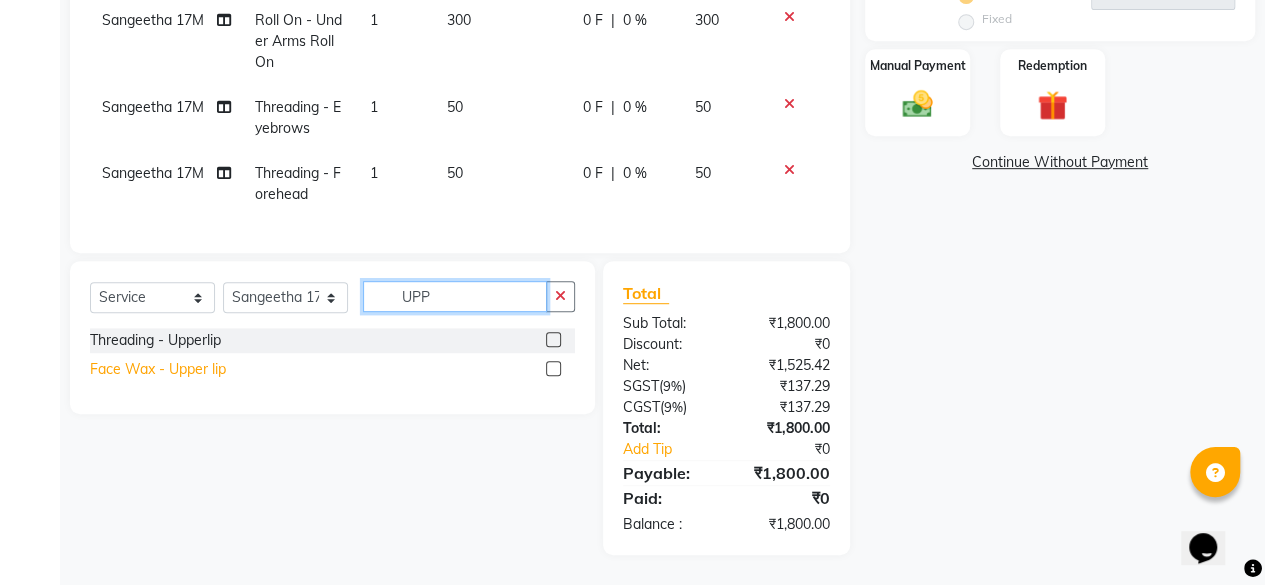 type on "UPP" 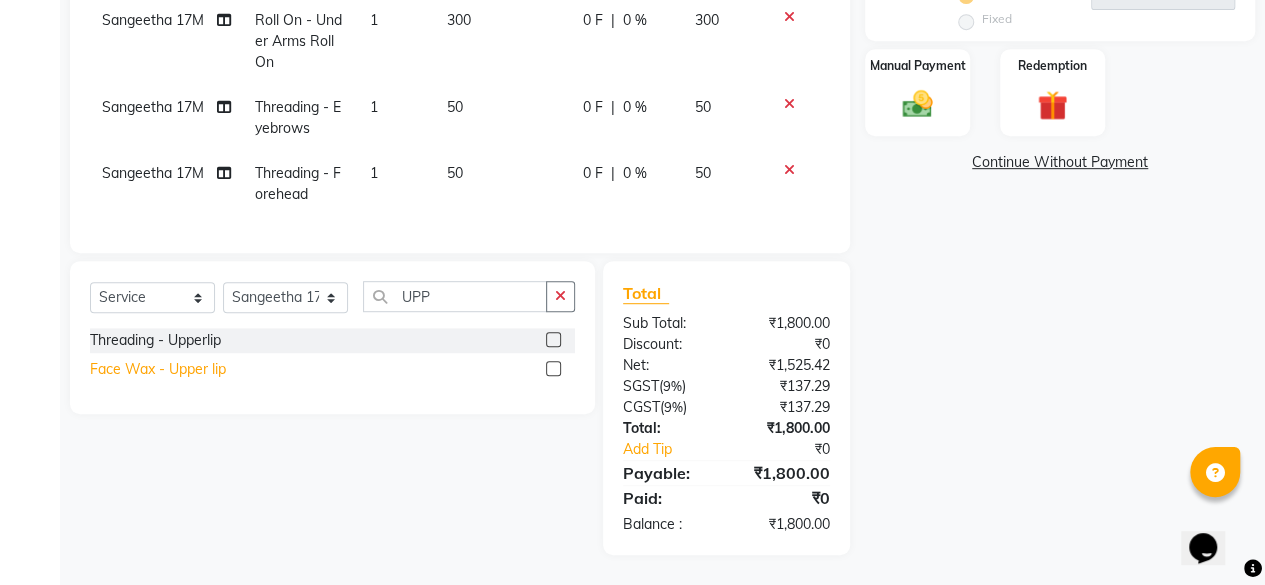 click on "Face Wax  - Upper lip" 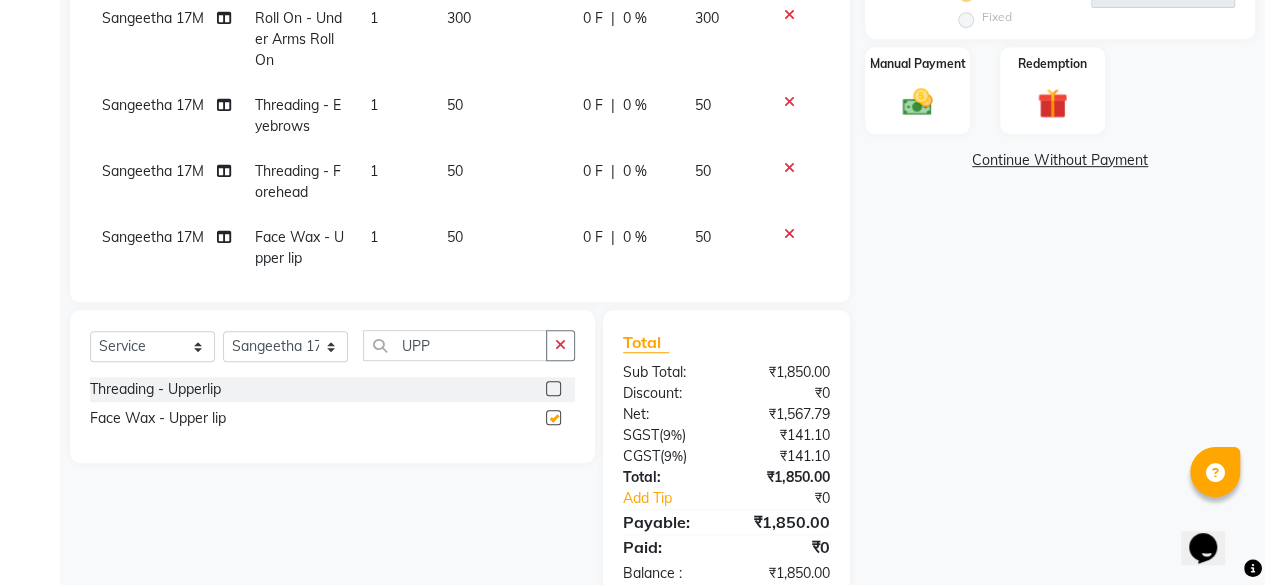 checkbox on "false" 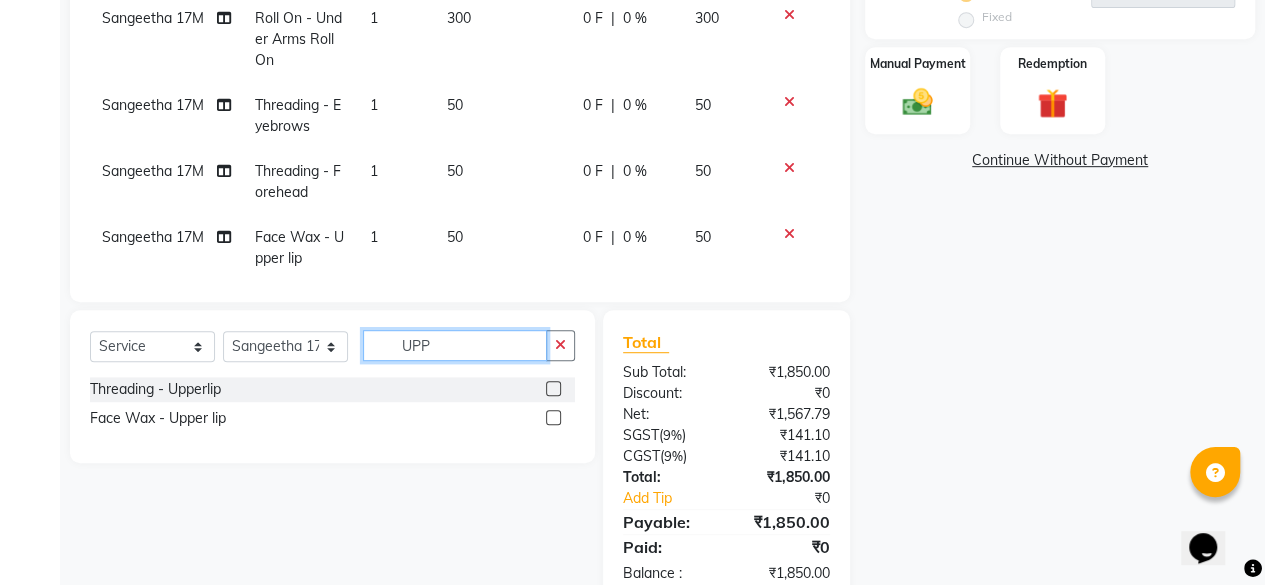drag, startPoint x: 312, startPoint y: 331, endPoint x: 262, endPoint y: 329, distance: 50.039986 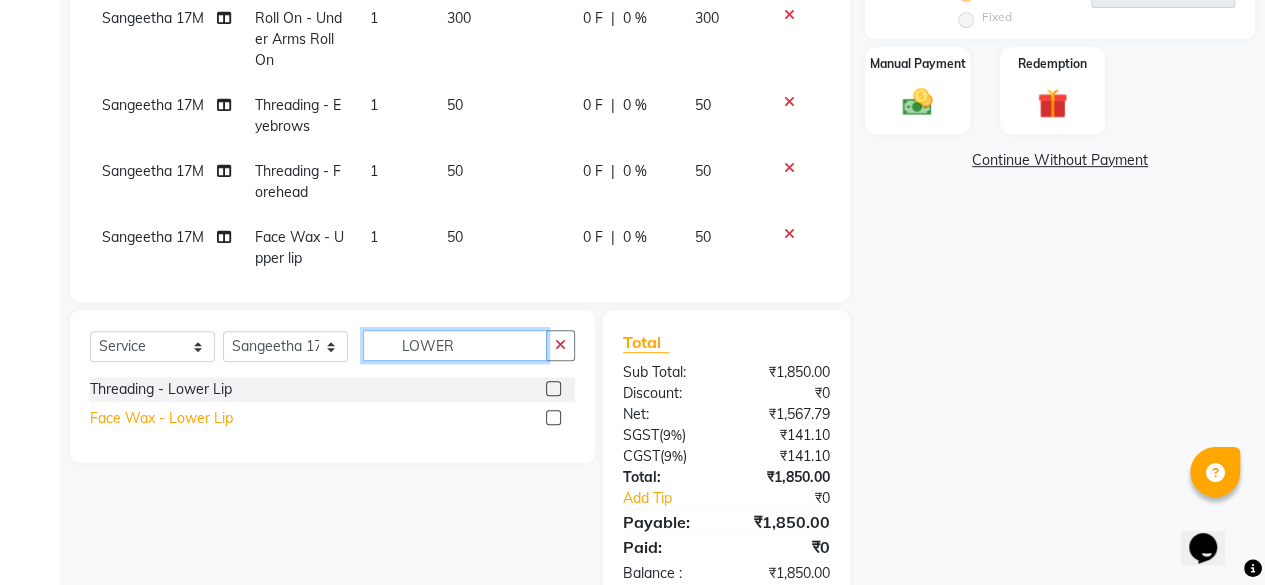 type on "LOWER" 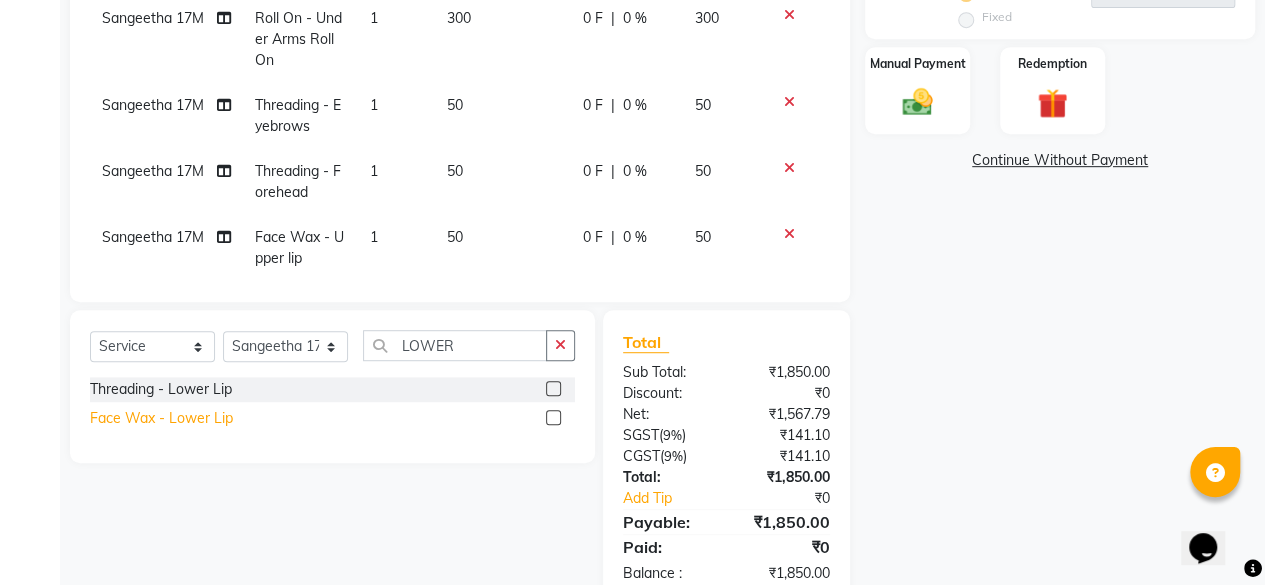 click on "Face Wax  - Lower Lip" 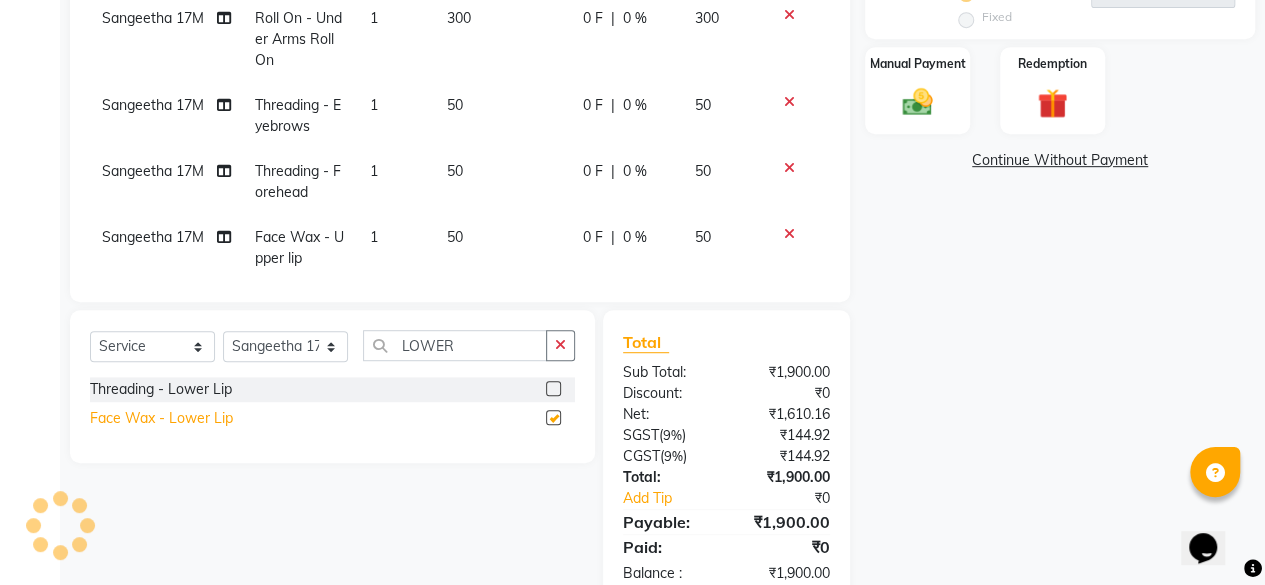 checkbox on "false" 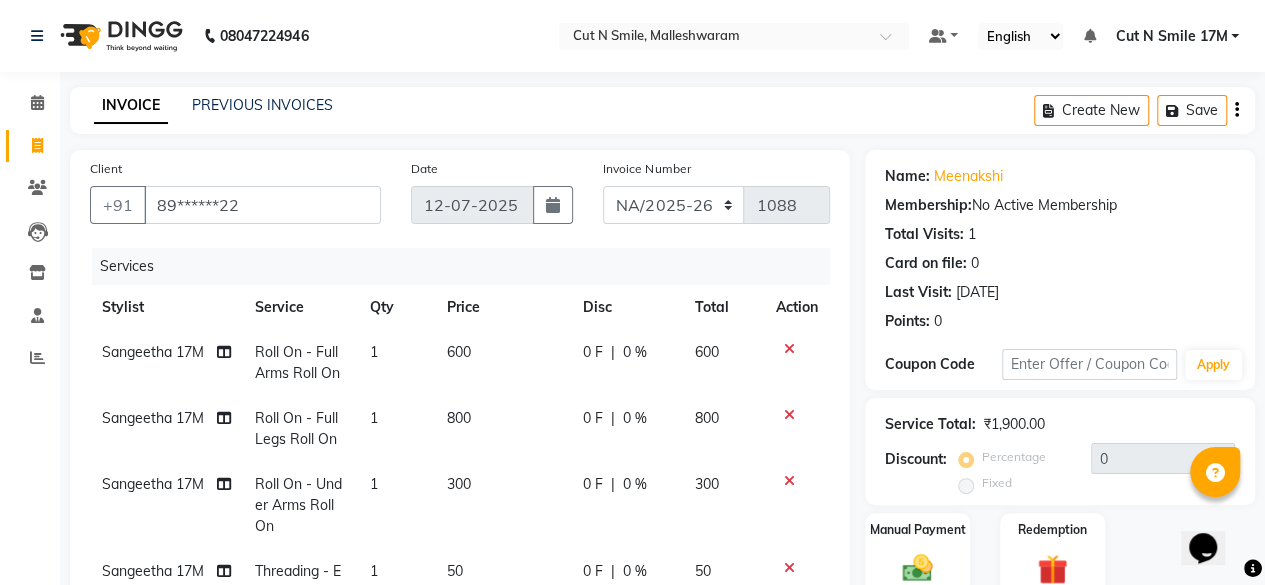 scroll, scrollTop: 513, scrollLeft: 0, axis: vertical 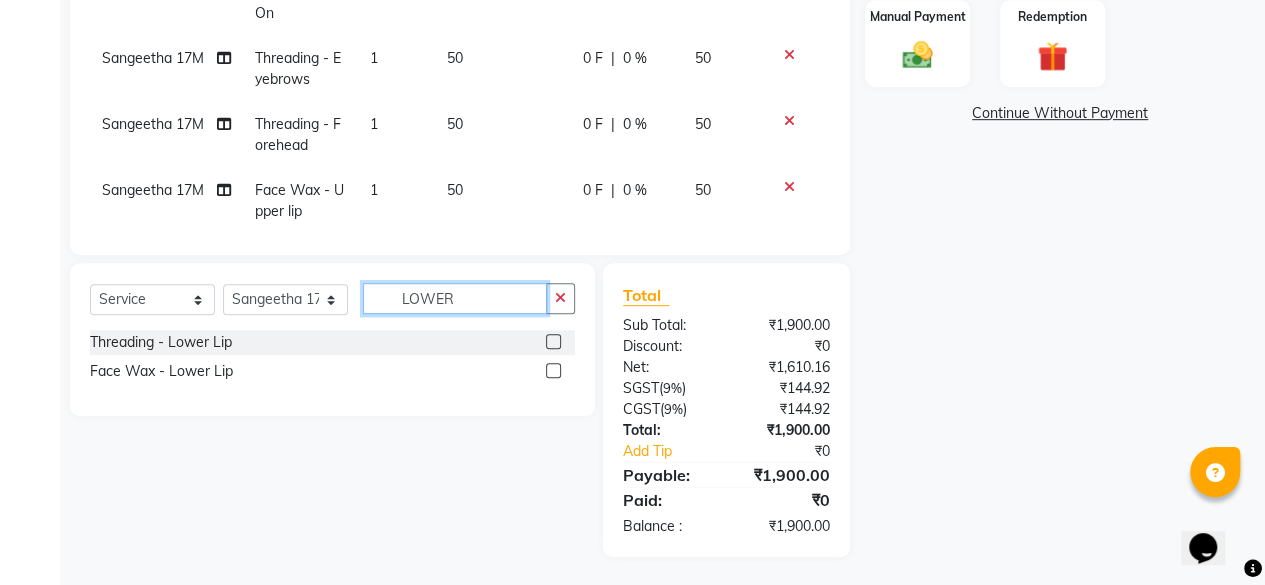 drag, startPoint x: 465, startPoint y: 301, endPoint x: 212, endPoint y: 259, distance: 256.46246 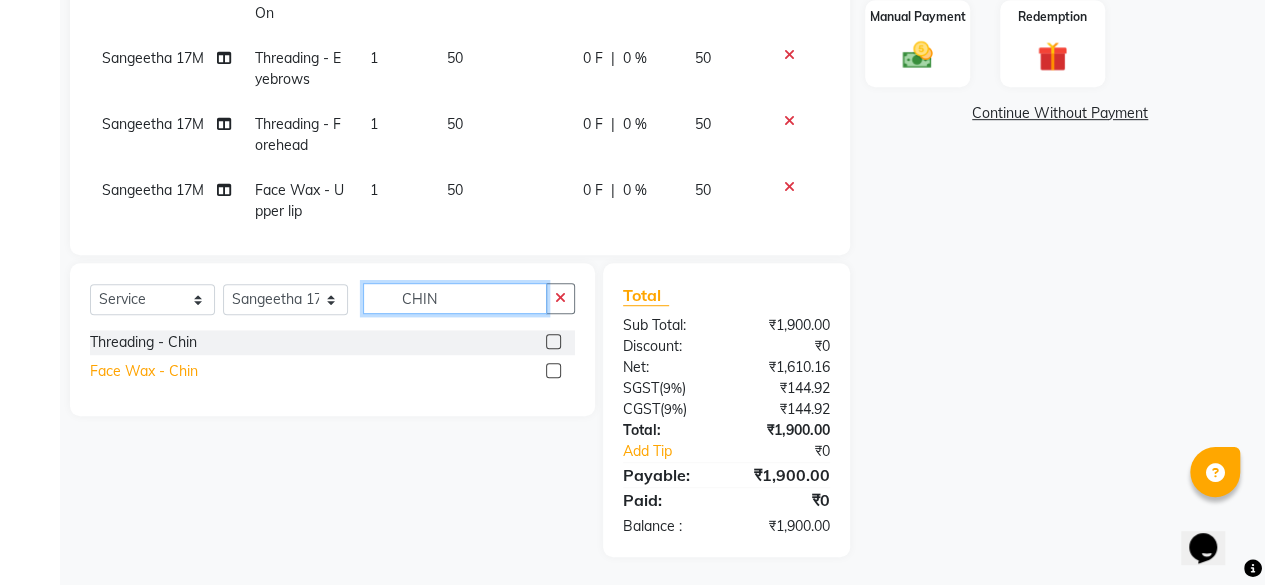 type on "CHIN" 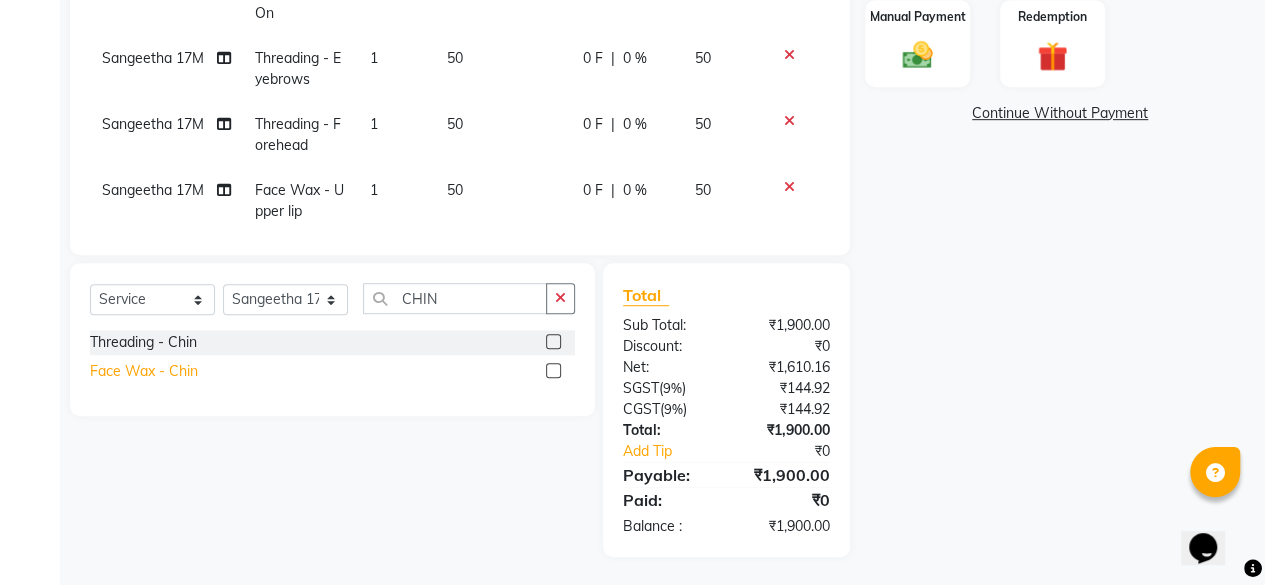 click on "Face Wax  - Chin" 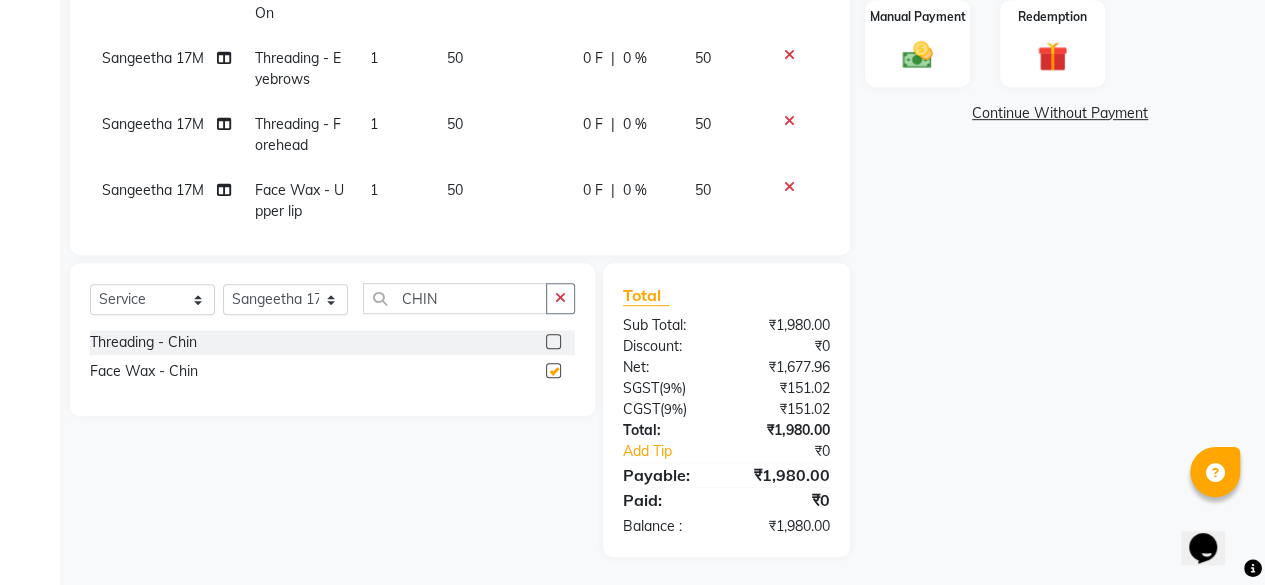 checkbox on "false" 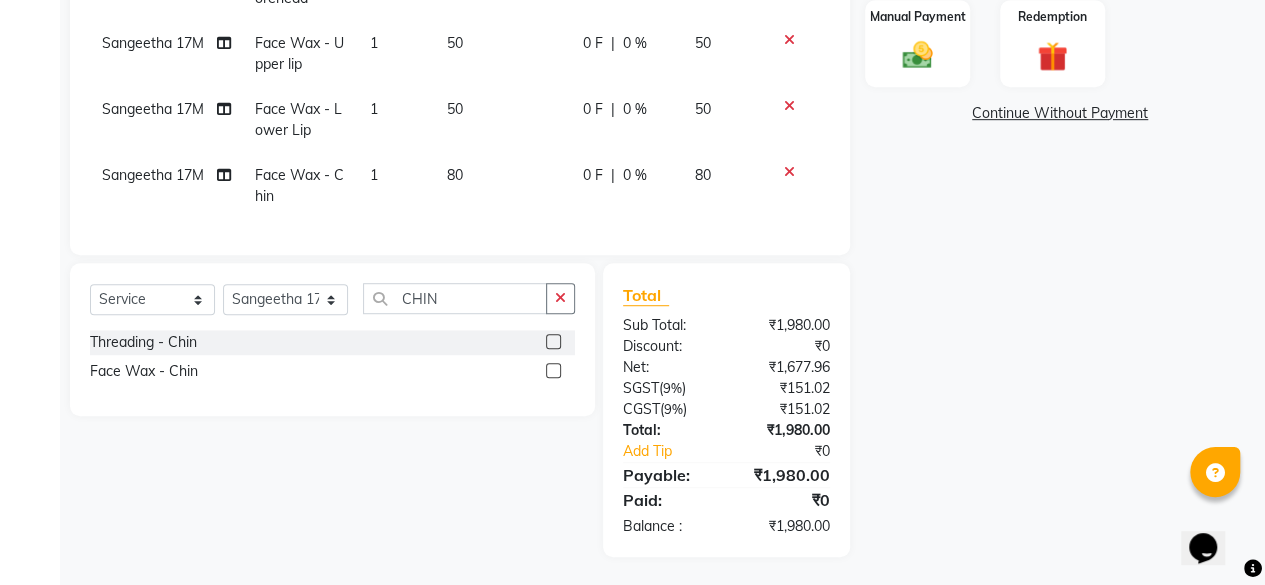 click on "80" 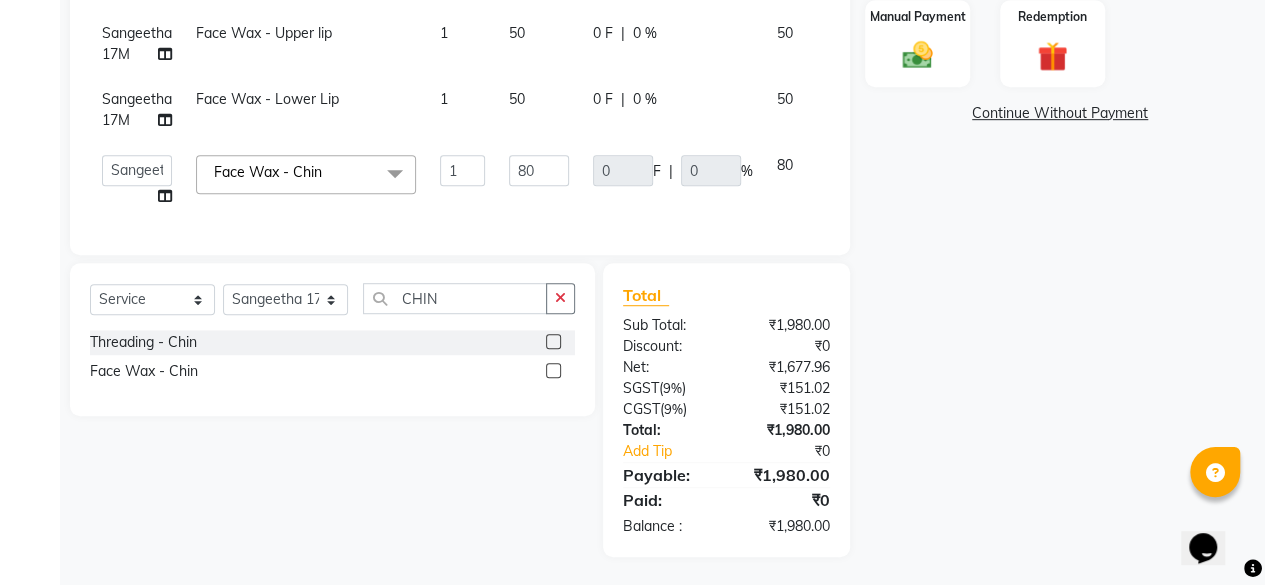 scroll, scrollTop: 151, scrollLeft: 0, axis: vertical 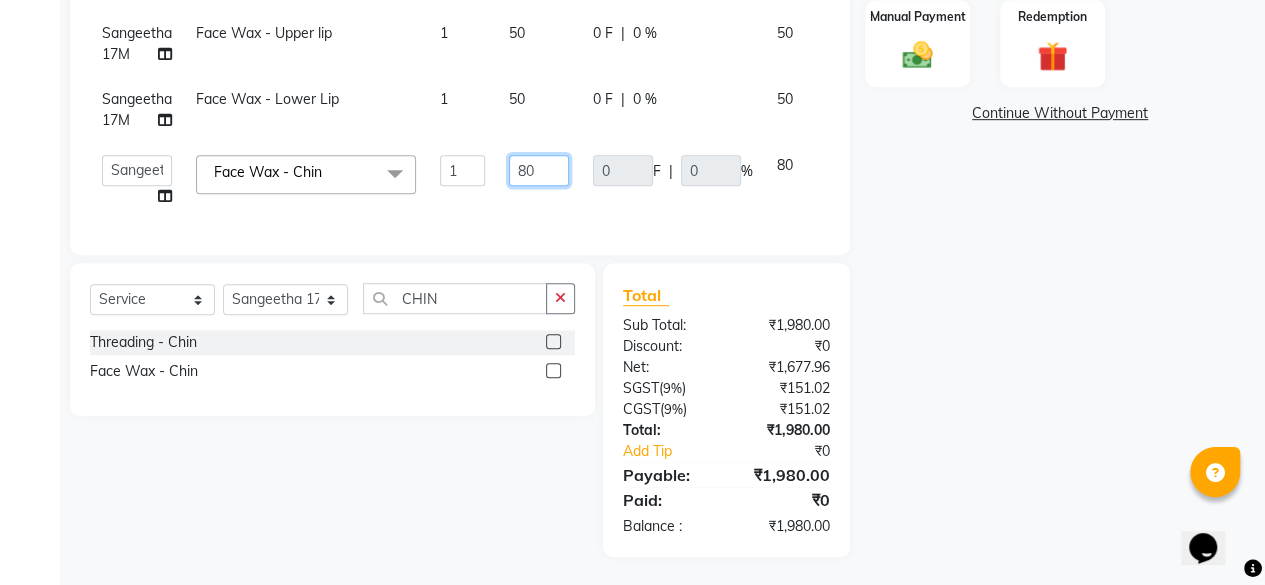 drag, startPoint x: 548, startPoint y: 157, endPoint x: 366, endPoint y: 125, distance: 184.79178 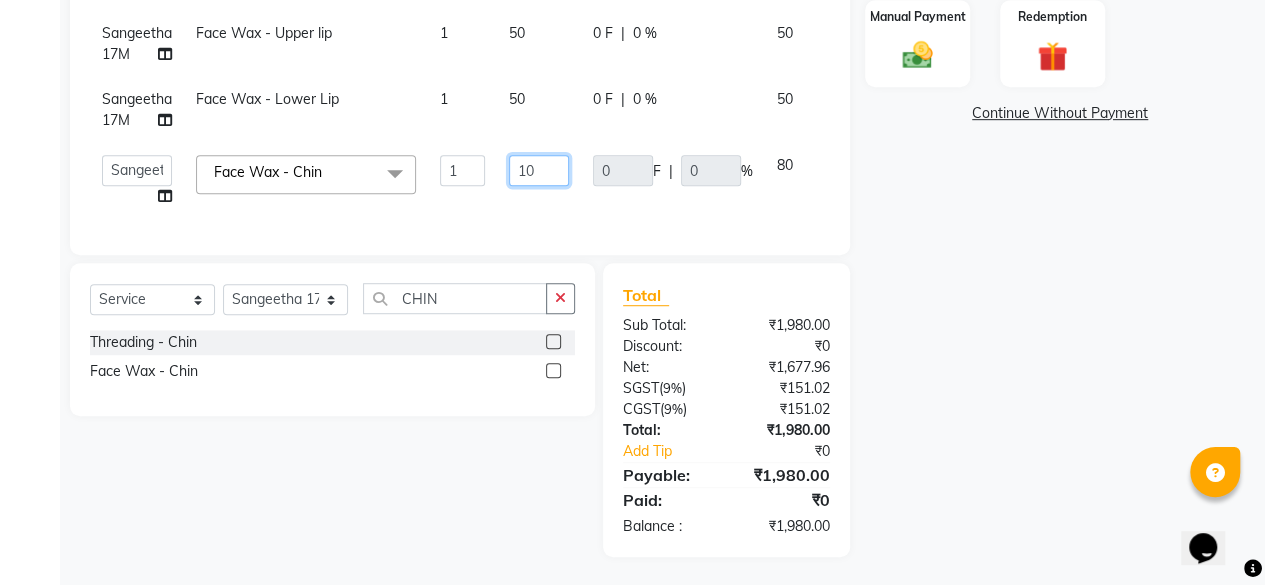 type on "100" 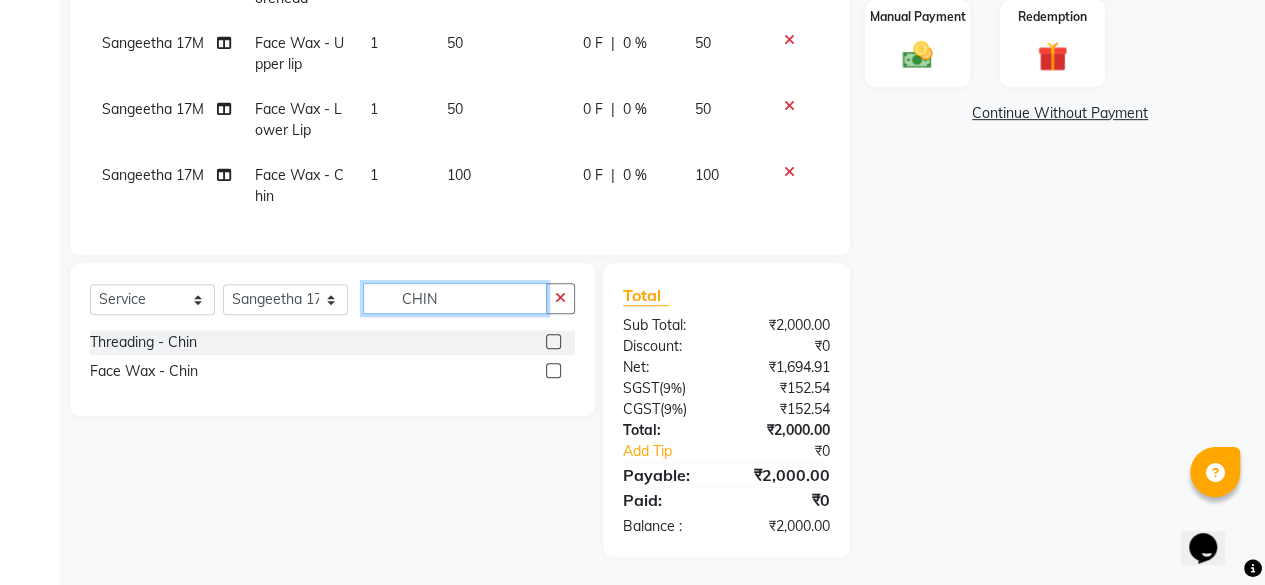 drag, startPoint x: 346, startPoint y: 287, endPoint x: 212, endPoint y: 285, distance: 134.01492 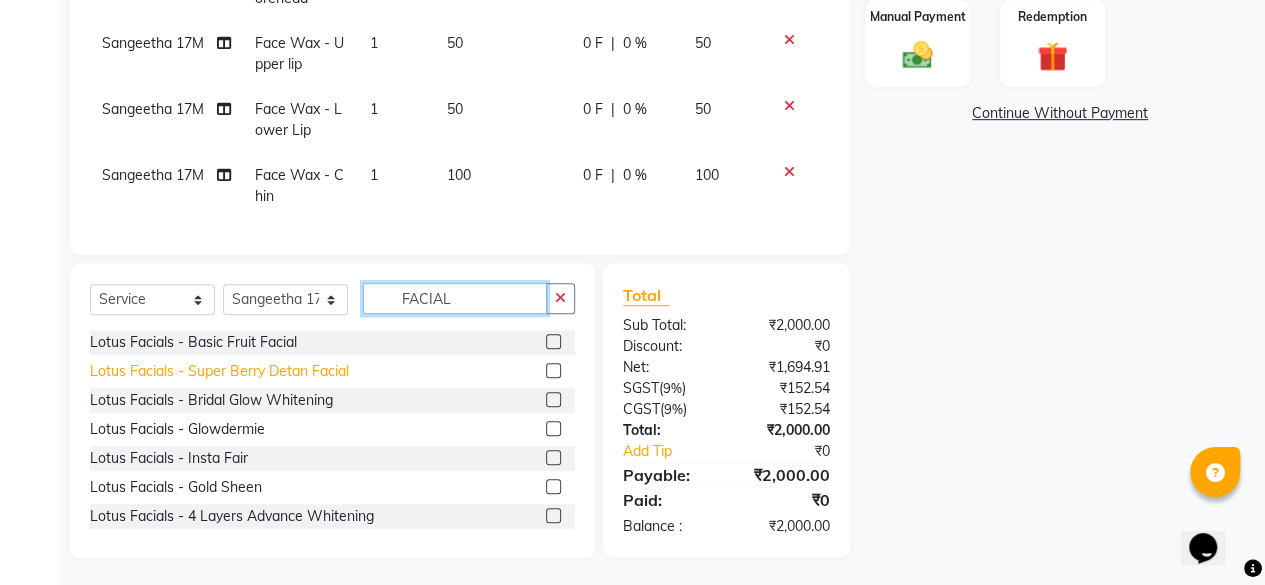 type on "FACIAL" 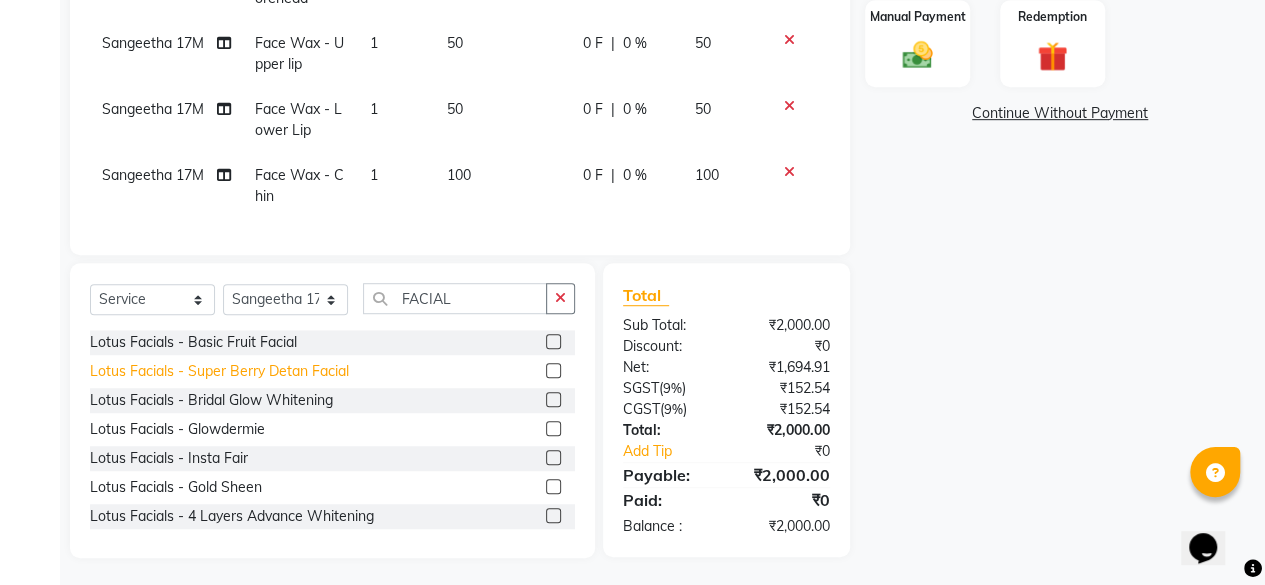click on "Lotus Facials  - Super Berry Detan Facial" 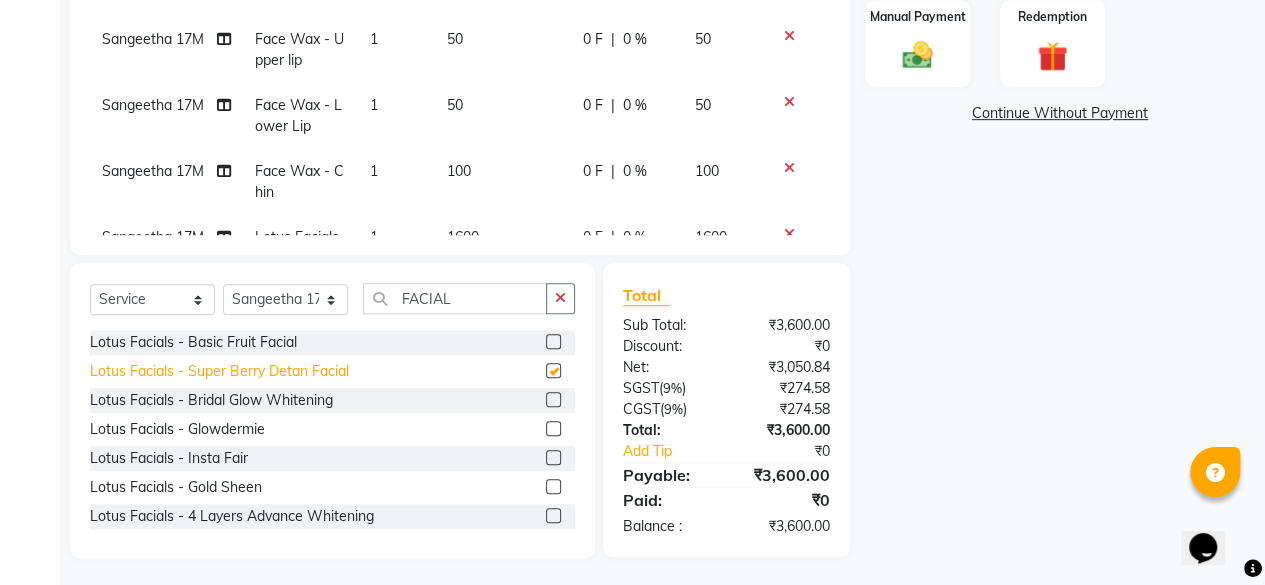 checkbox on "false" 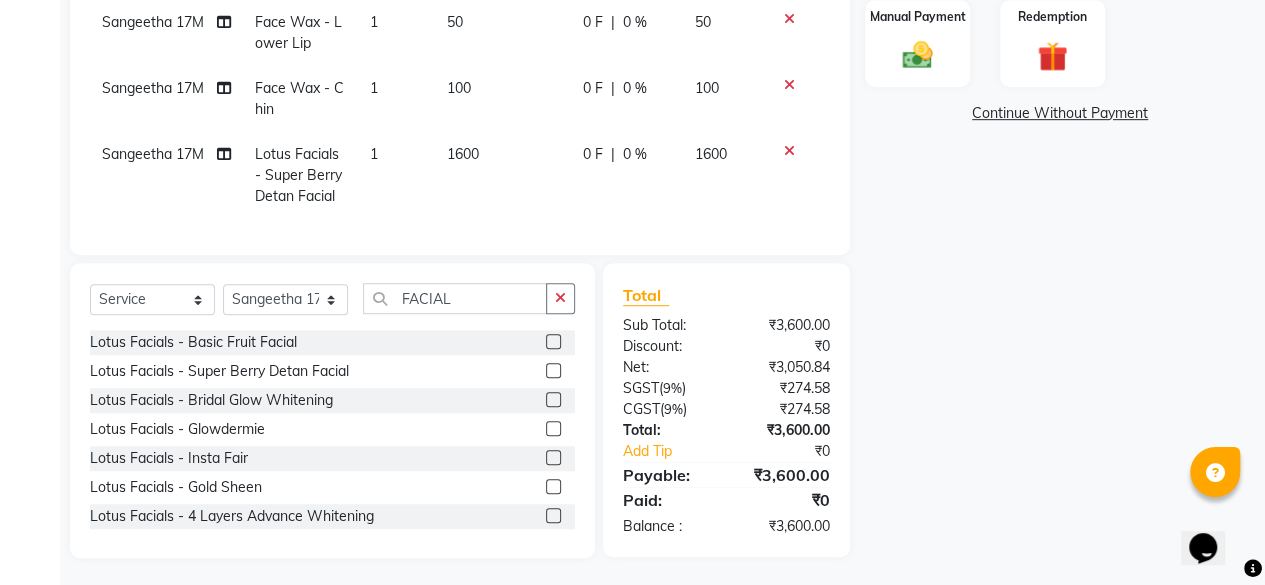 click on "1600" 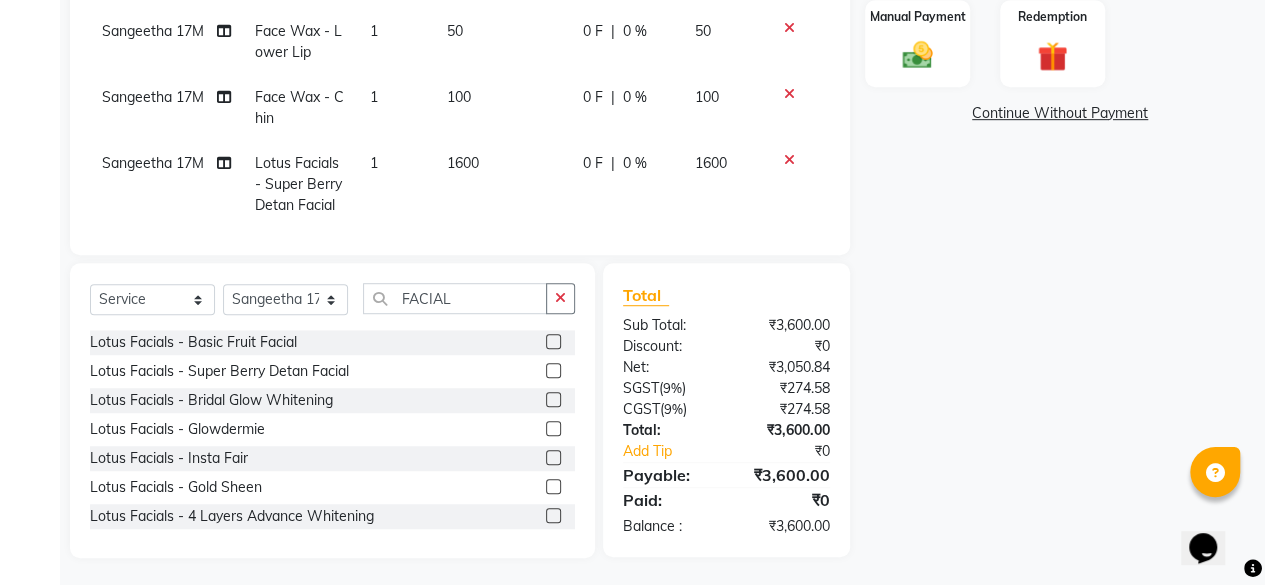 select on "76936" 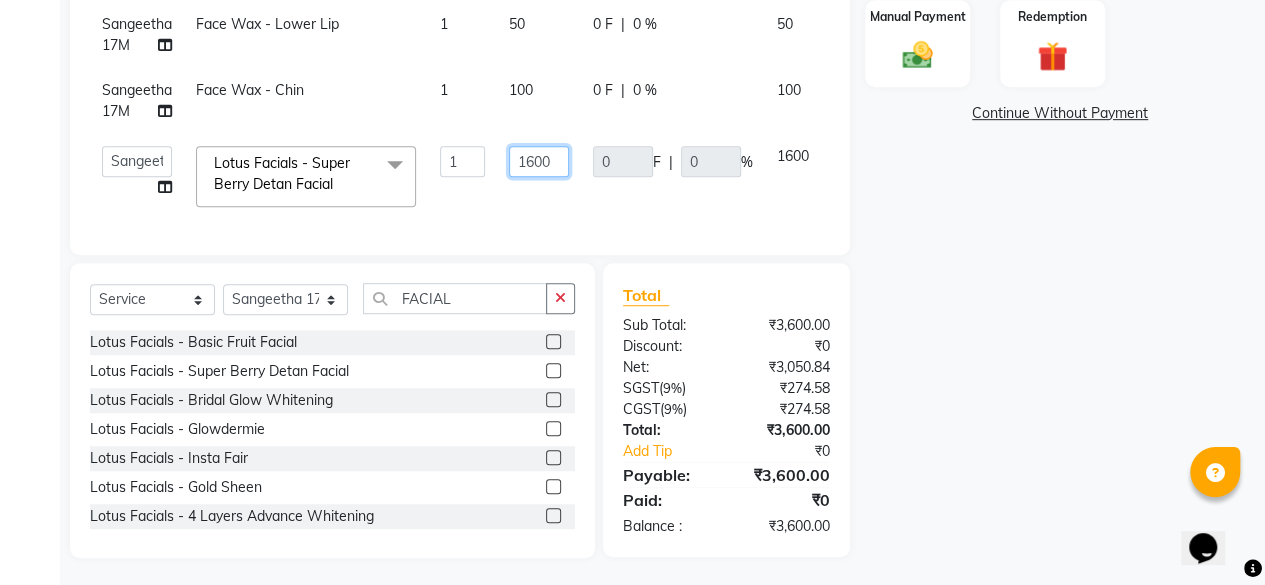 drag, startPoint x: 556, startPoint y: 147, endPoint x: 422, endPoint y: 111, distance: 138.75157 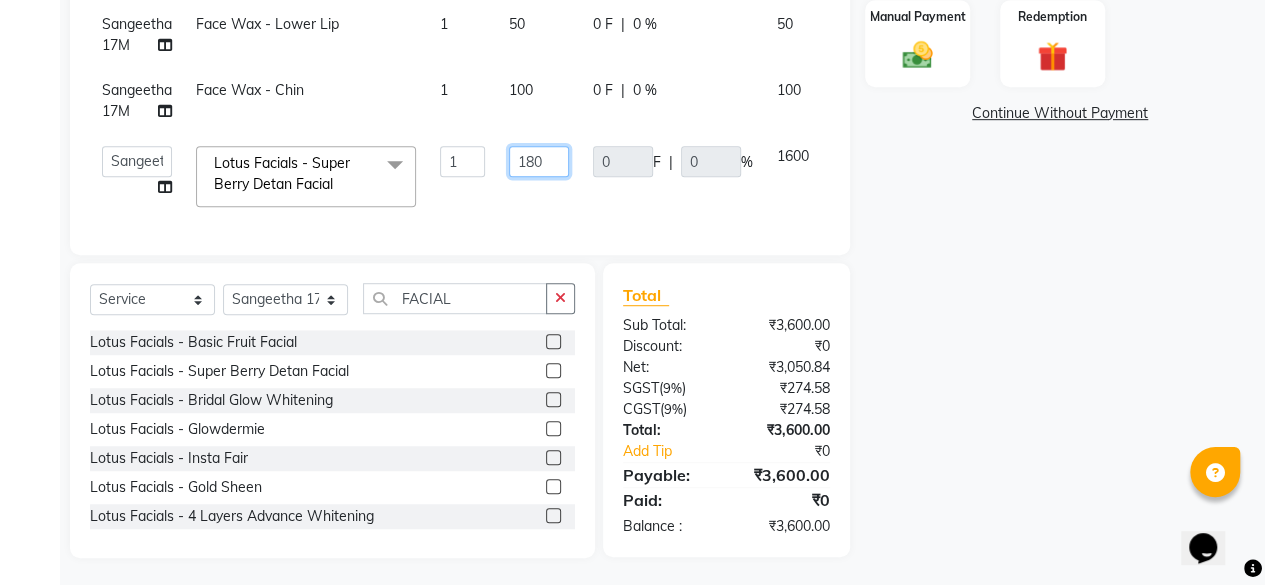 type on "1800" 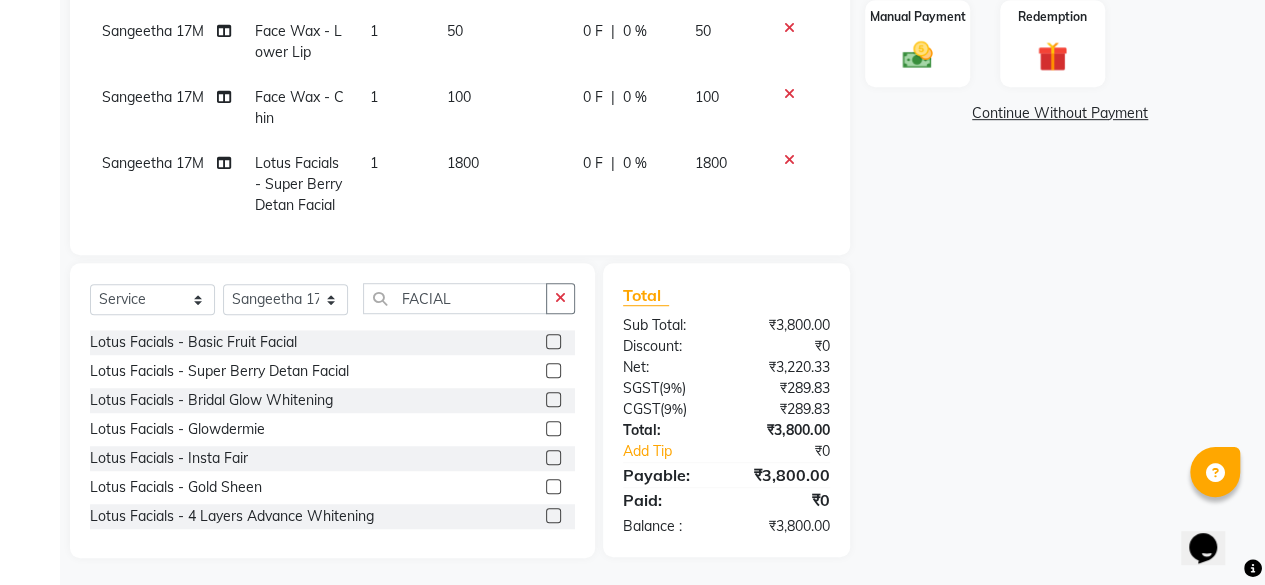 click on "Services Stylist Service Qty Price Disc Total Action Sangeetha 17M Roll On  - Full Arms Roll On 1 600 0 F | 0 % 600 Sangeetha 17M Roll On  - Full Legs Roll On 1 800 0 F | 0 % 800 Sangeetha 17M Roll On  - Under Arms Roll On 1 300 0 F | 0 % 300 Sangeetha 17M Threading  - Eyebrows 1 50 0 F | 0 % 50 Sangeetha 17M Threading  - Forehead 1 50 0 F | 0 % 50 Sangeetha 17M Face Wax  - Upper lip 1 50 0 F | 0 % 50 Sangeetha 17M Face Wax  - Lower Lip 1 50 0 F | 0 % 50 Sangeetha 17M Face Wax  - Chin 1 100 0 F | 0 % 100 Sangeetha 17M Lotus Facials  - Super [PERSON_NAME] Detan Facial 1 1800 0 F | 0 % 1800" 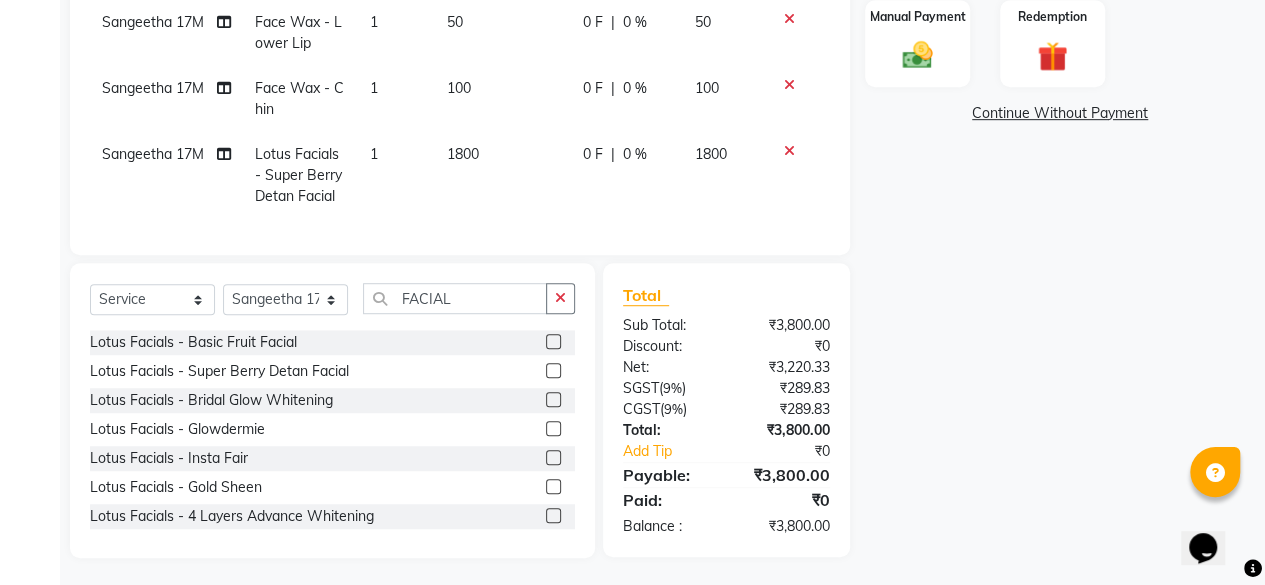 scroll, scrollTop: 249, scrollLeft: 0, axis: vertical 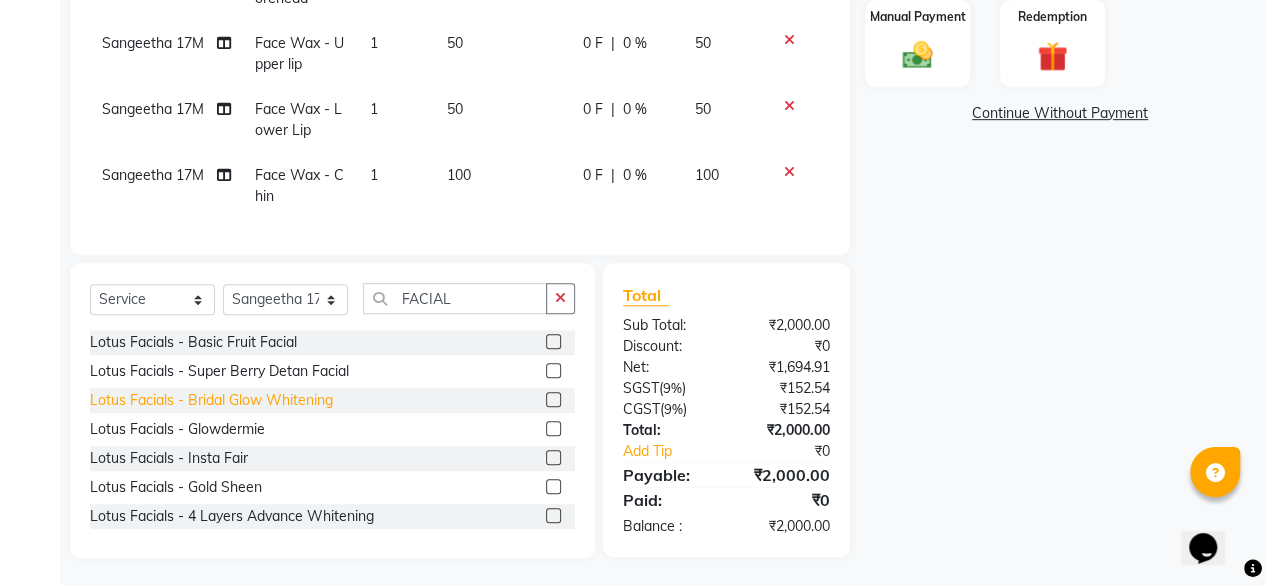 click on "Lotus Facials  - Bridal Glow Whitening" 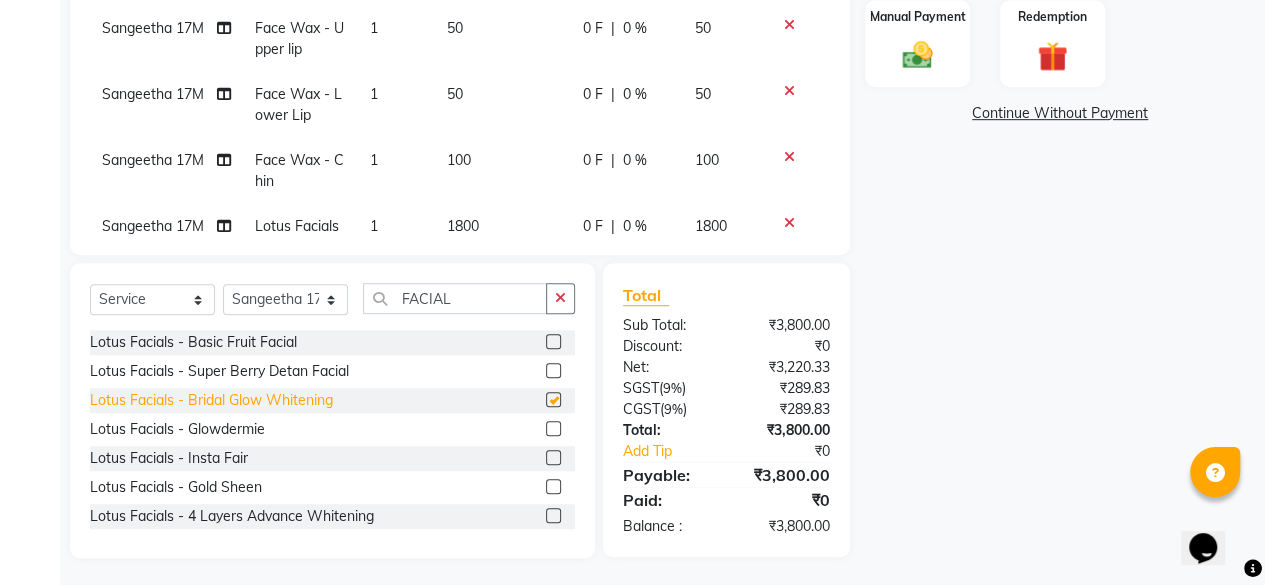 scroll, scrollTop: 249, scrollLeft: 0, axis: vertical 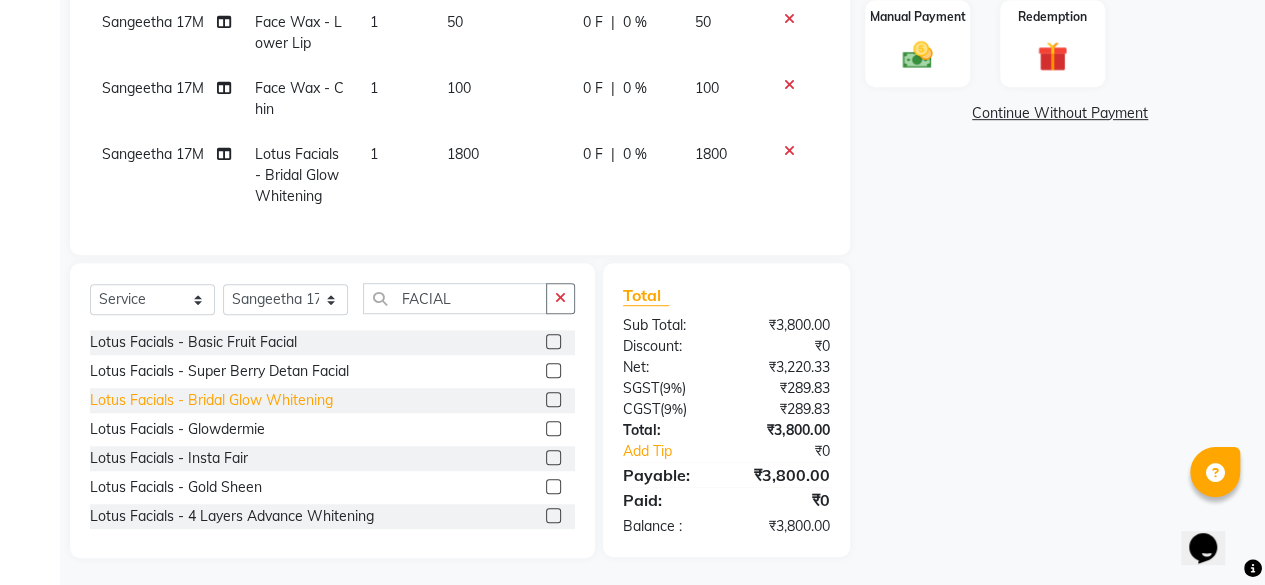 checkbox on "false" 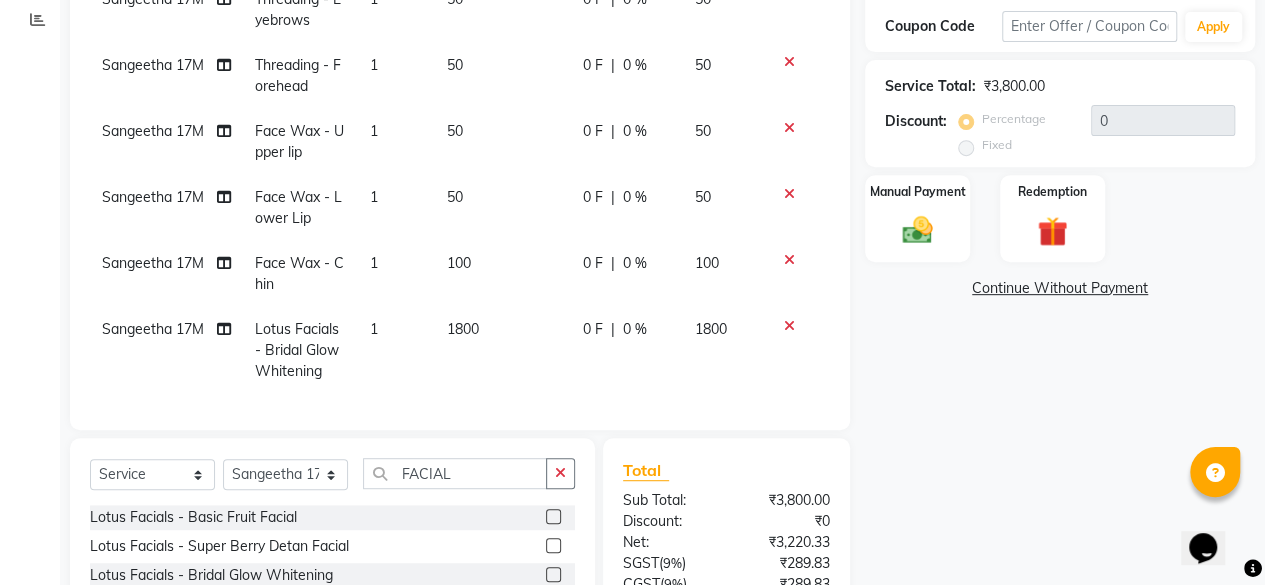 scroll, scrollTop: 413, scrollLeft: 0, axis: vertical 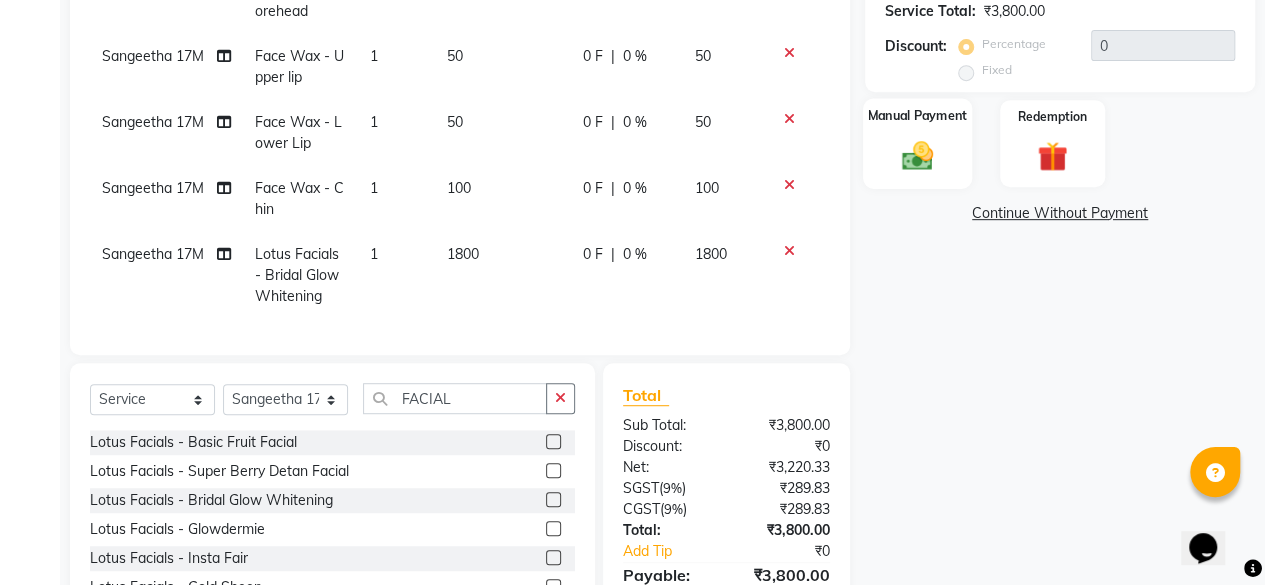 click 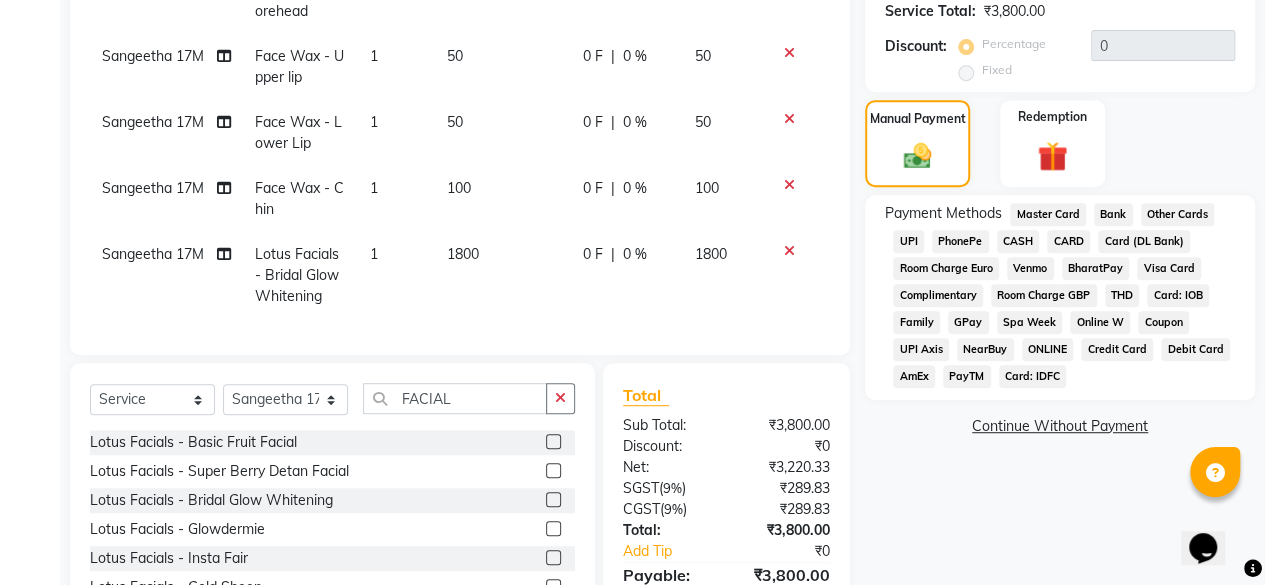 click on "UPI" 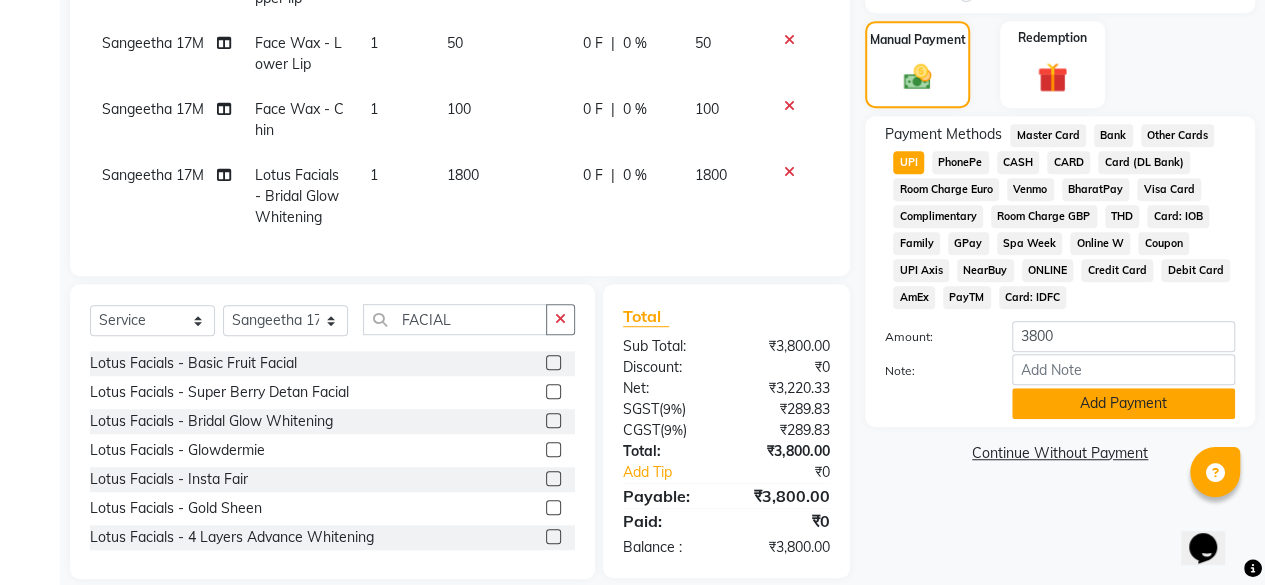 scroll, scrollTop: 515, scrollLeft: 0, axis: vertical 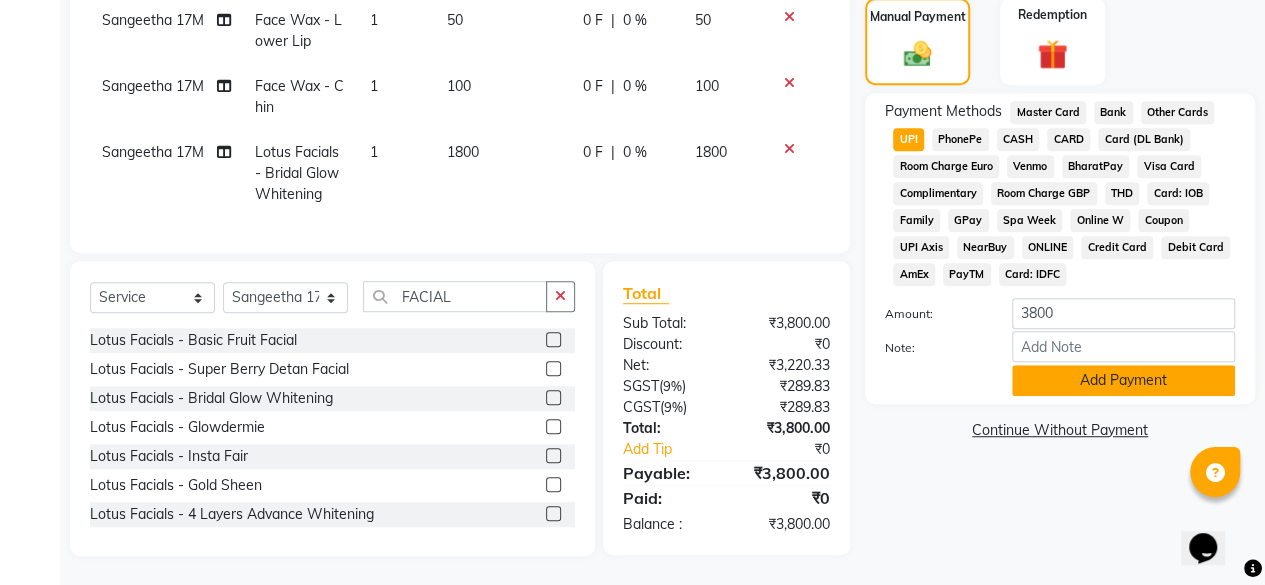 click on "Add Payment" 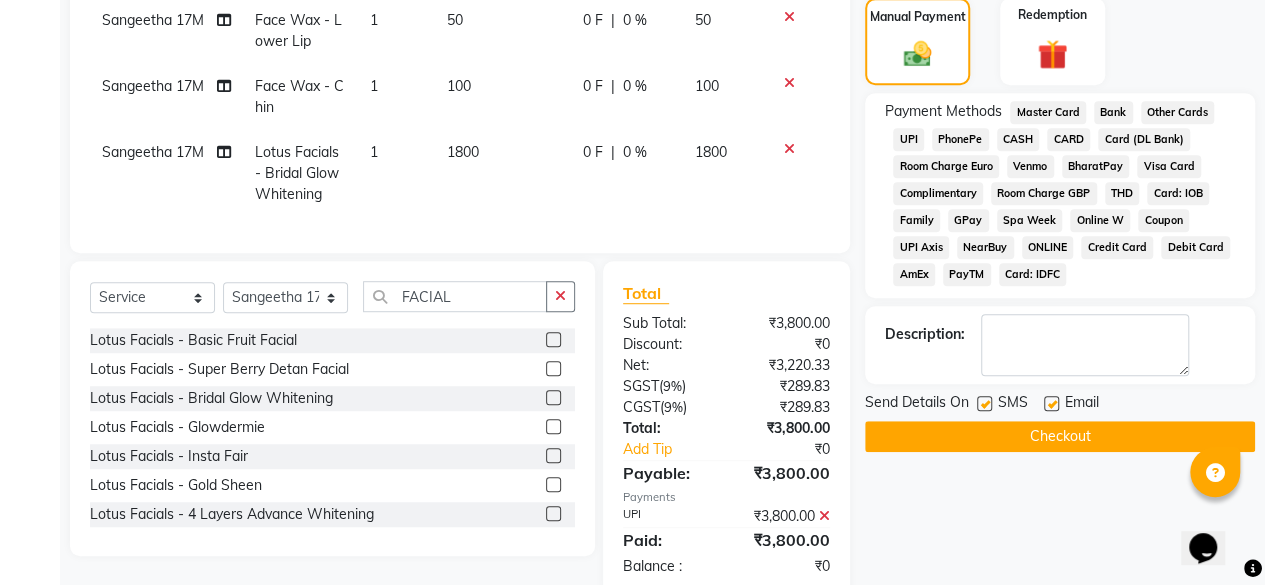 click on "Checkout" 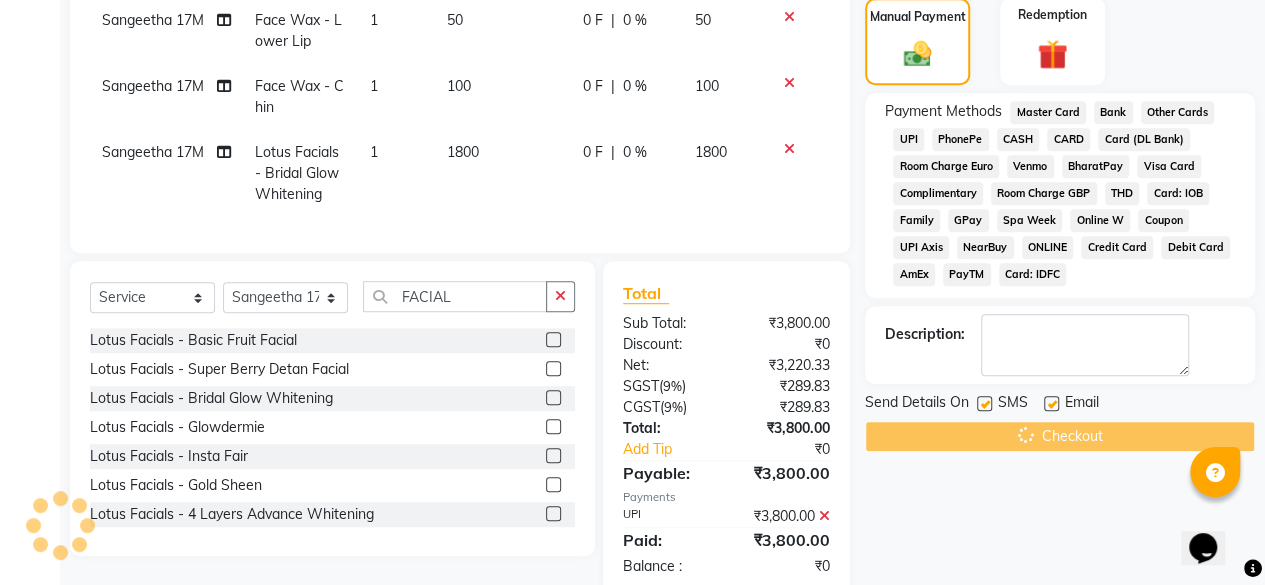 scroll, scrollTop: 0, scrollLeft: 0, axis: both 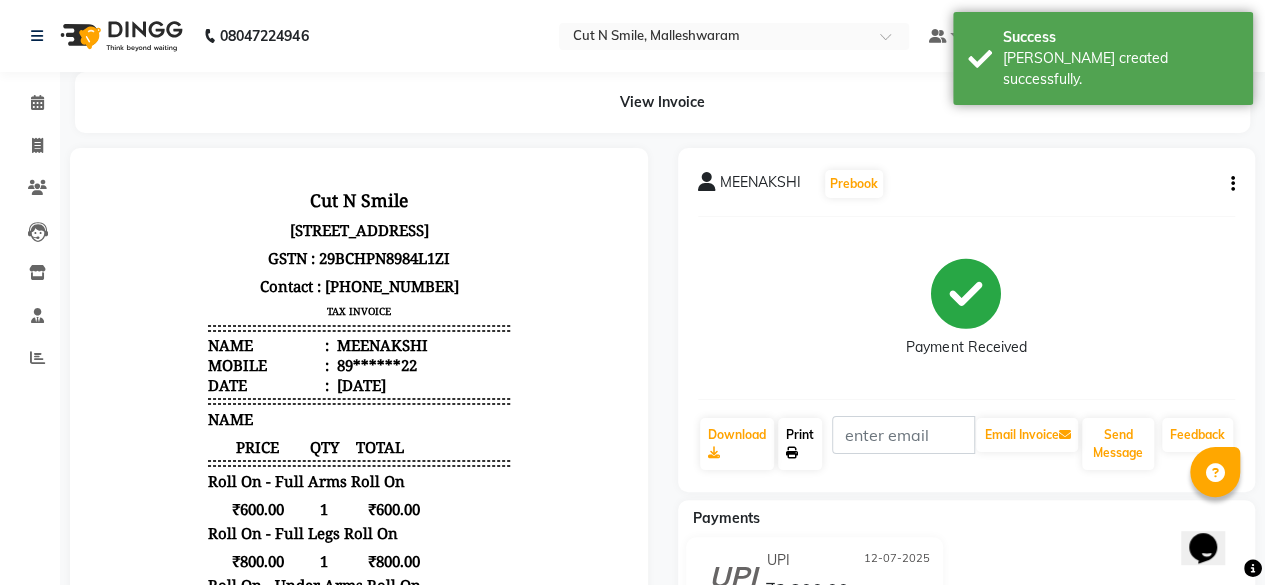 click 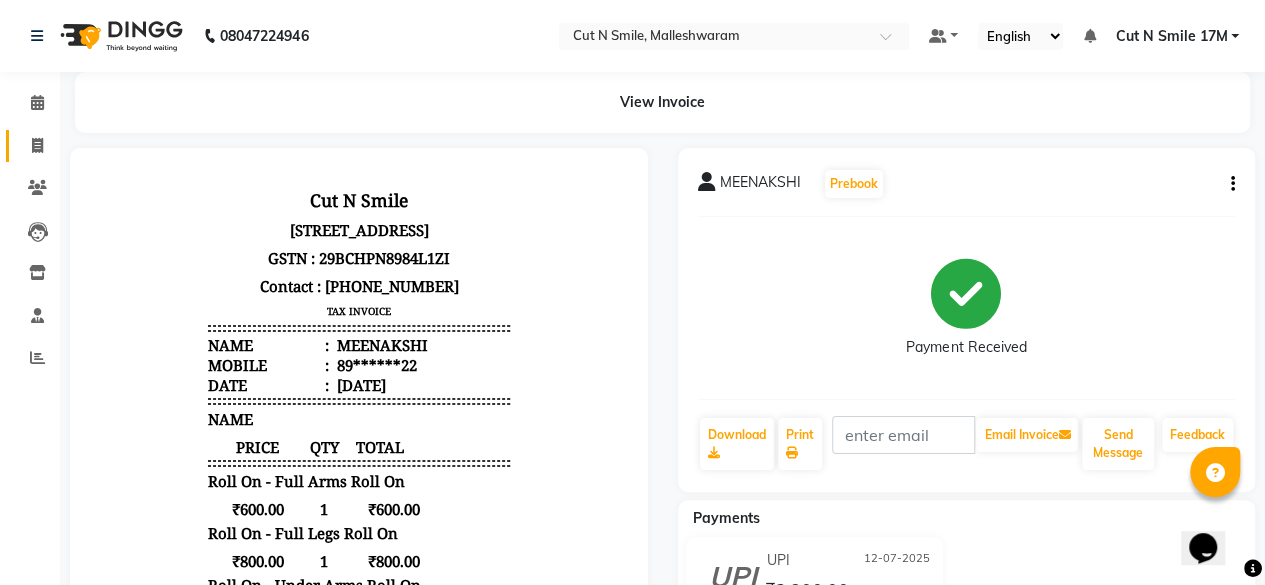 click 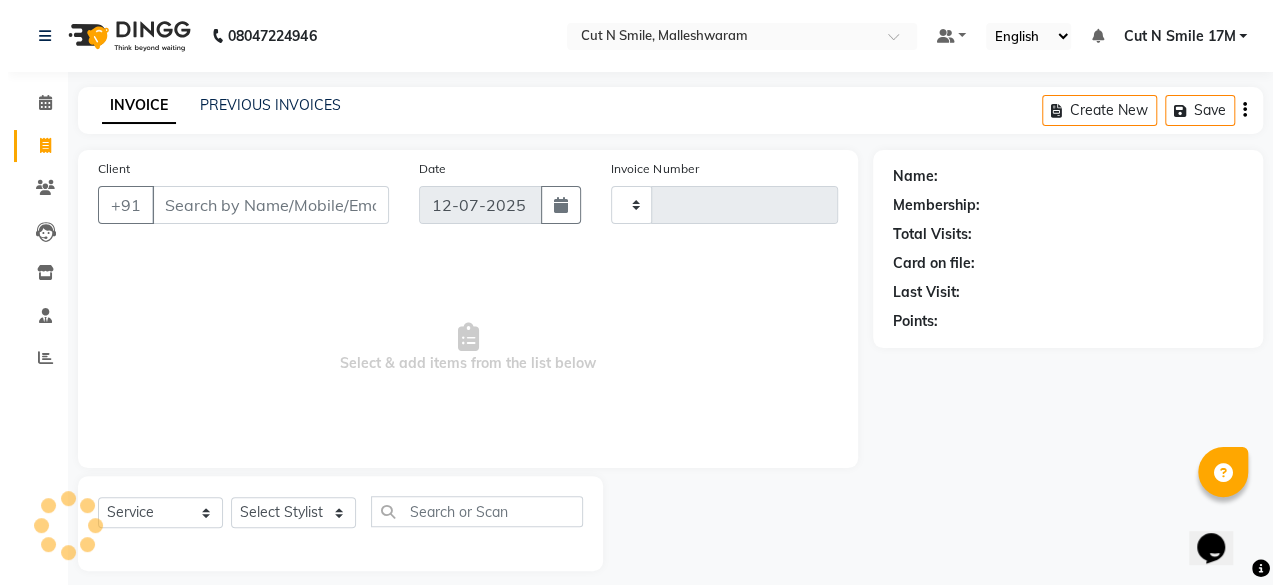 scroll, scrollTop: 15, scrollLeft: 0, axis: vertical 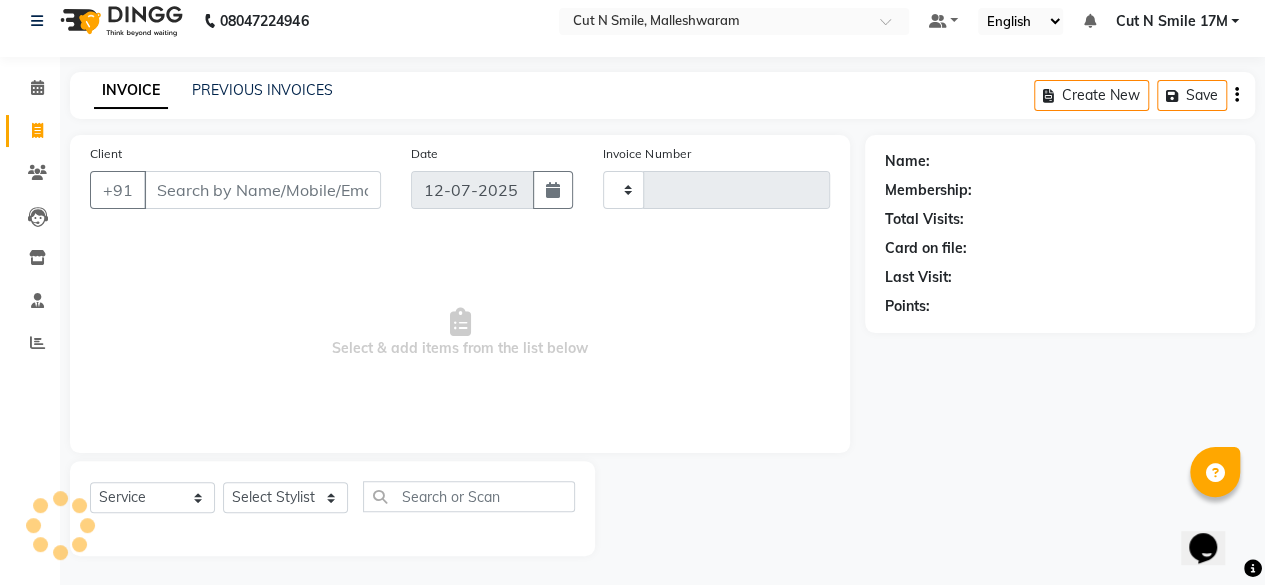 type on "152" 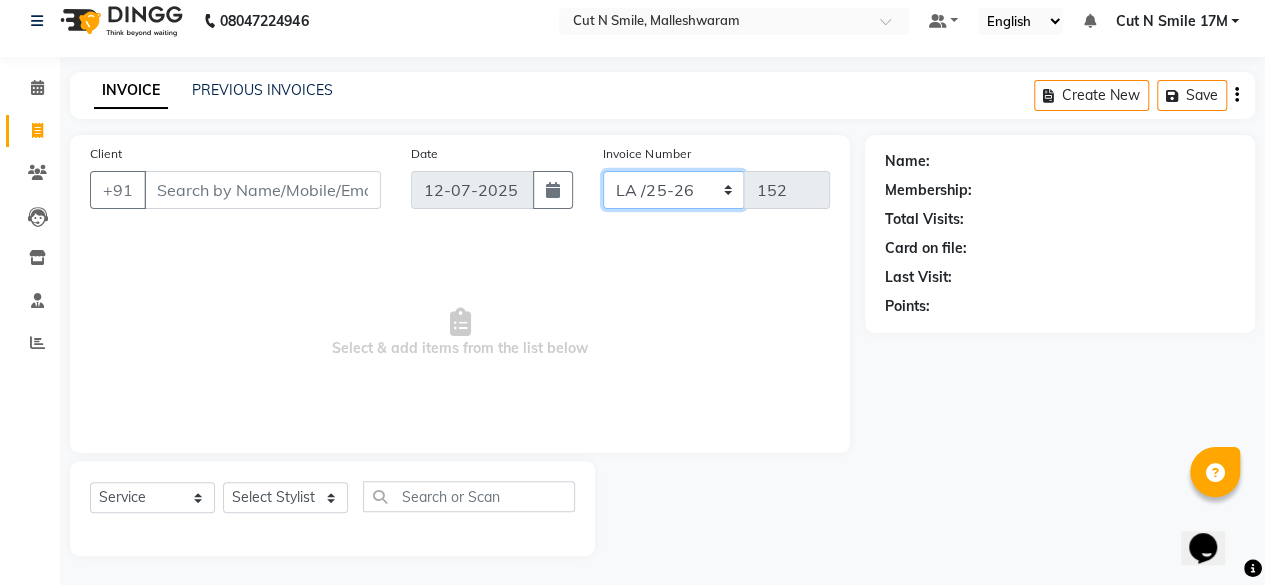 drag, startPoint x: 658, startPoint y: 181, endPoint x: 658, endPoint y: 195, distance: 14 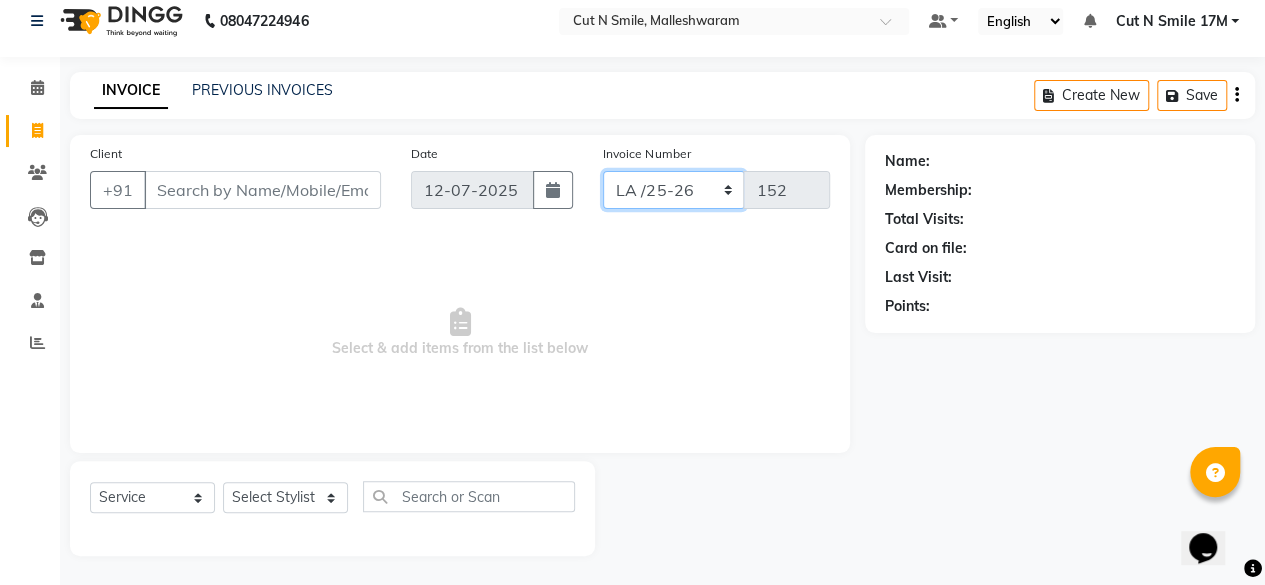 select on "7225" 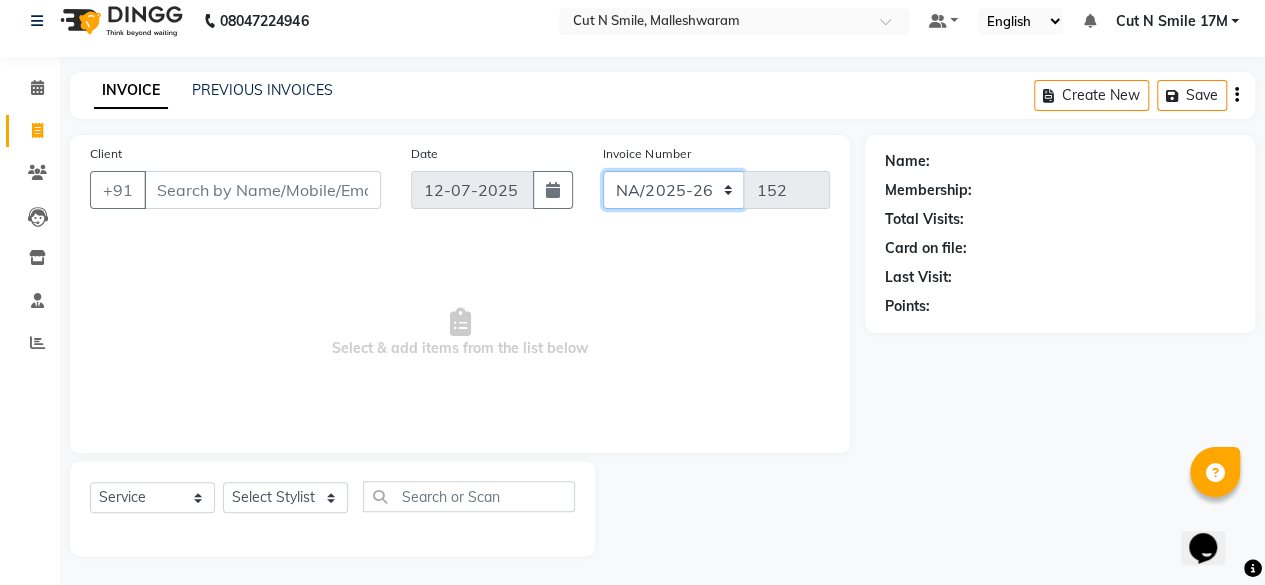 click on "NW/25-26 SW/2025-26 NA/2025-26 VN/25-26 LA /25-26" 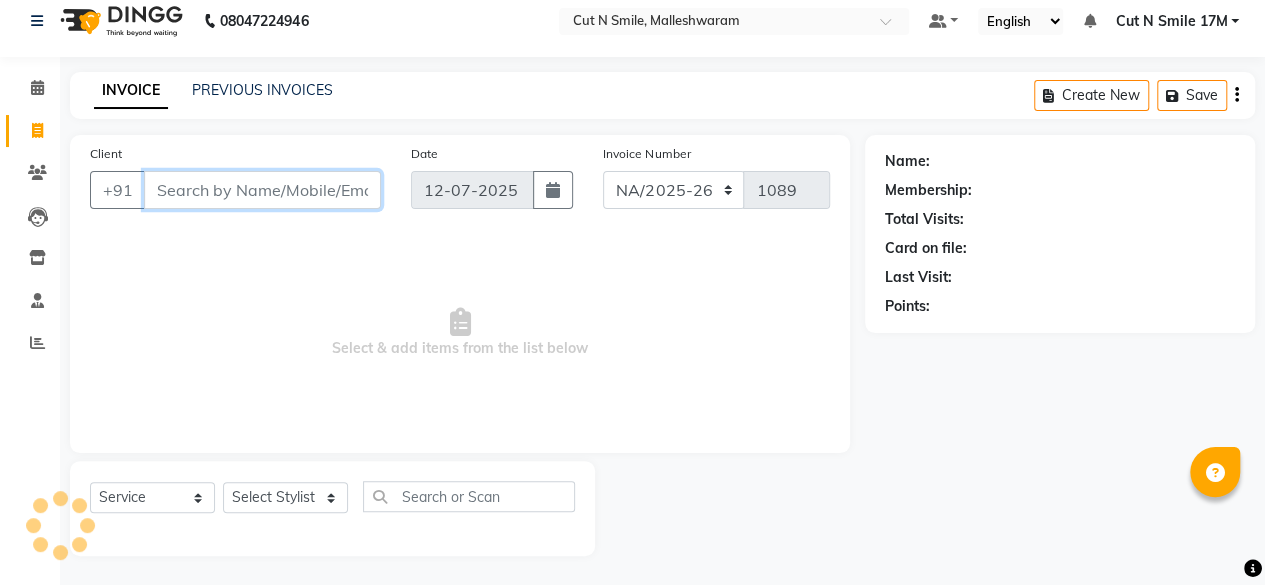 click on "Client" at bounding box center (262, 190) 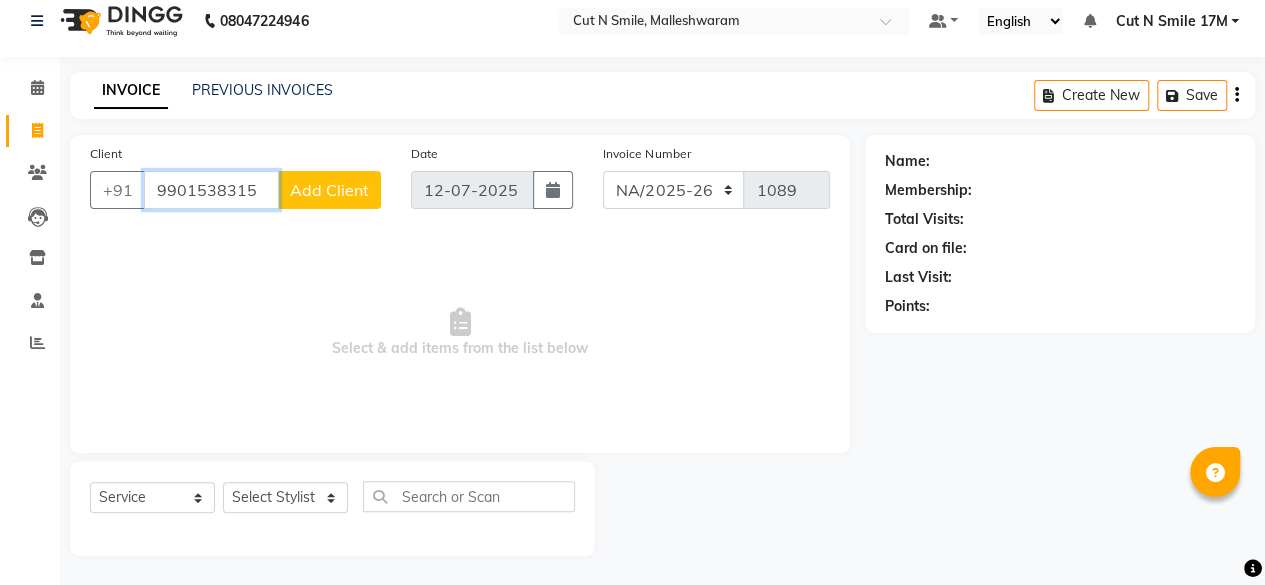 type on "9901538315" 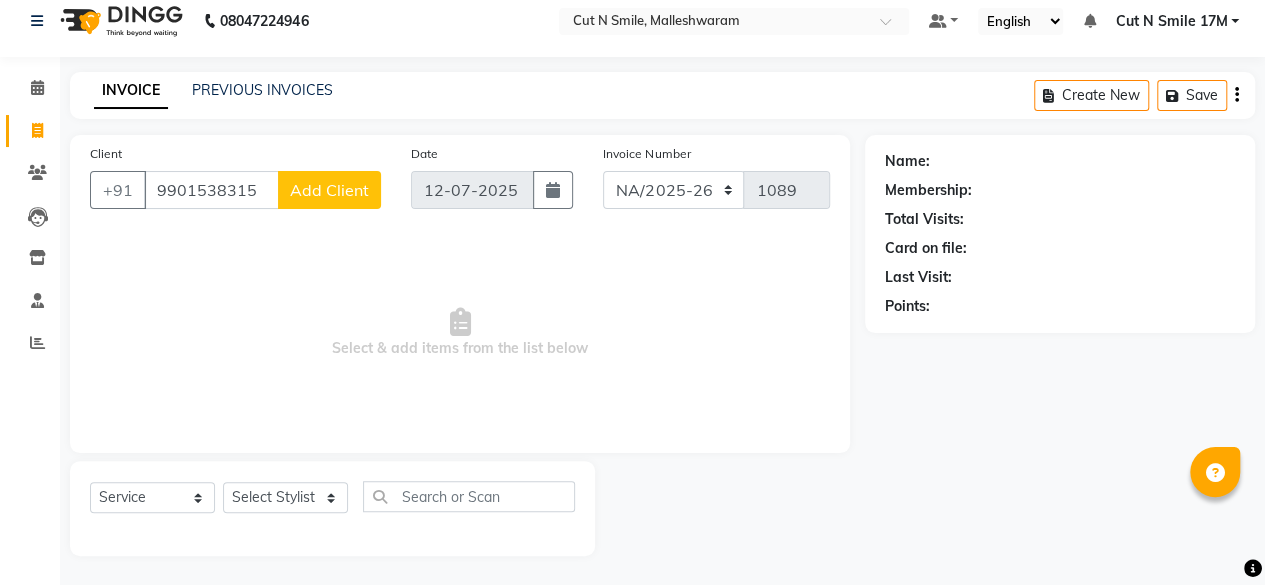 click on "Add Client" 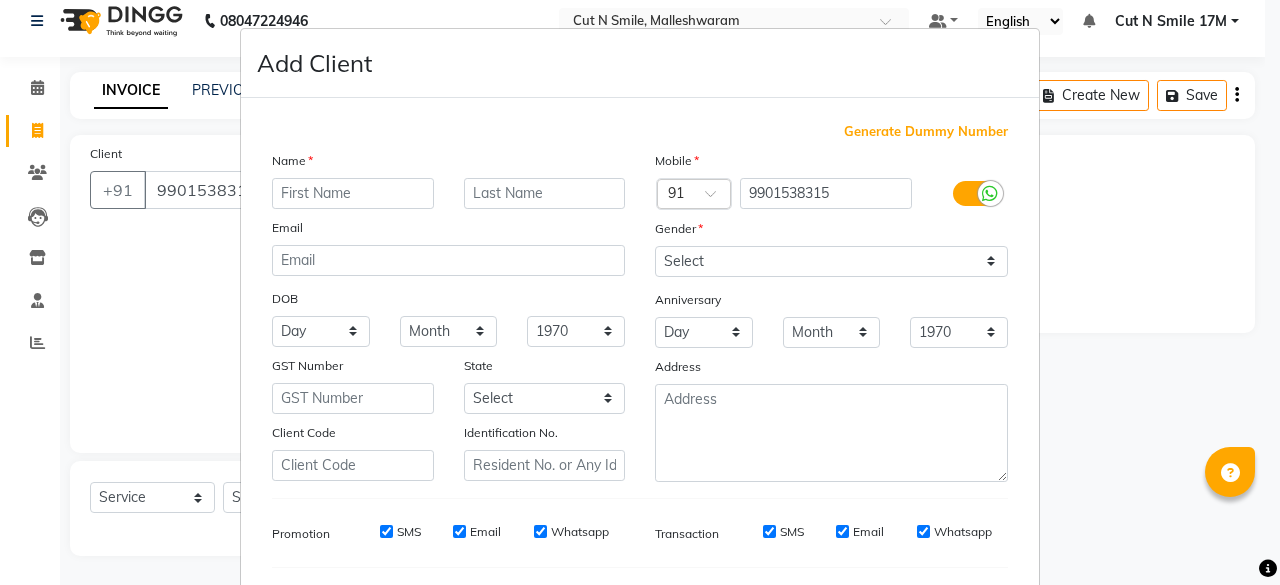 click at bounding box center [353, 193] 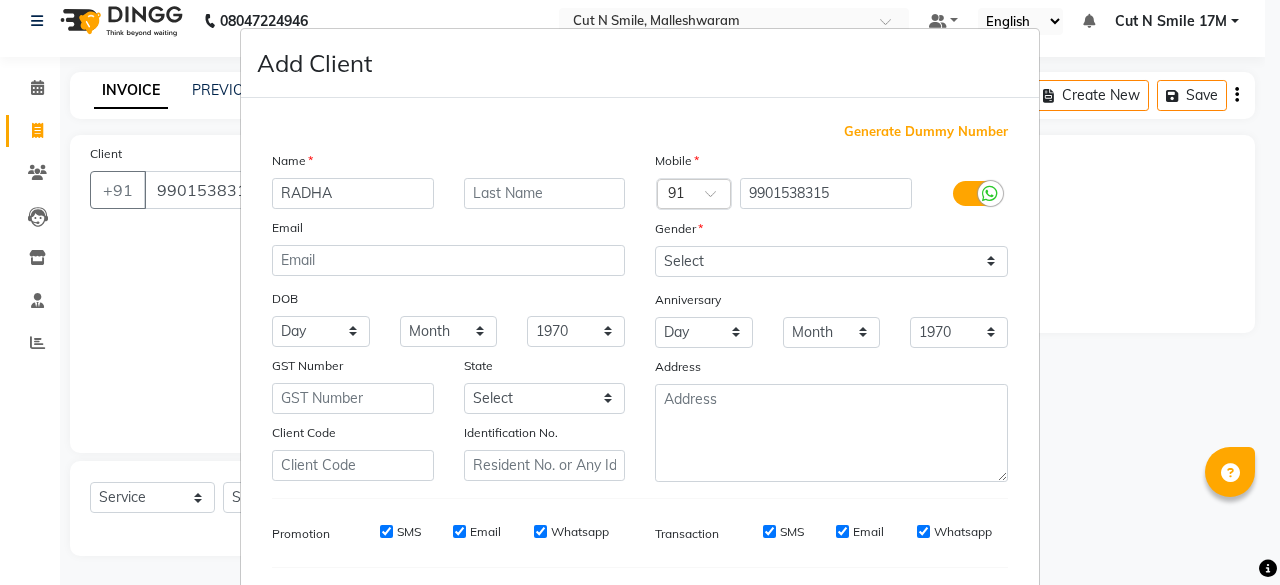 type on "RADHA" 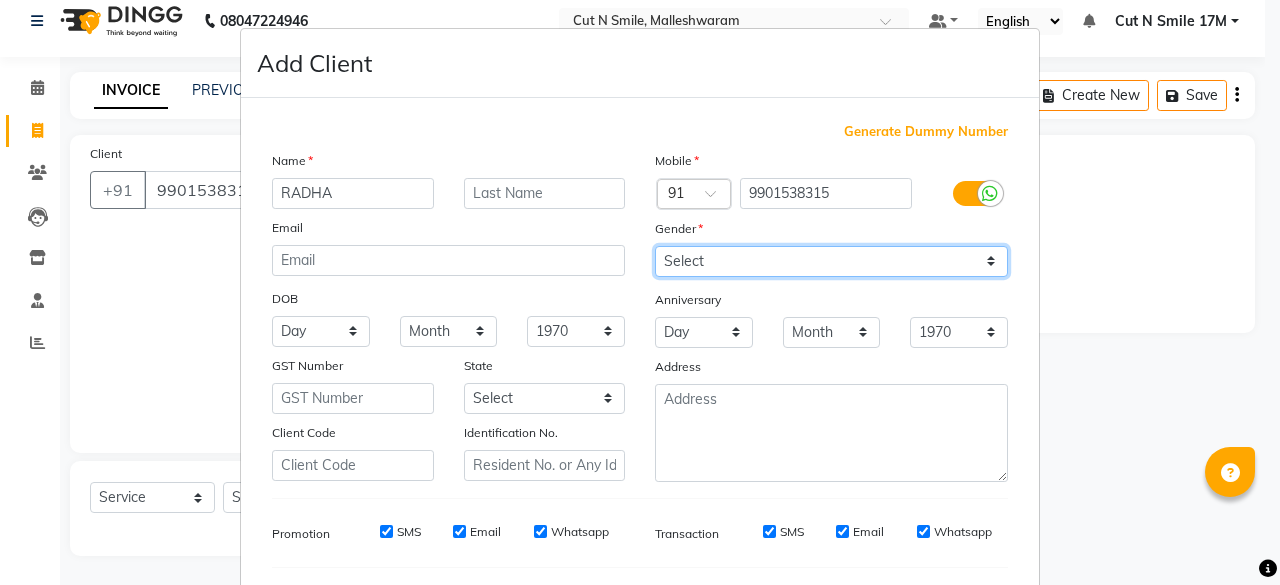 click on "Select [DEMOGRAPHIC_DATA] [DEMOGRAPHIC_DATA] Other Prefer Not To Say" at bounding box center [831, 261] 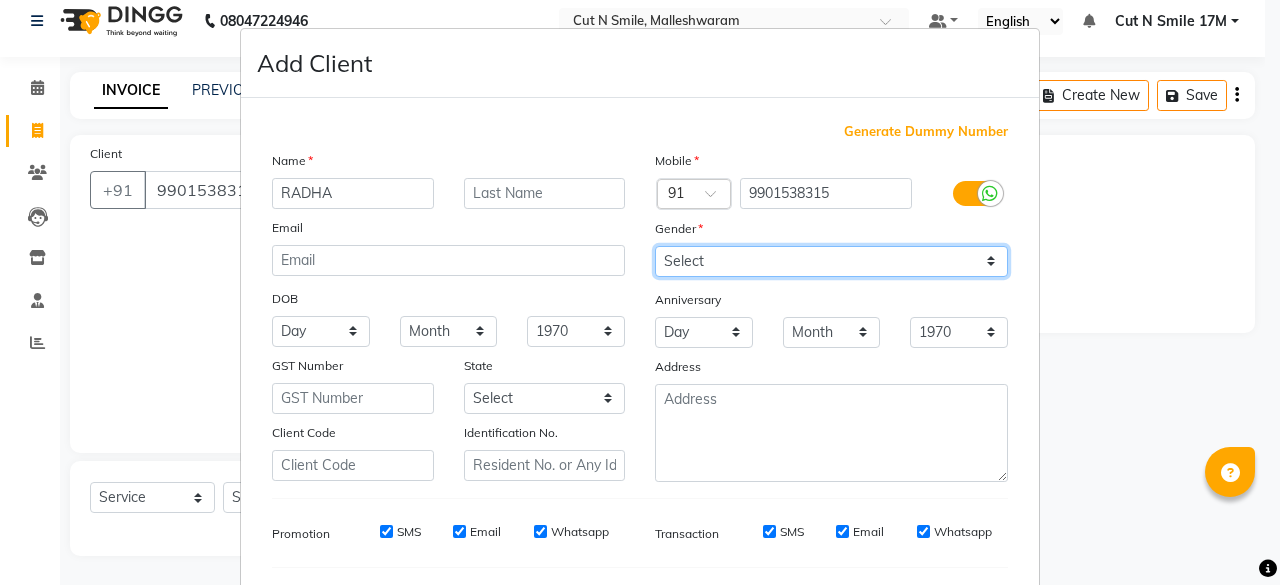 click on "Select [DEMOGRAPHIC_DATA] [DEMOGRAPHIC_DATA] Other Prefer Not To Say" at bounding box center [831, 261] 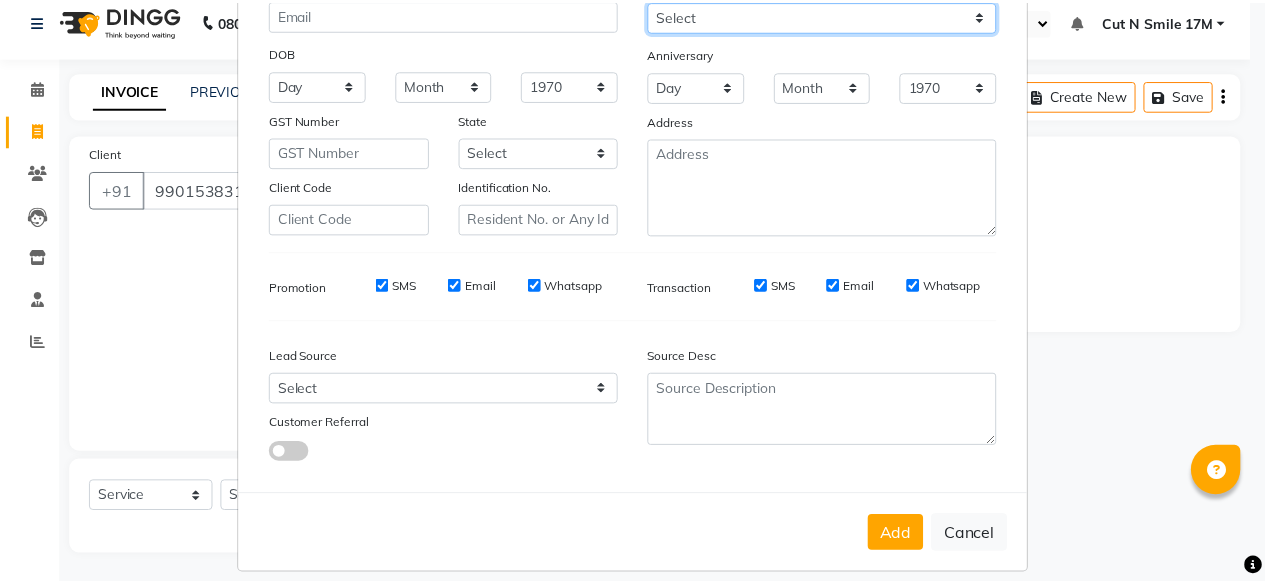 scroll, scrollTop: 260, scrollLeft: 0, axis: vertical 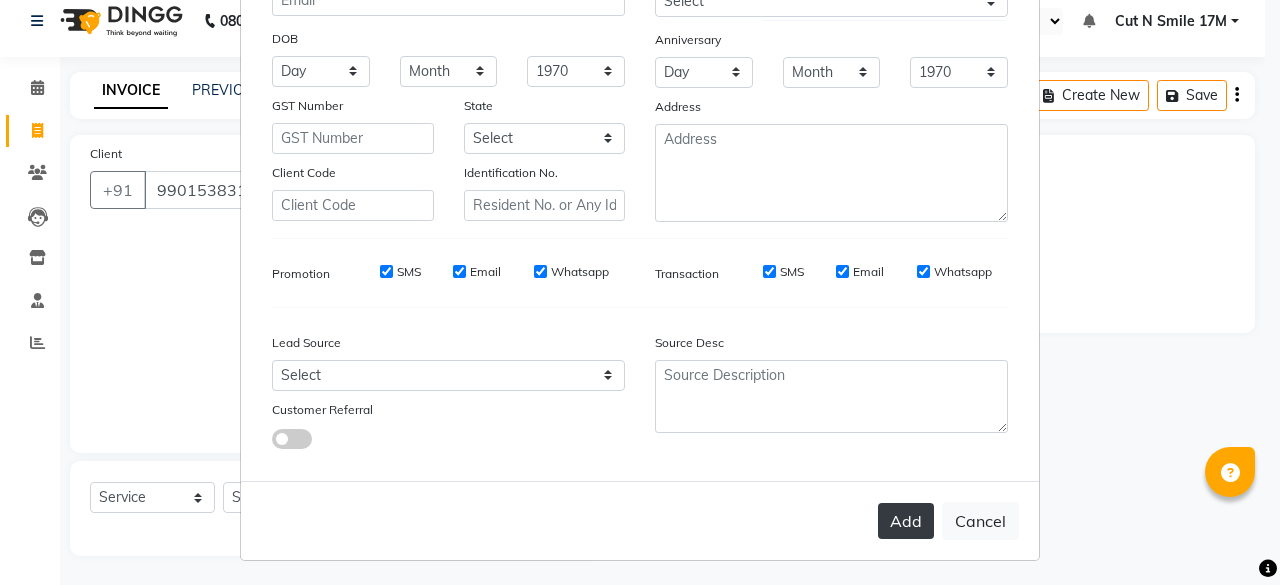 click on "Add" at bounding box center [906, 521] 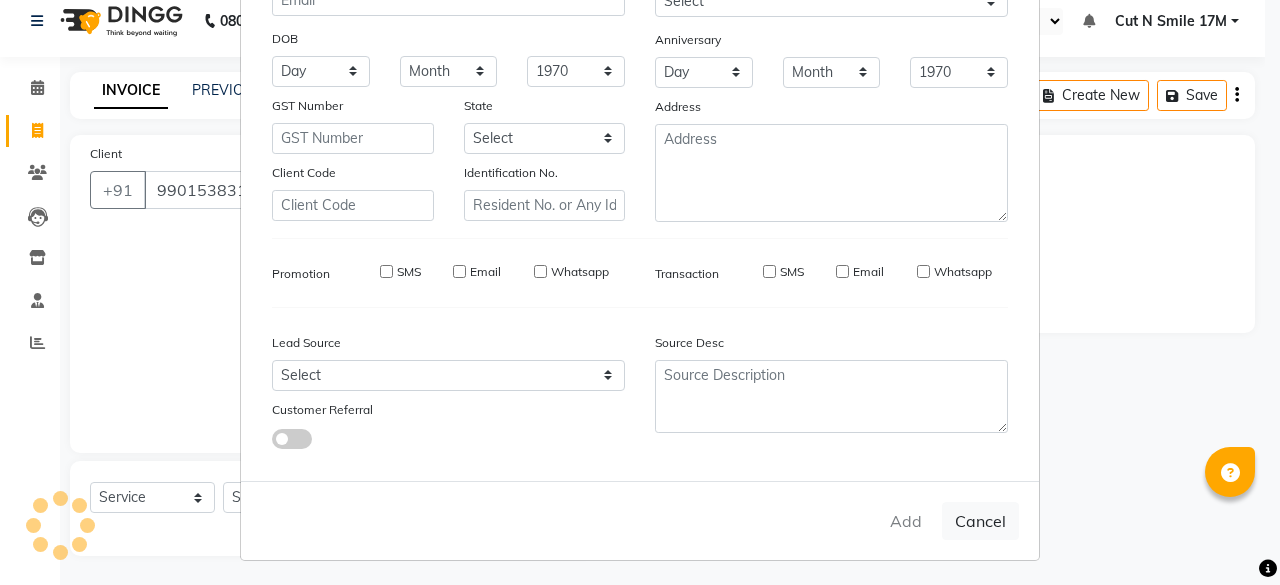 type on "99******15" 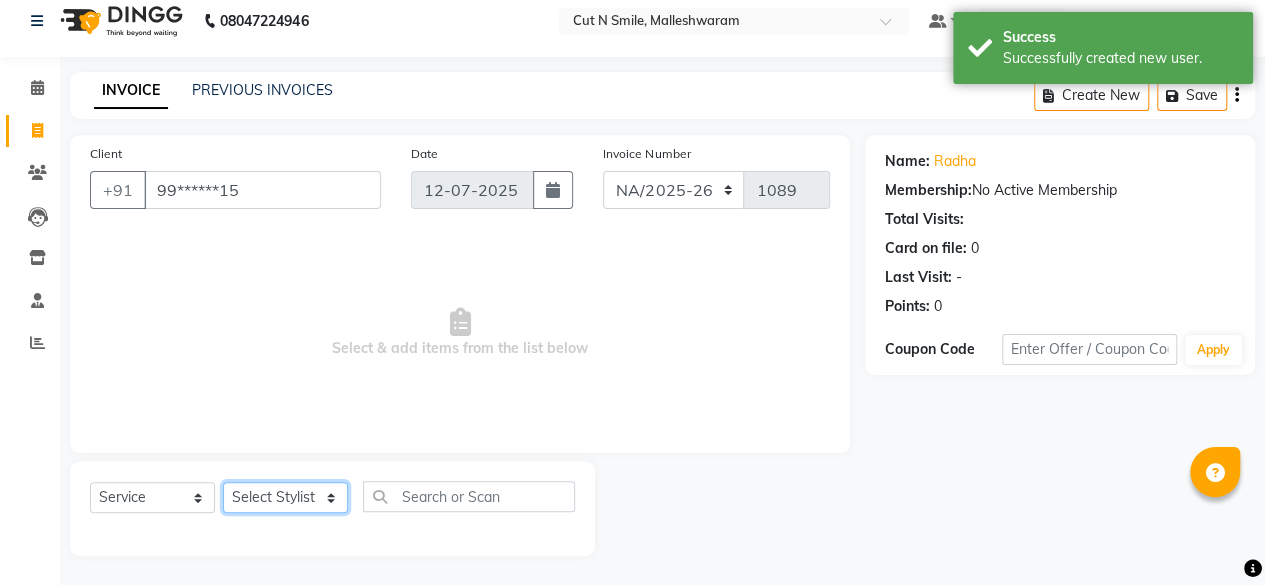 click on "Select Stylist [PERSON_NAME] 17M [PERSON_NAME] 9M Ajim 17M  [PERSON_NAME] 17M [PERSON_NAME] [PERSON_NAME] [PERSON_NAME] 17M Armaan 17M Armaan 17O Arshad 17O Asahika ML Babbu ML  Cena 17M [PERSON_NAME] 9M CNS 17 Malleshwaram CNS 9 Malleshwaram CNS [PERSON_NAME] Layout Cut N Smile 17O [PERSON_NAME] 9M [PERSON_NAME] 17M  [PERSON_NAME] 9M [PERSON_NAME] Ganesh 9M Ganga 9M Govind ML [PERSON_NAME] 17M [PERSON_NAME] 17O [PERSON_NAME] 17M Meena ML Mercy [PERSON_NAME] 17M [PERSON_NAME] 17M [PERSON_NAME] [PERSON_NAME] 9M [PERSON_NAME] 9M [PERSON_NAME] 17M [PERSON_NAME] 17M  [PERSON_NAME] 9M [PERSON_NAME] 9M [PERSON_NAME] 17M [PERSON_NAME] 9M Rajan [PERSON_NAME] 9M [PERSON_NAME] 9M [PERSON_NAME] 17M [PERSON_NAME] 17O [PERSON_NAME] 9M [PERSON_NAME] 17M [PERSON_NAME] 17ML [PERSON_NAME] [PERSON_NAME] 17M [PERSON_NAME] [PERSON_NAME]  [PERSON_NAME] ML [PERSON_NAME] 17M Sopna ML [PERSON_NAME] 17M Tanjua 9M [PERSON_NAME] 17M Tofeek 9M Tulsi 17O [PERSON_NAME] 17M Vishal 17M [PERSON_NAME] 17O  [PERSON_NAME]" 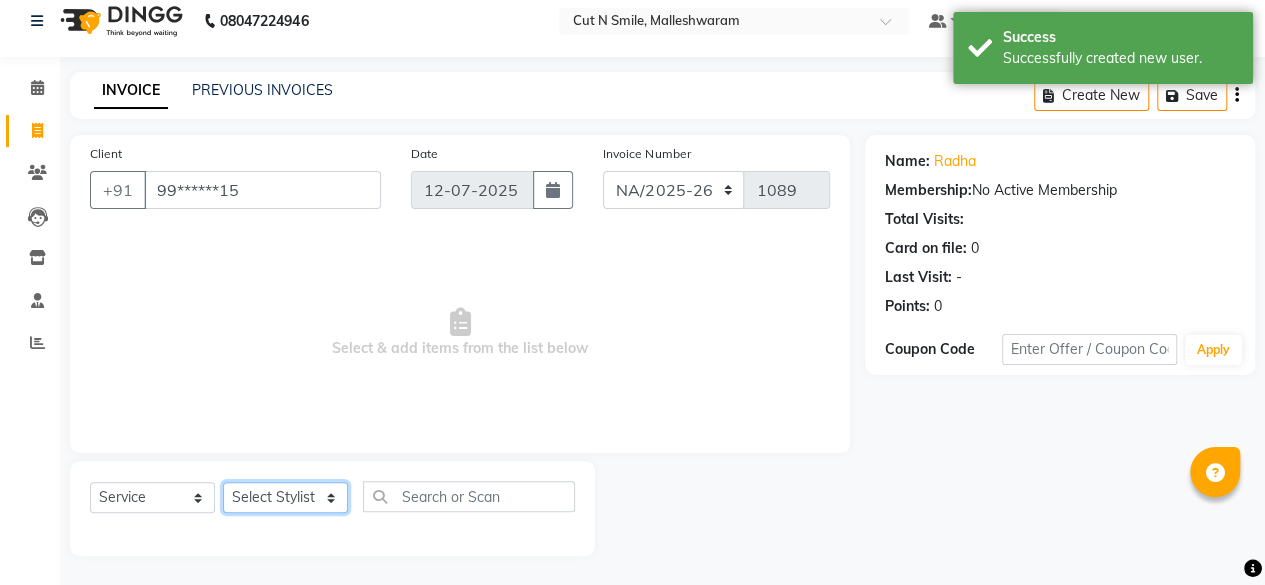 select on "61386" 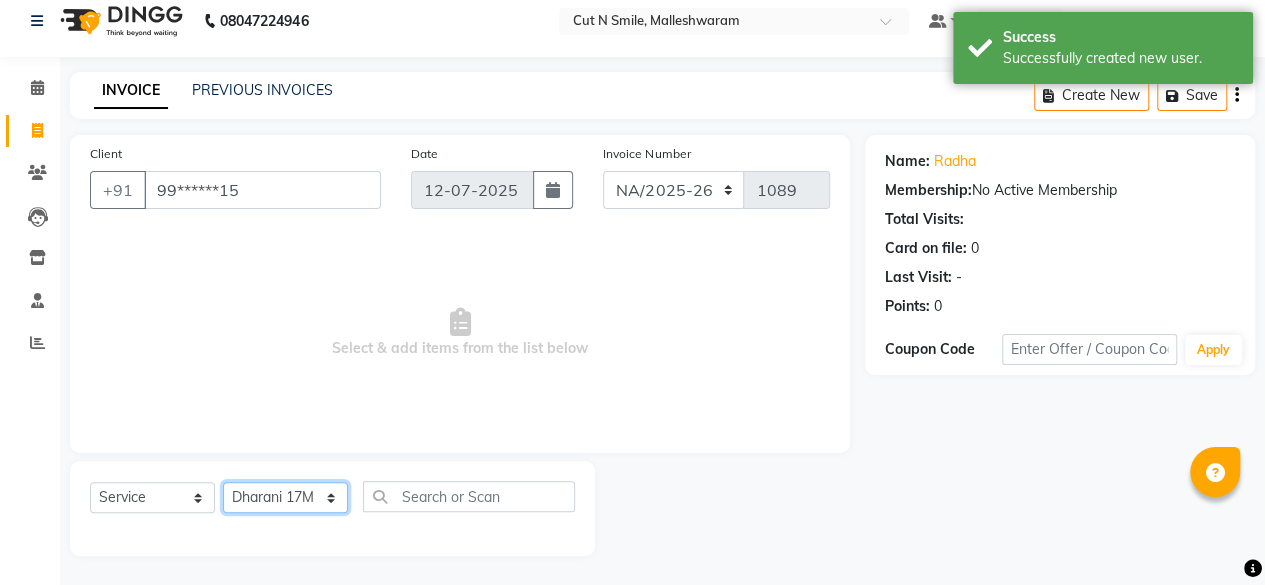 click on "Select Stylist [PERSON_NAME] 17M [PERSON_NAME] 9M Ajim 17M  [PERSON_NAME] 17M [PERSON_NAME] [PERSON_NAME] [PERSON_NAME] 17M Armaan 17M Armaan 17O Arshad 17O Asahika ML Babbu ML  Cena 17M [PERSON_NAME] 9M CNS 17 Malleshwaram CNS 9 Malleshwaram CNS [PERSON_NAME] Layout Cut N Smile 17O [PERSON_NAME] 9M [PERSON_NAME] 17M  [PERSON_NAME] 9M [PERSON_NAME] Ganesh 9M Ganga 9M Govind ML [PERSON_NAME] 17M [PERSON_NAME] 17O [PERSON_NAME] 17M Meena ML Mercy [PERSON_NAME] 17M [PERSON_NAME] 17M [PERSON_NAME] [PERSON_NAME] 9M [PERSON_NAME] 9M [PERSON_NAME] 17M [PERSON_NAME] 17M  [PERSON_NAME] 9M [PERSON_NAME] 9M [PERSON_NAME] 17M [PERSON_NAME] 9M Rajan [PERSON_NAME] 9M [PERSON_NAME] 9M [PERSON_NAME] 17M [PERSON_NAME] 17O [PERSON_NAME] 9M [PERSON_NAME] 17M [PERSON_NAME] 17ML [PERSON_NAME] [PERSON_NAME] 17M [PERSON_NAME] [PERSON_NAME]  [PERSON_NAME] ML [PERSON_NAME] 17M Sopna ML [PERSON_NAME] 17M Tanjua 9M [PERSON_NAME] 17M Tofeek 9M Tulsi 17O [PERSON_NAME] 17M Vishal 17M [PERSON_NAME] 17O  [PERSON_NAME]" 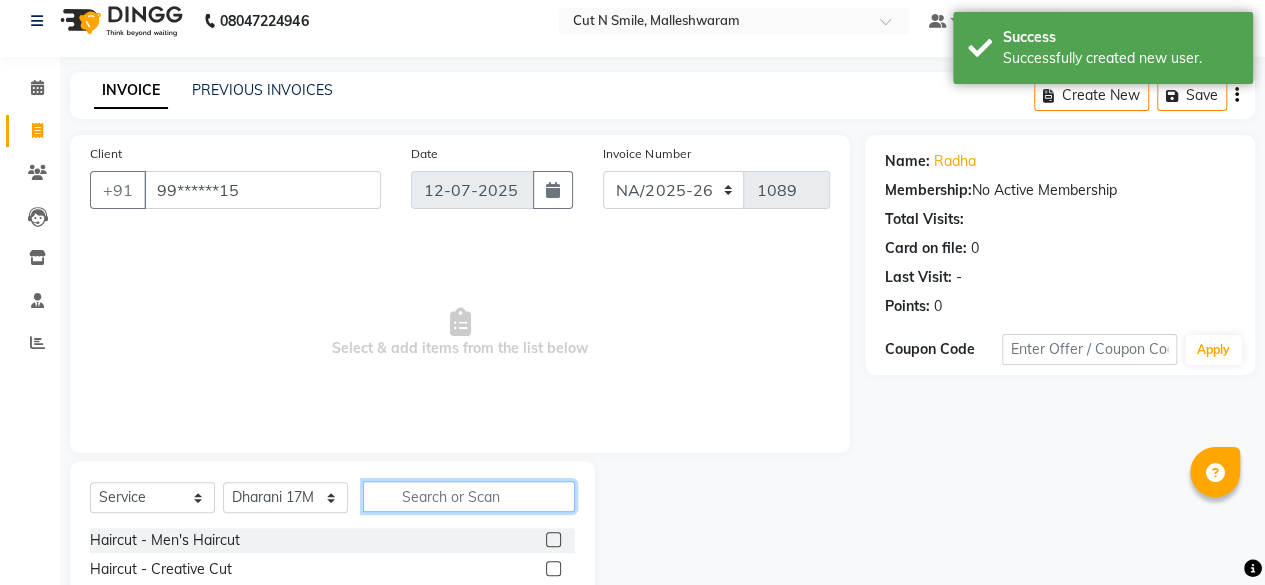 click 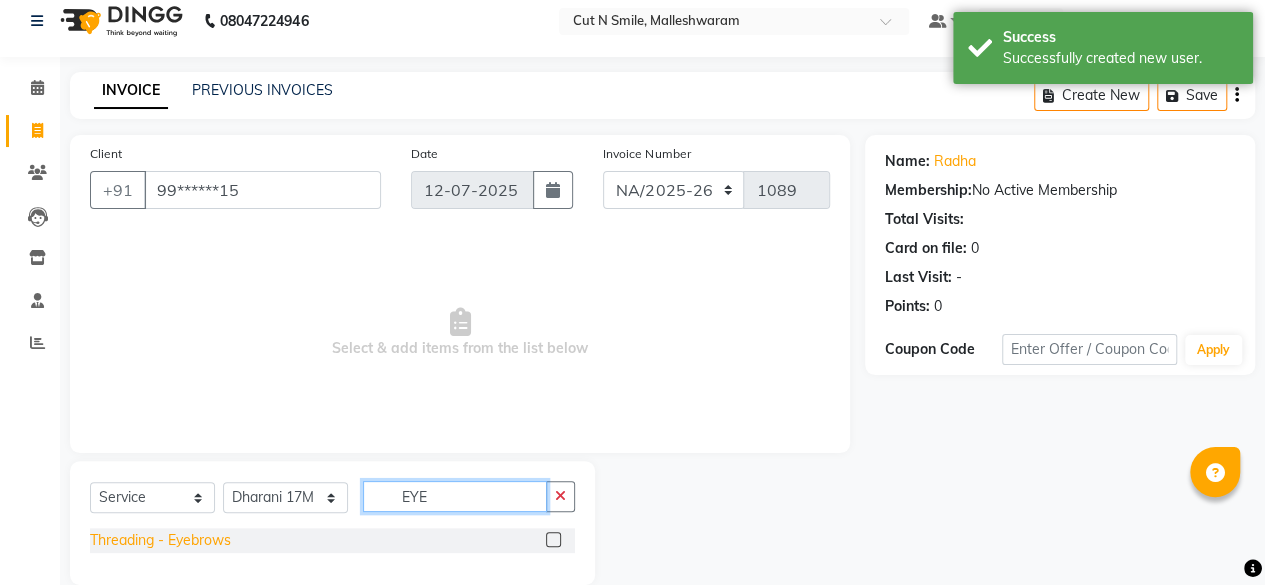 type on "EYE" 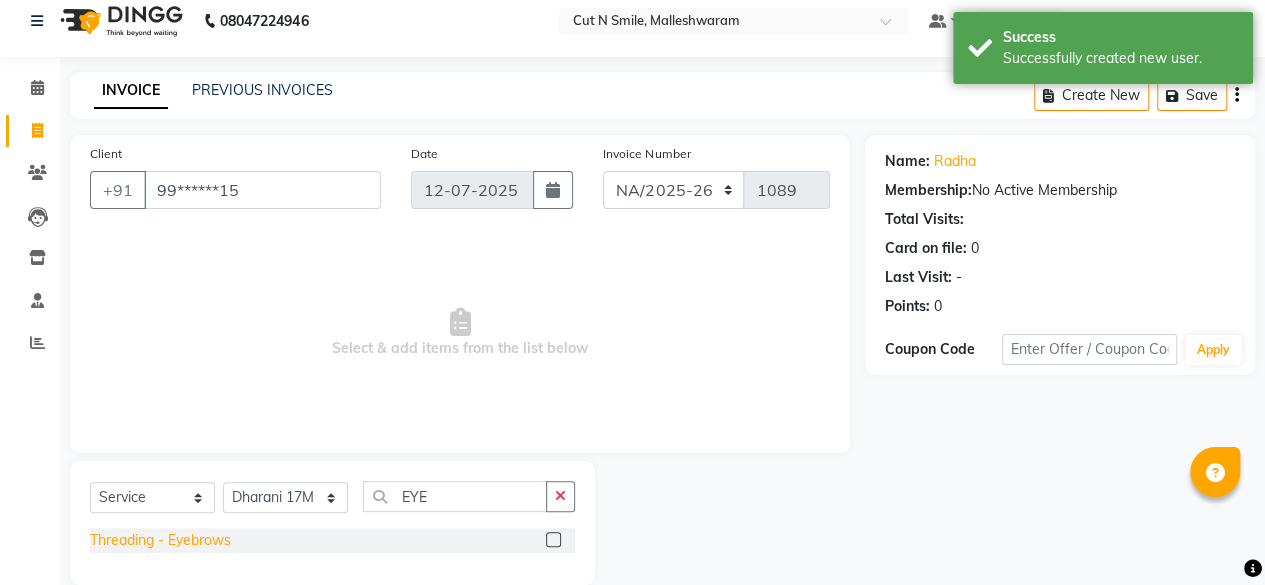 click on "Threading  - Eyebrows" 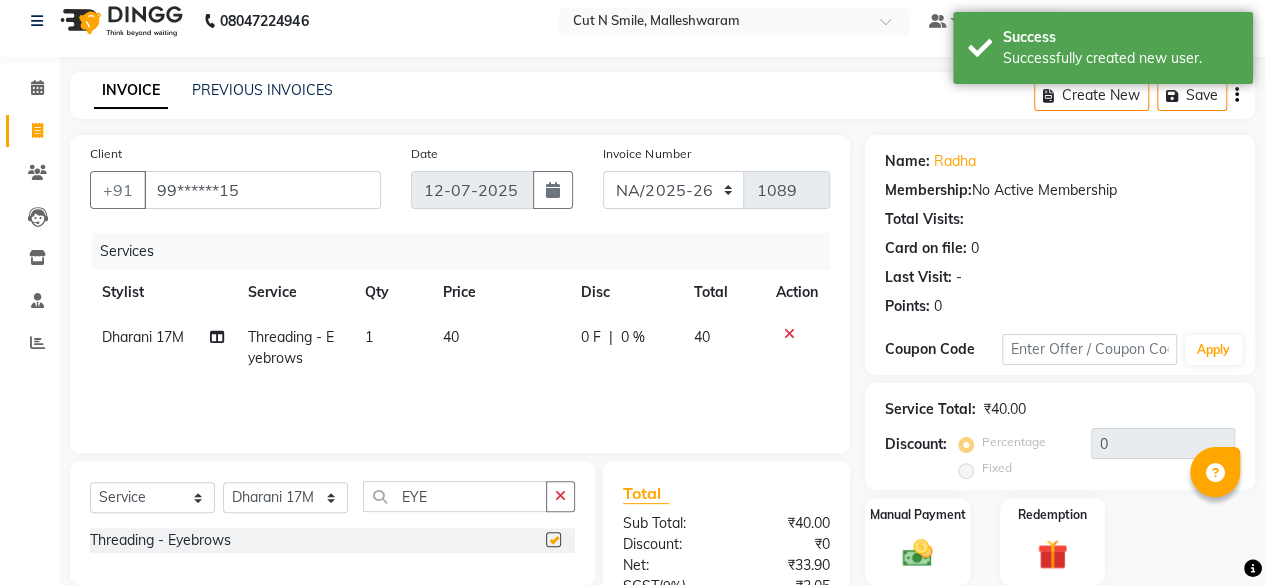 checkbox on "false" 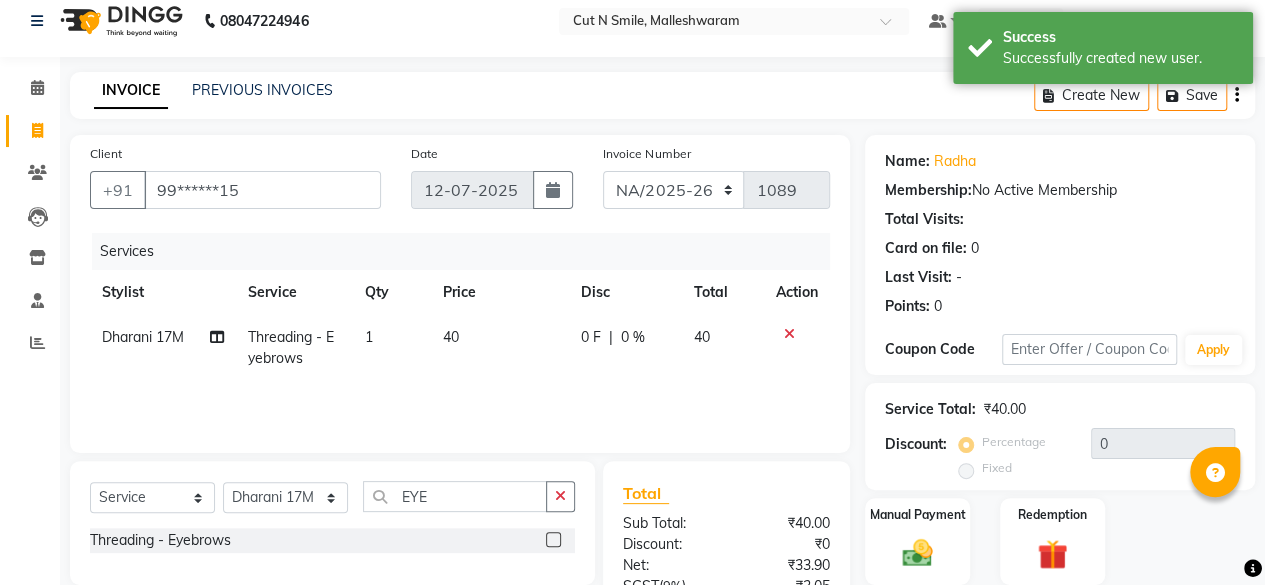 click on "40" 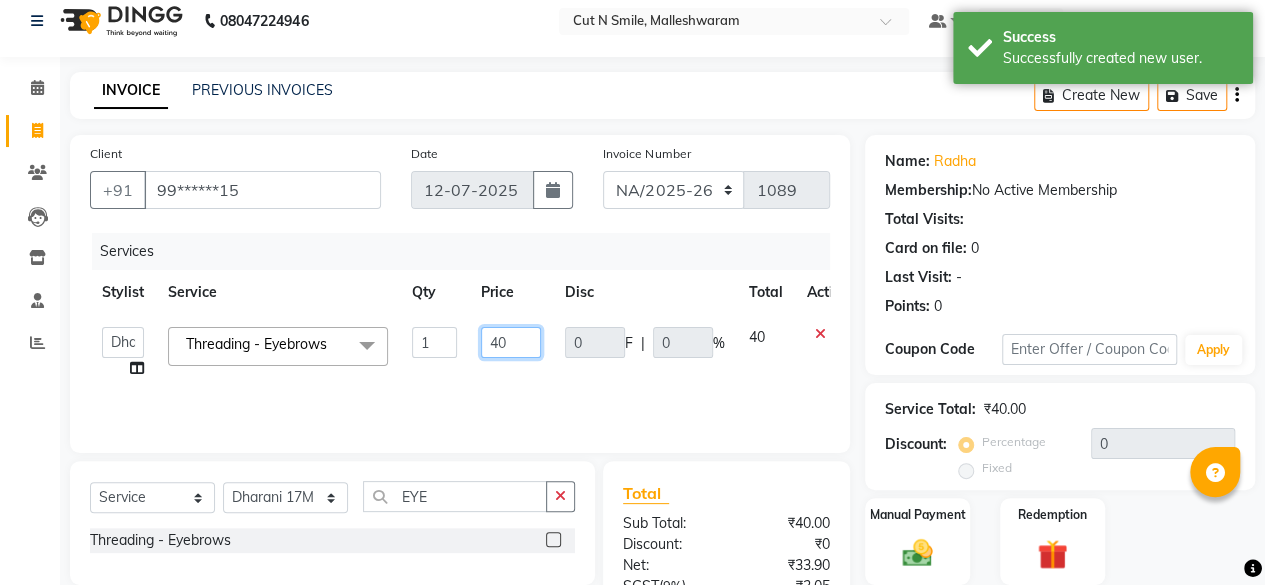 drag, startPoint x: 536, startPoint y: 341, endPoint x: 212, endPoint y: 297, distance: 326.974 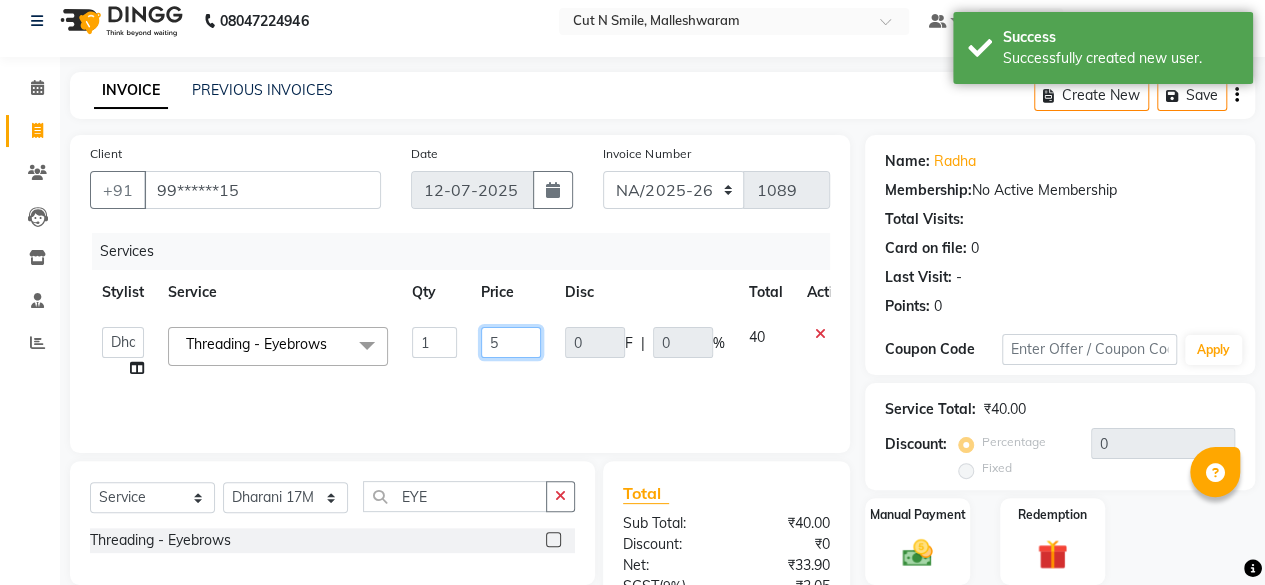 type on "50" 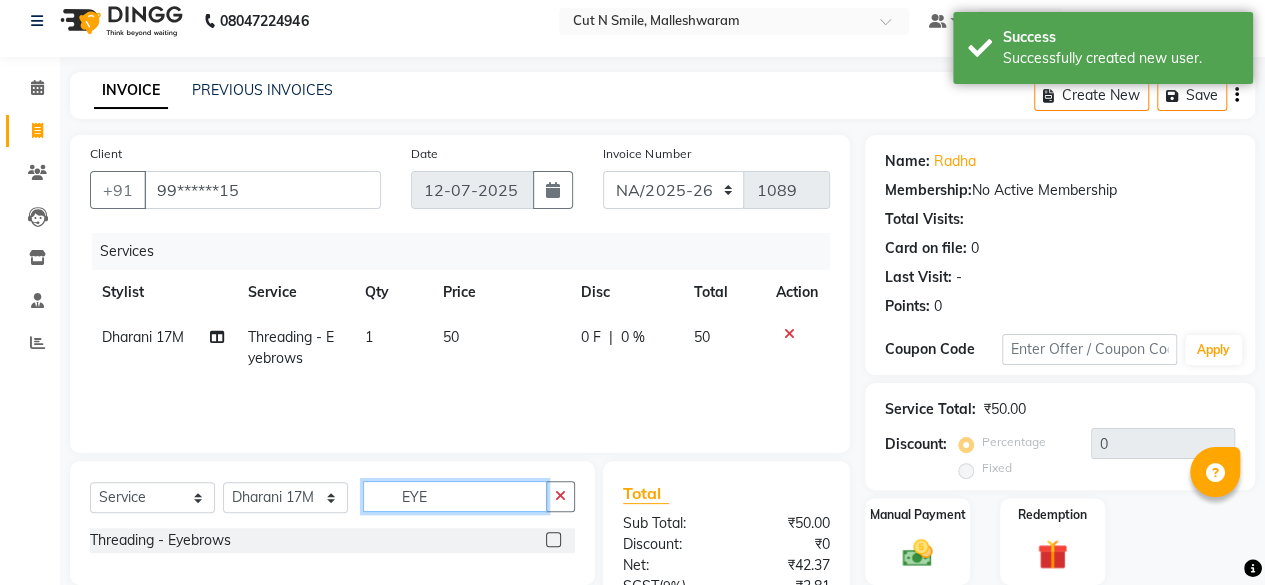 drag, startPoint x: 449, startPoint y: 509, endPoint x: 92, endPoint y: 451, distance: 361.6808 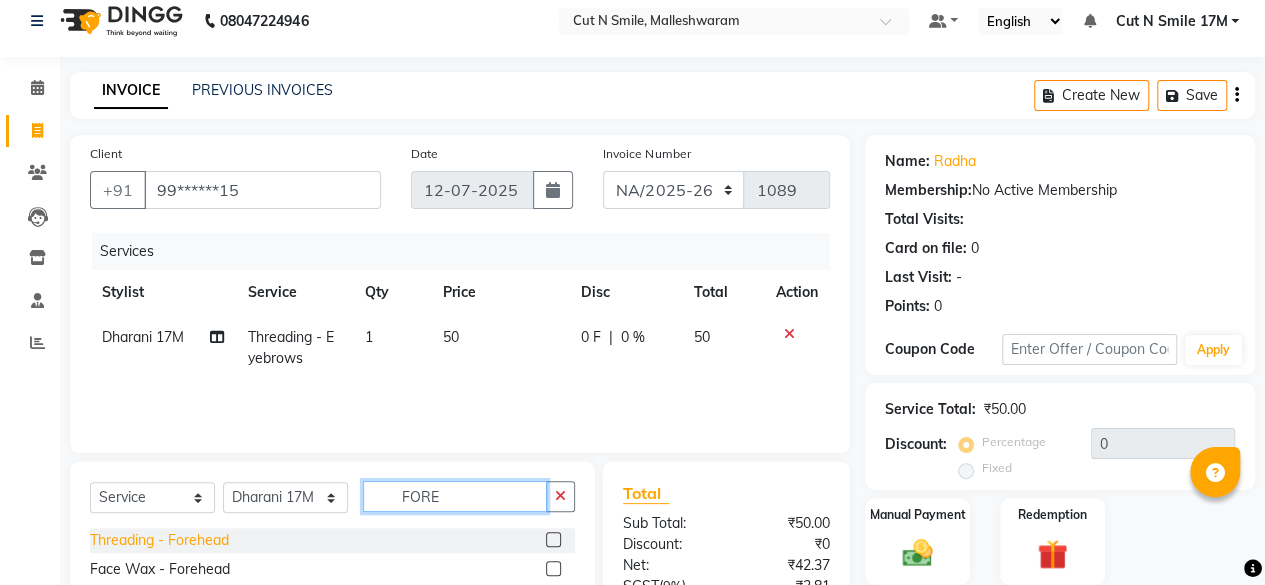 type on "FORE" 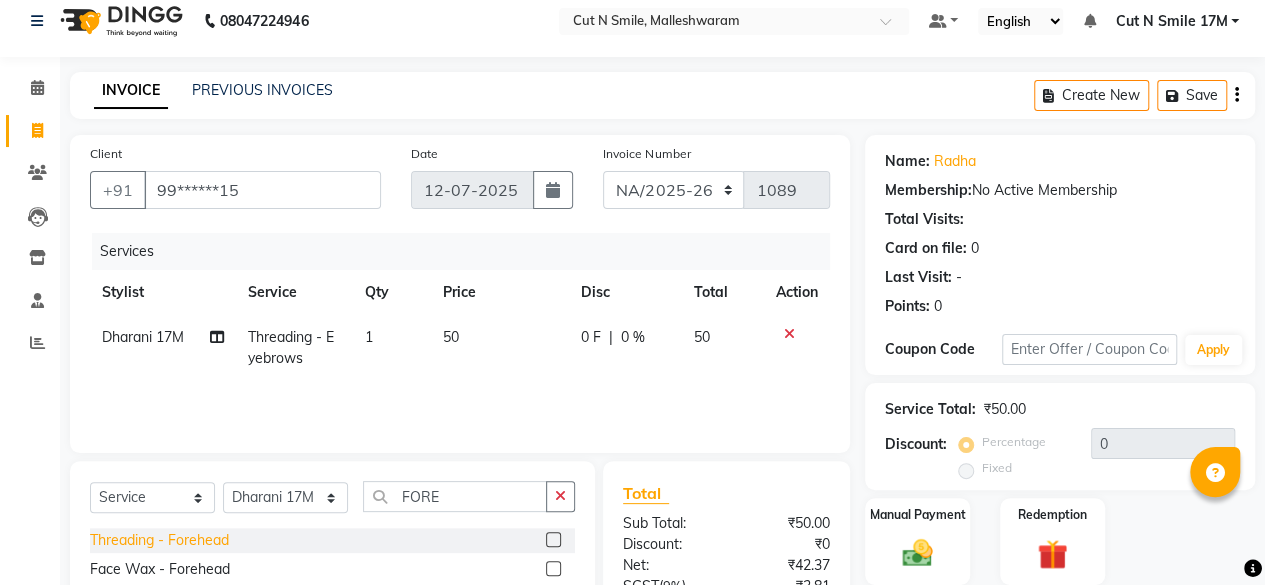 click on "Threading  - Forehead" 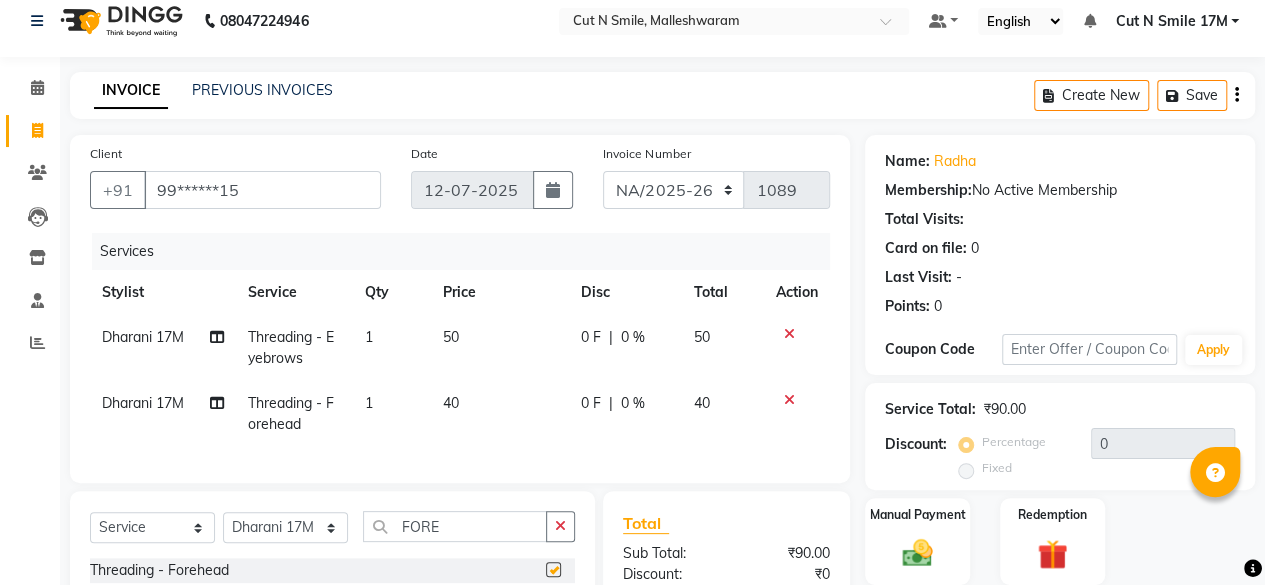 checkbox on "false" 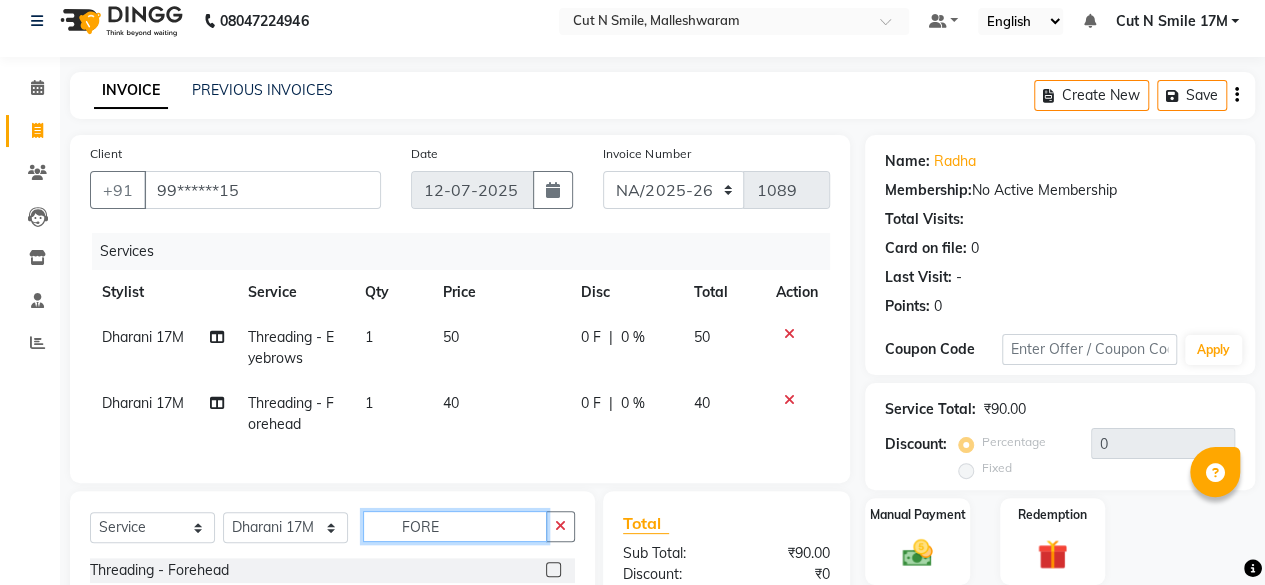 drag, startPoint x: 482, startPoint y: 544, endPoint x: 182, endPoint y: 513, distance: 301.5974 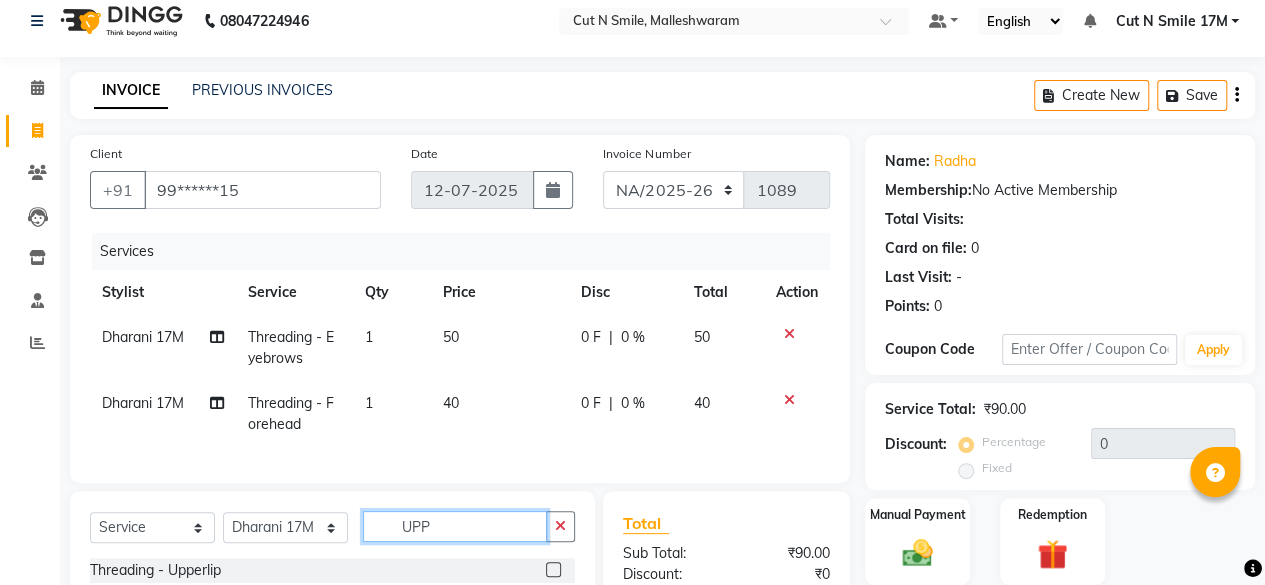 scroll, scrollTop: 258, scrollLeft: 0, axis: vertical 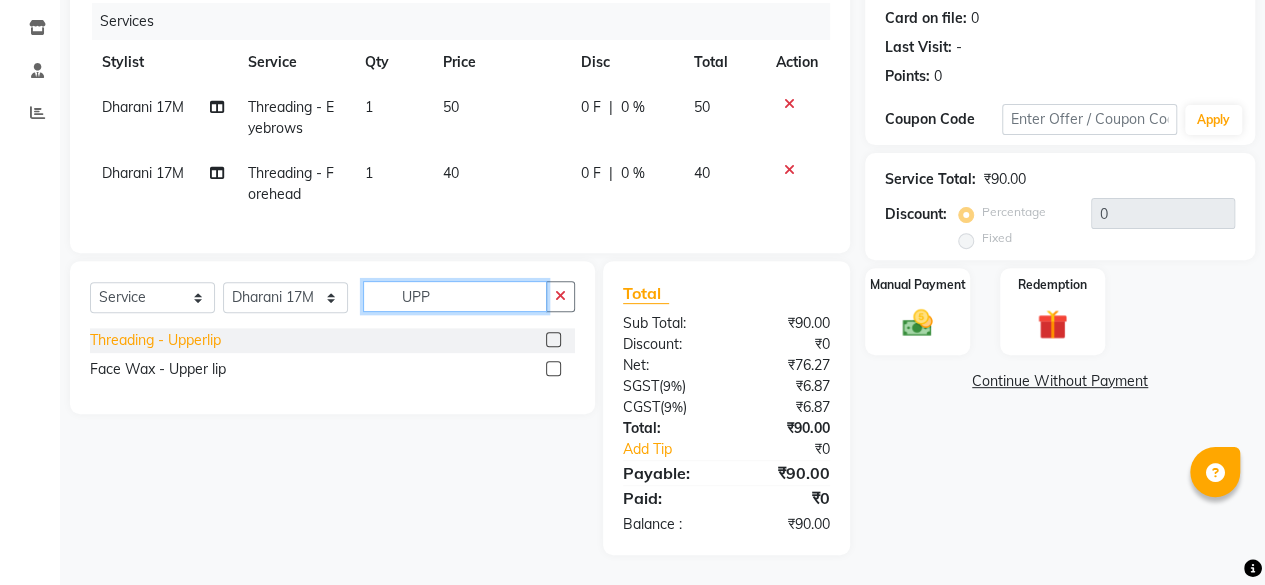 type on "UPP" 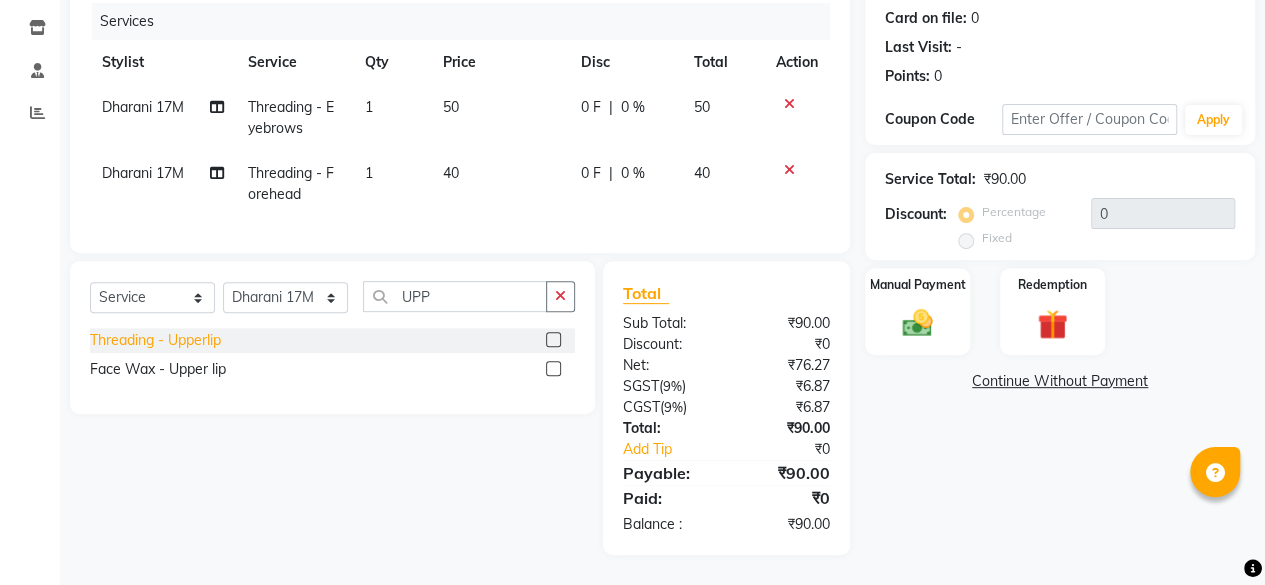 click on "Threading  - Upperlip" 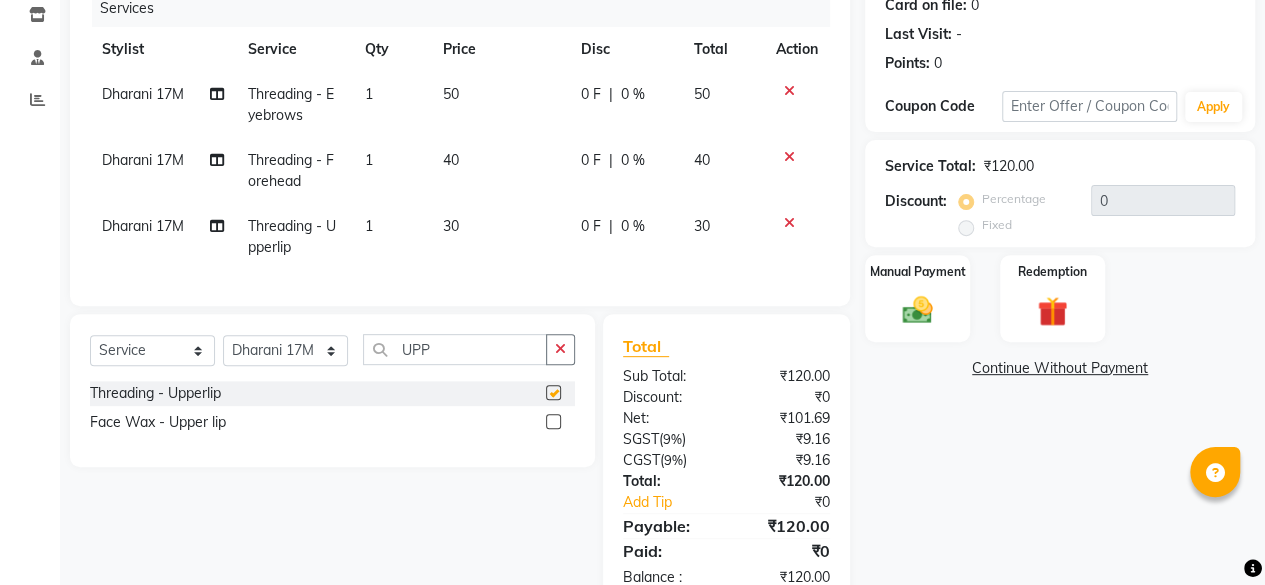 checkbox on "false" 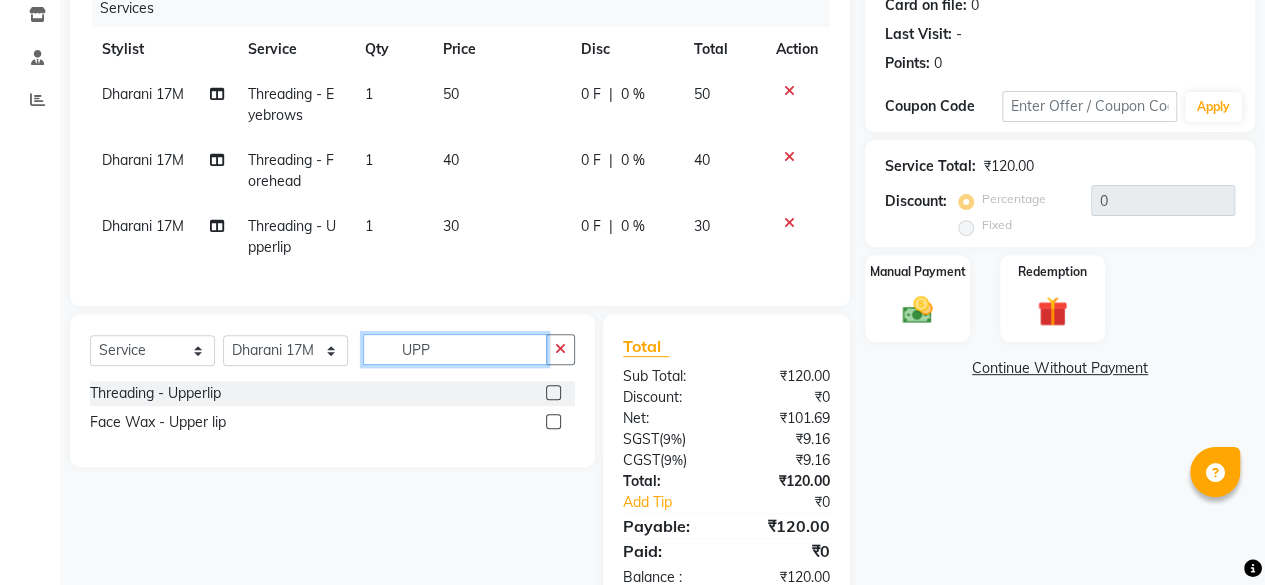 drag, startPoint x: 465, startPoint y: 365, endPoint x: 152, endPoint y: 349, distance: 313.4087 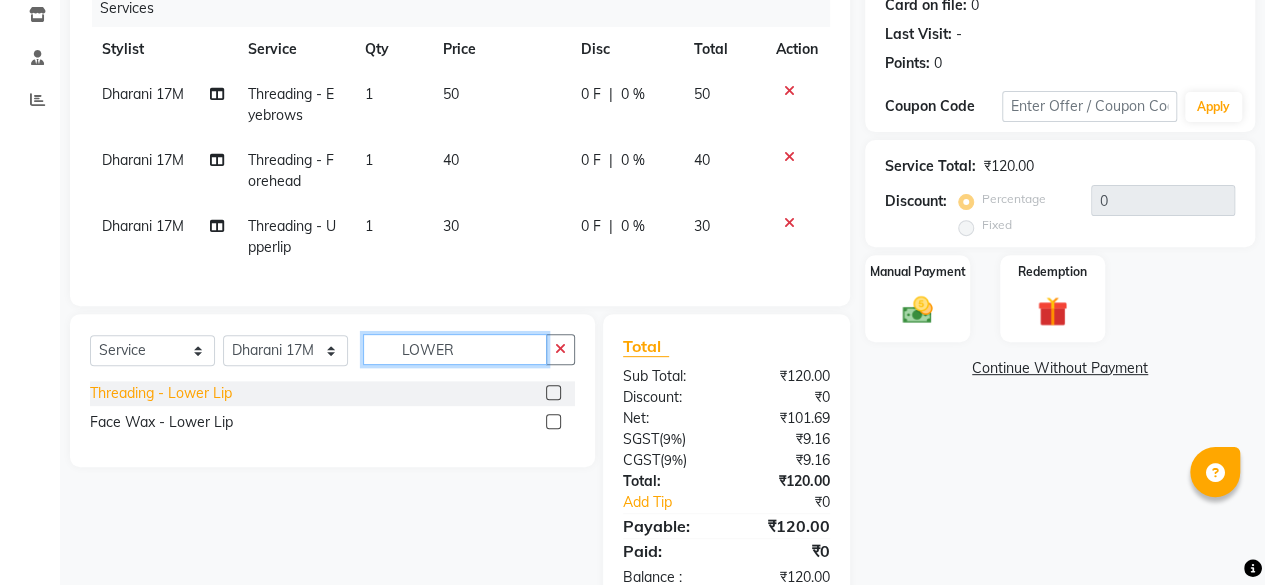 type on "LOWER" 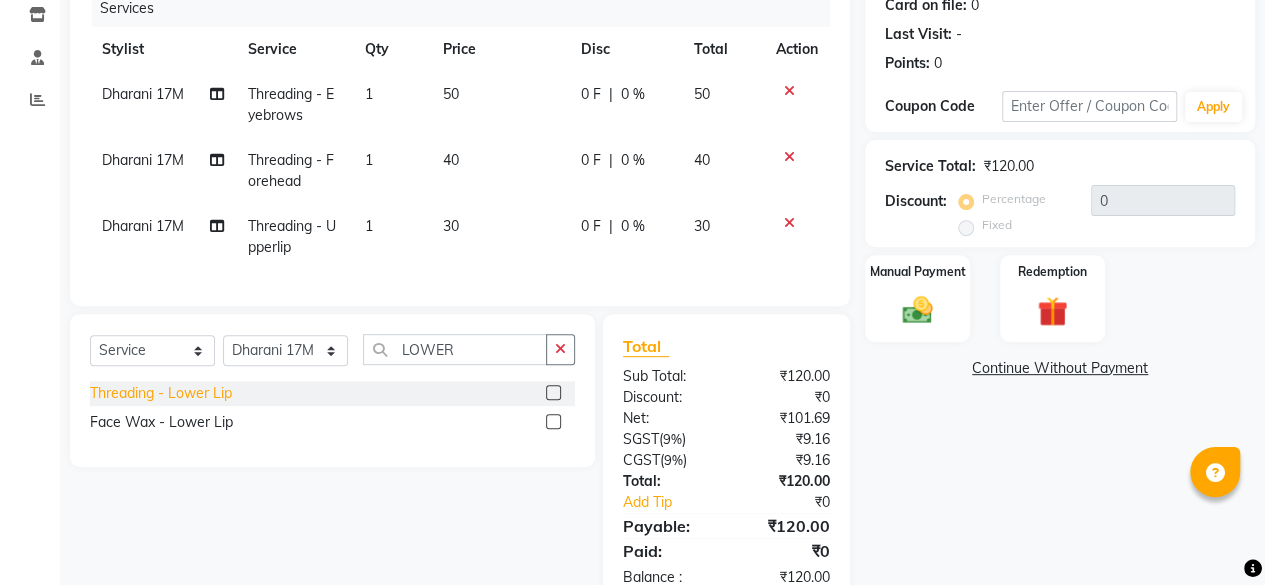 click on "Threading  - Lower Lip" 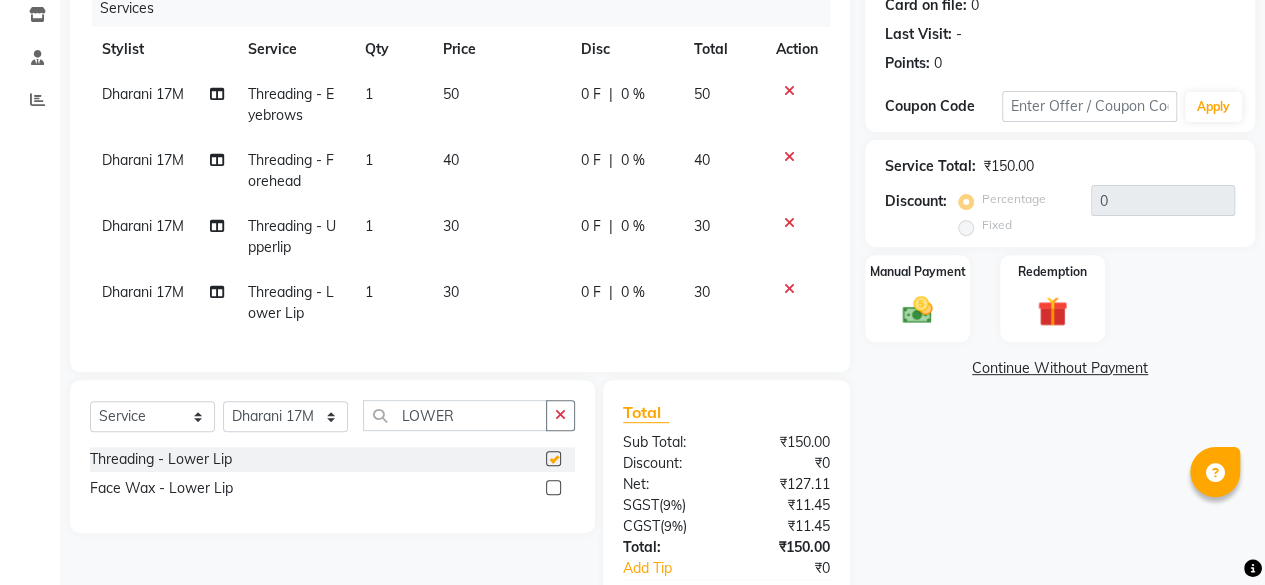 checkbox on "false" 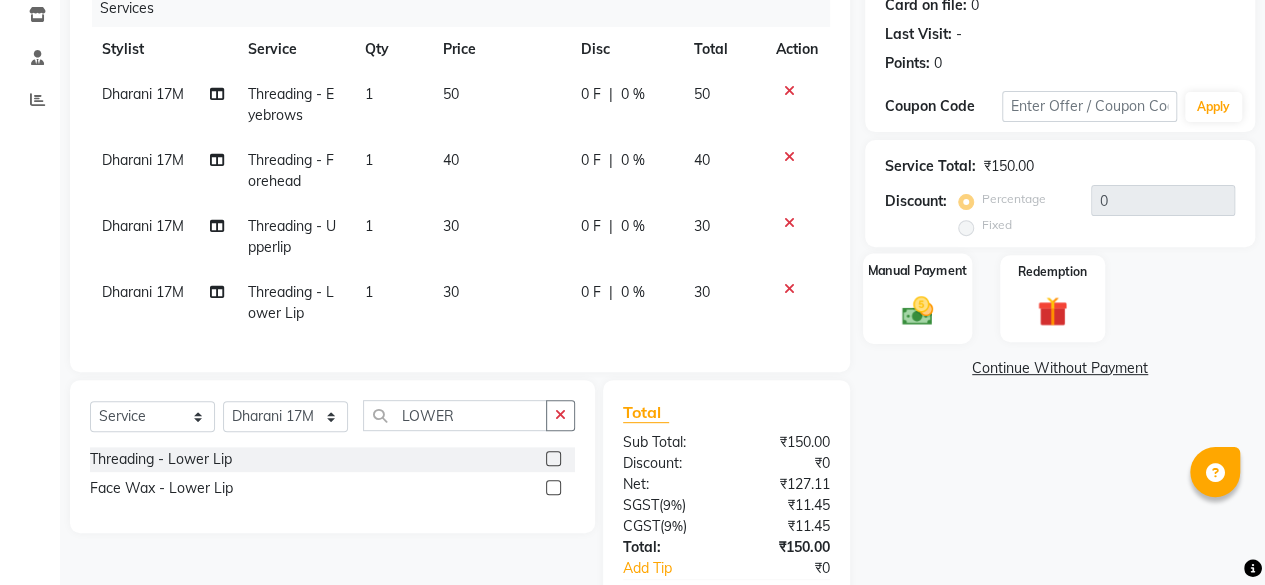 click 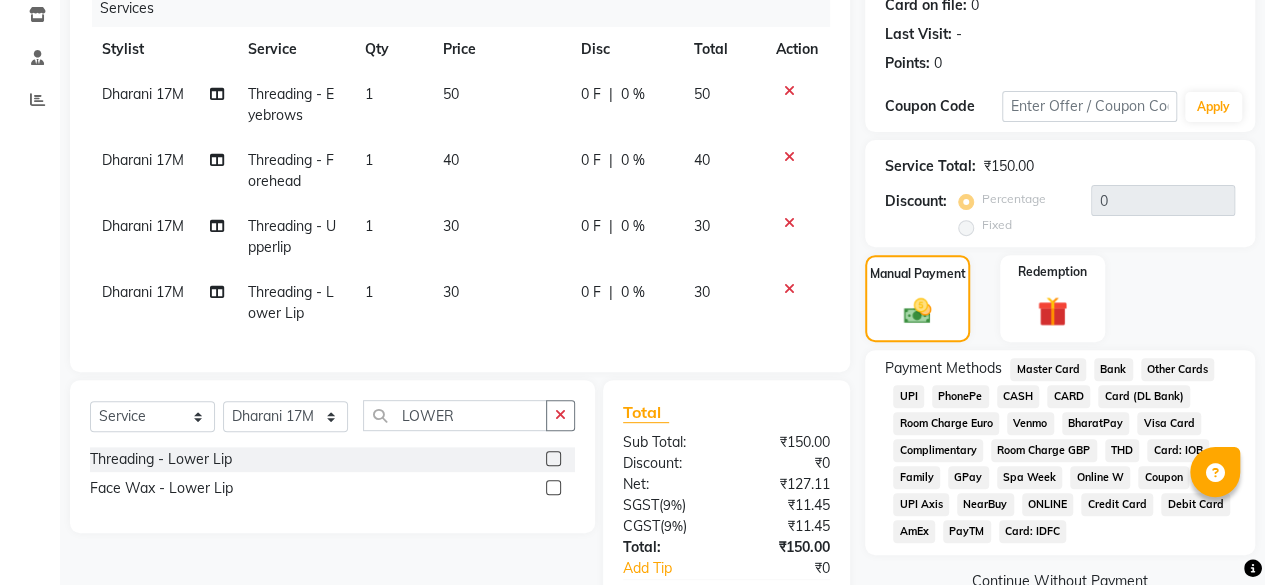 click on "UPI" 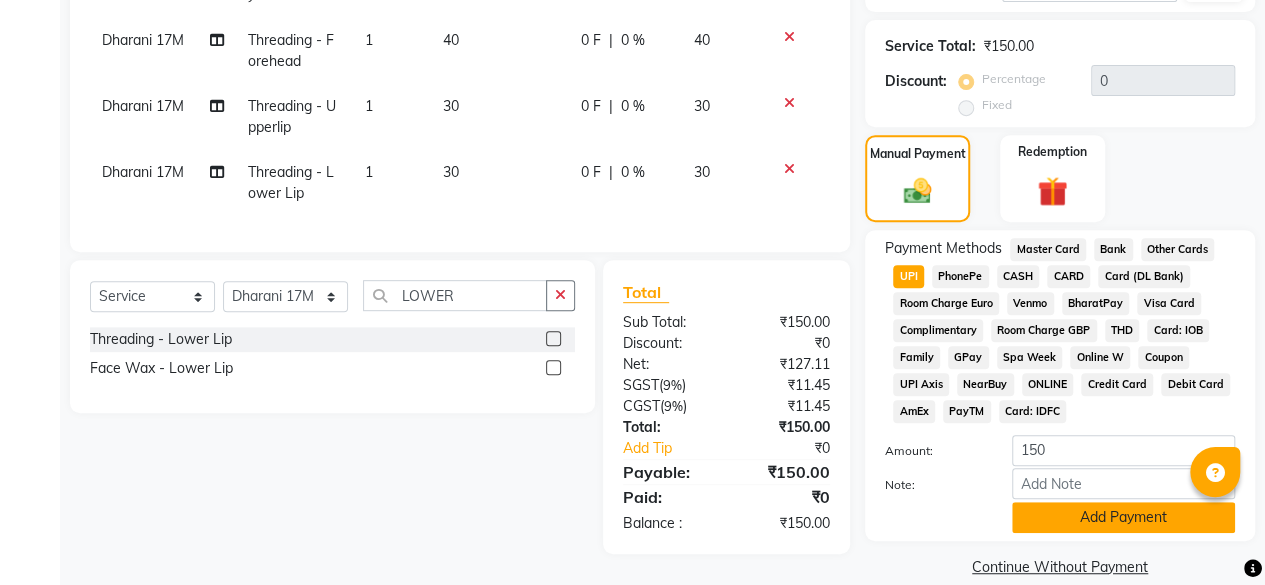 scroll, scrollTop: 405, scrollLeft: 0, axis: vertical 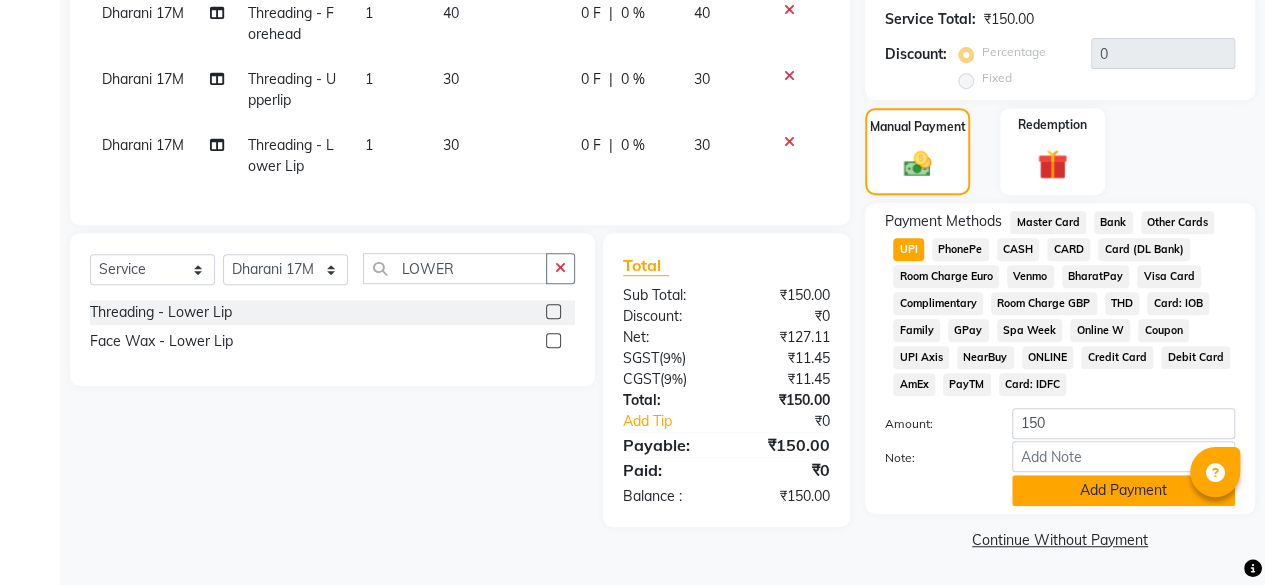 click on "Add Payment" 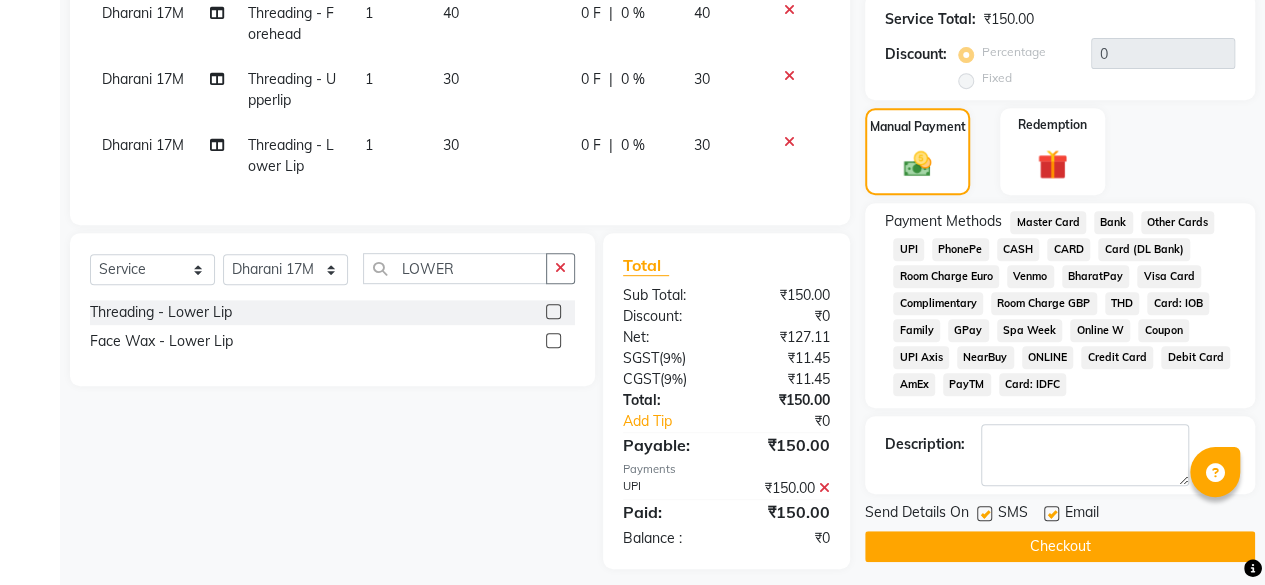 click on "Checkout" 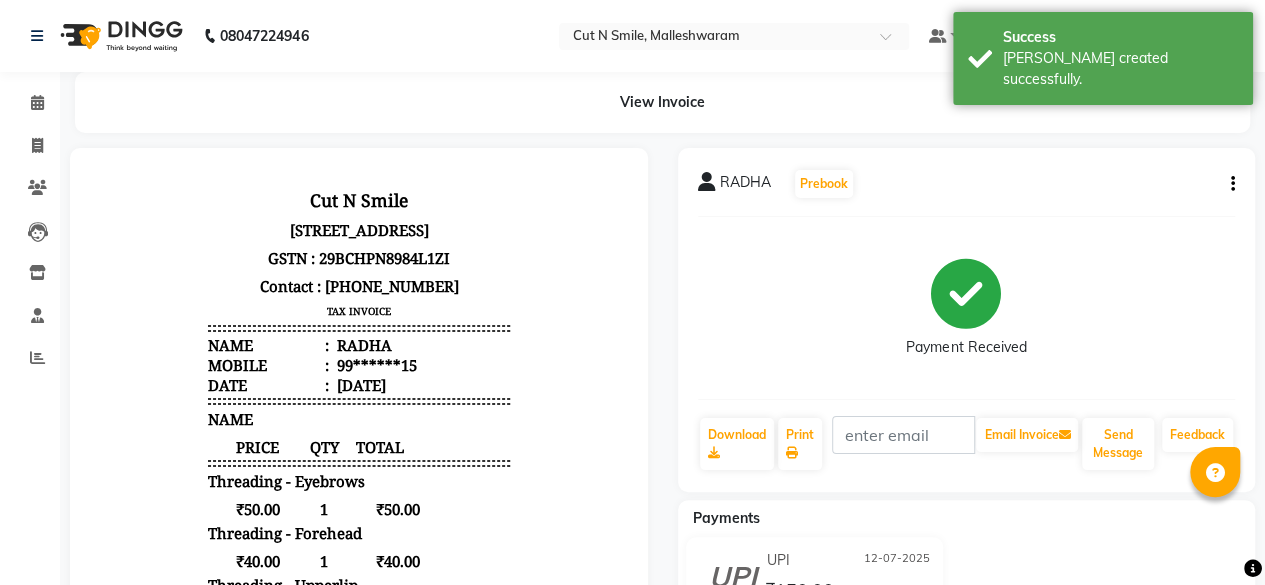 scroll, scrollTop: 0, scrollLeft: 0, axis: both 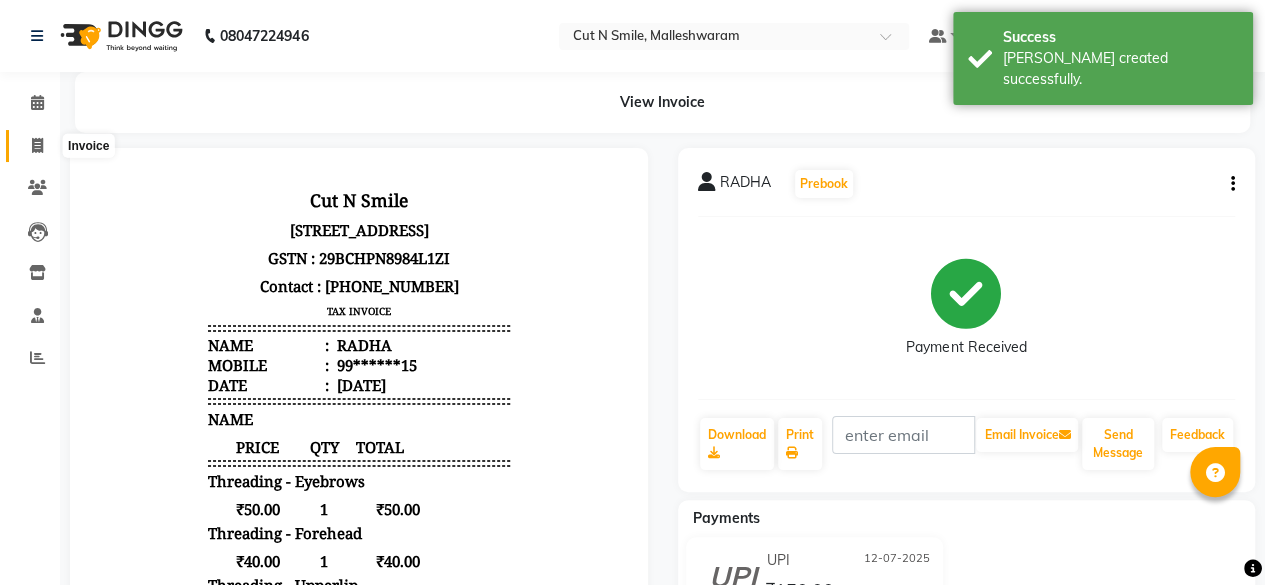 click 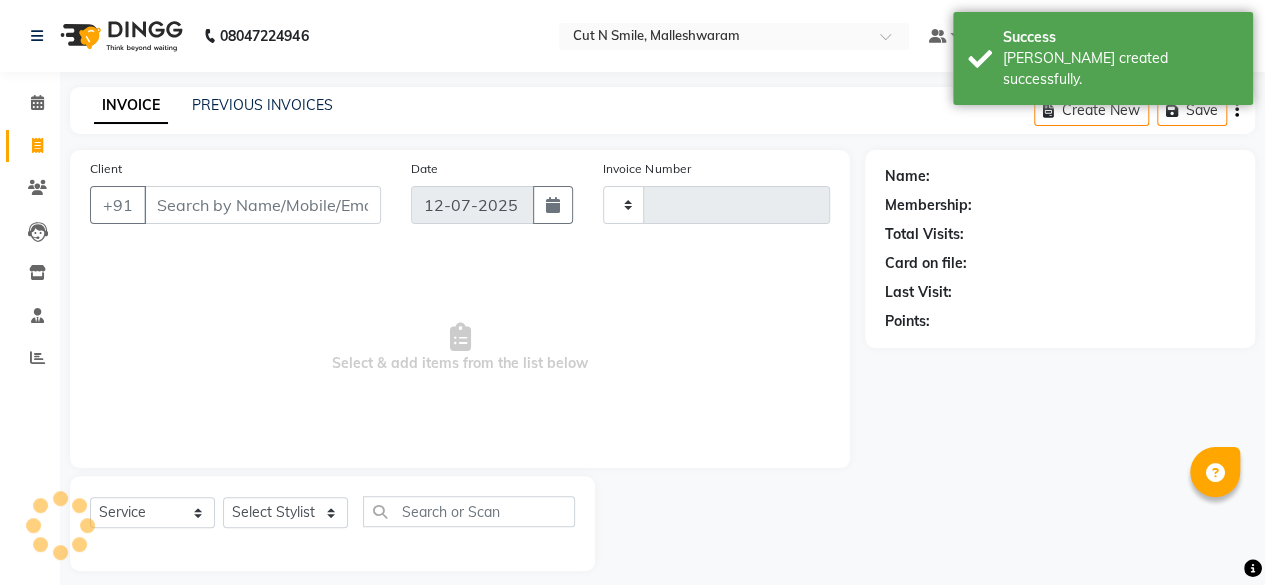 scroll, scrollTop: 15, scrollLeft: 0, axis: vertical 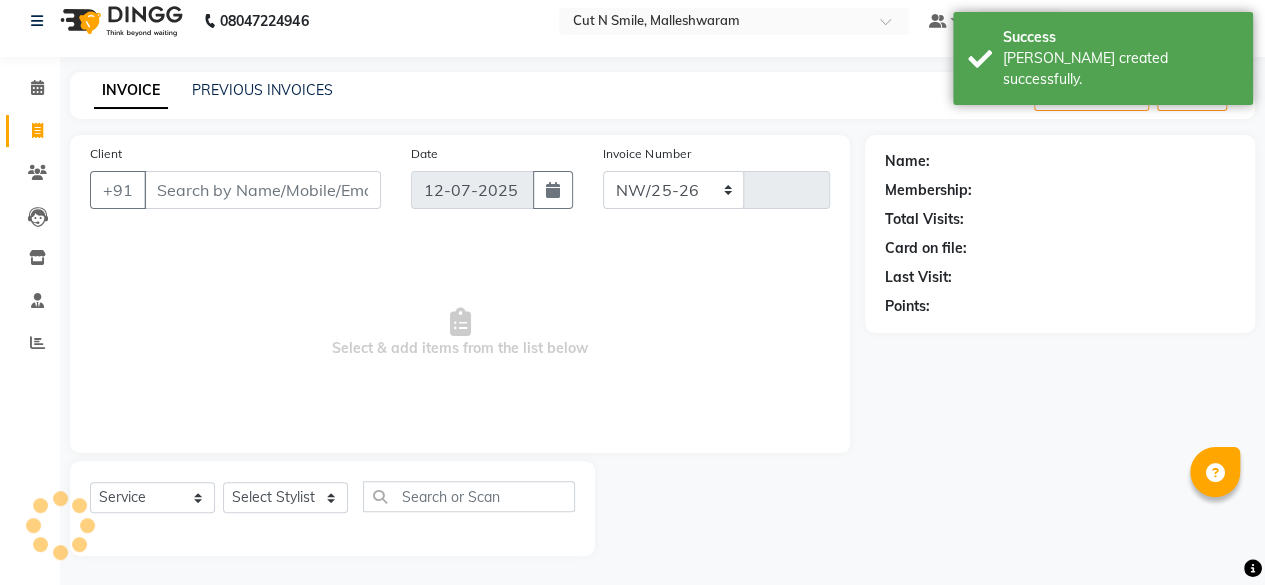 select on "7223" 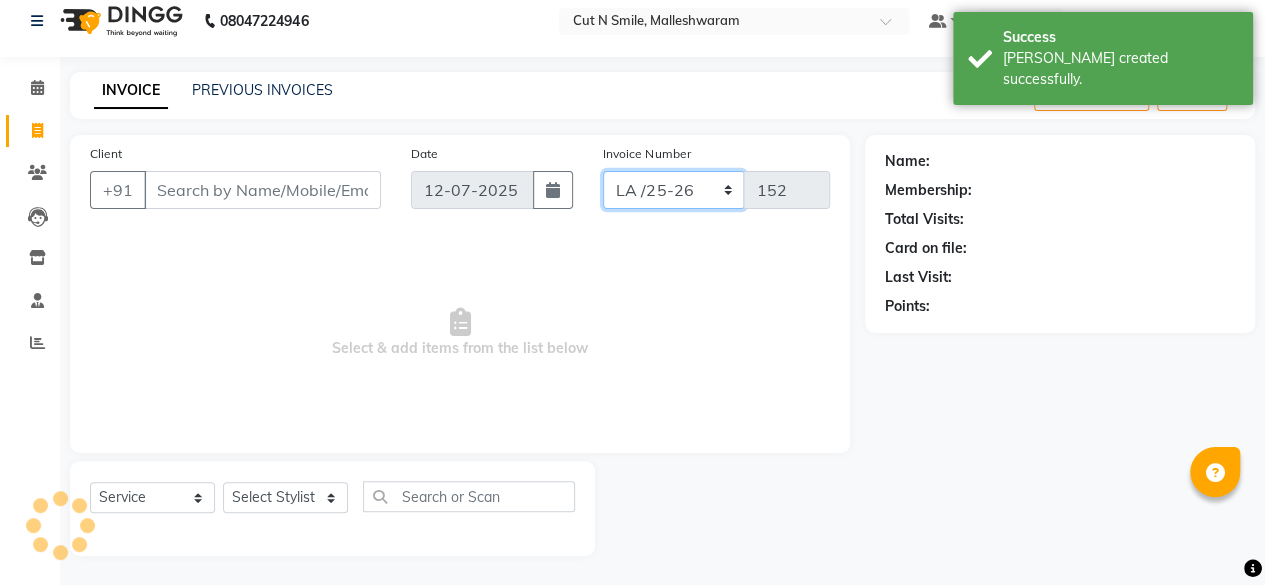 drag, startPoint x: 676, startPoint y: 188, endPoint x: 684, endPoint y: 204, distance: 17.888544 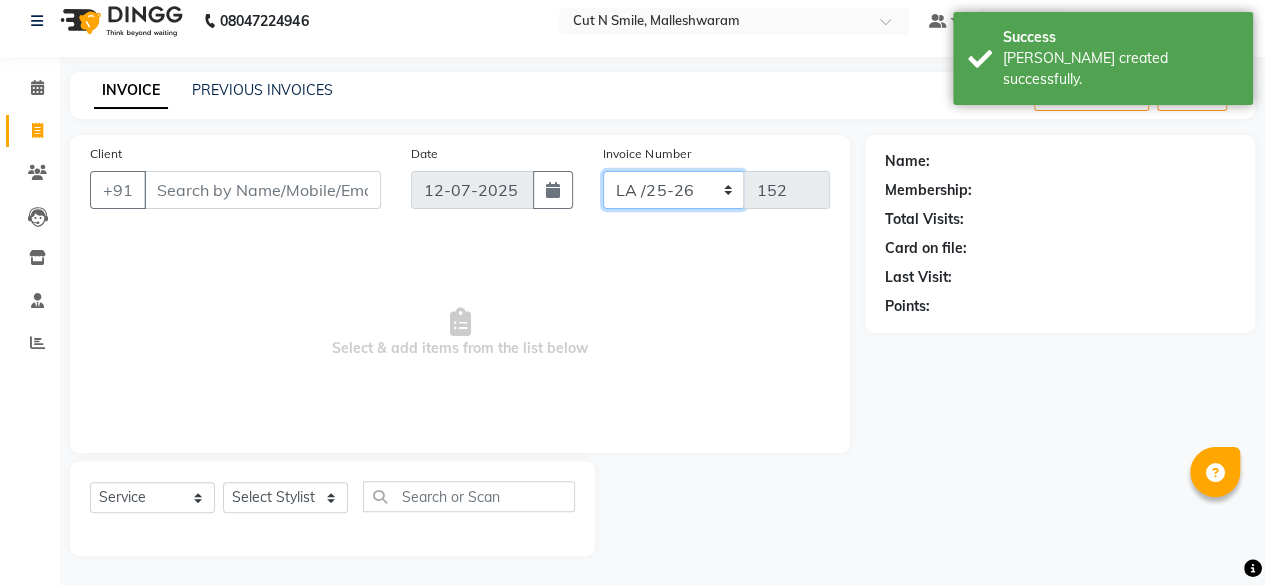 select on "7225" 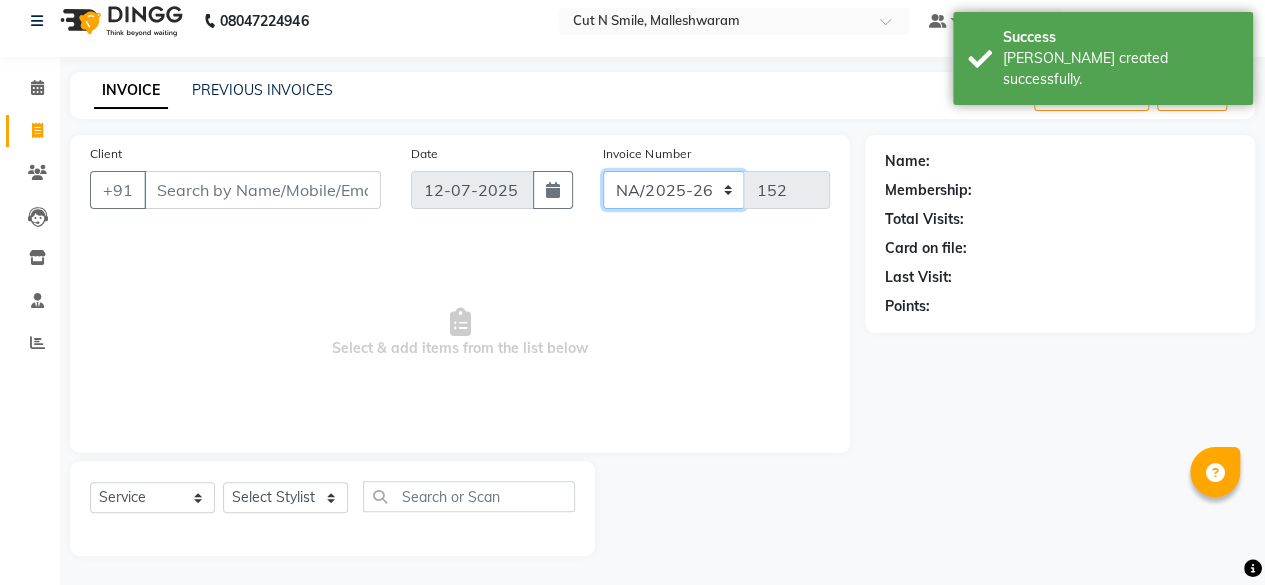 click on "NW/25-26 SW/2025-26 NA/2025-26 VN/25-26 LA /25-26" 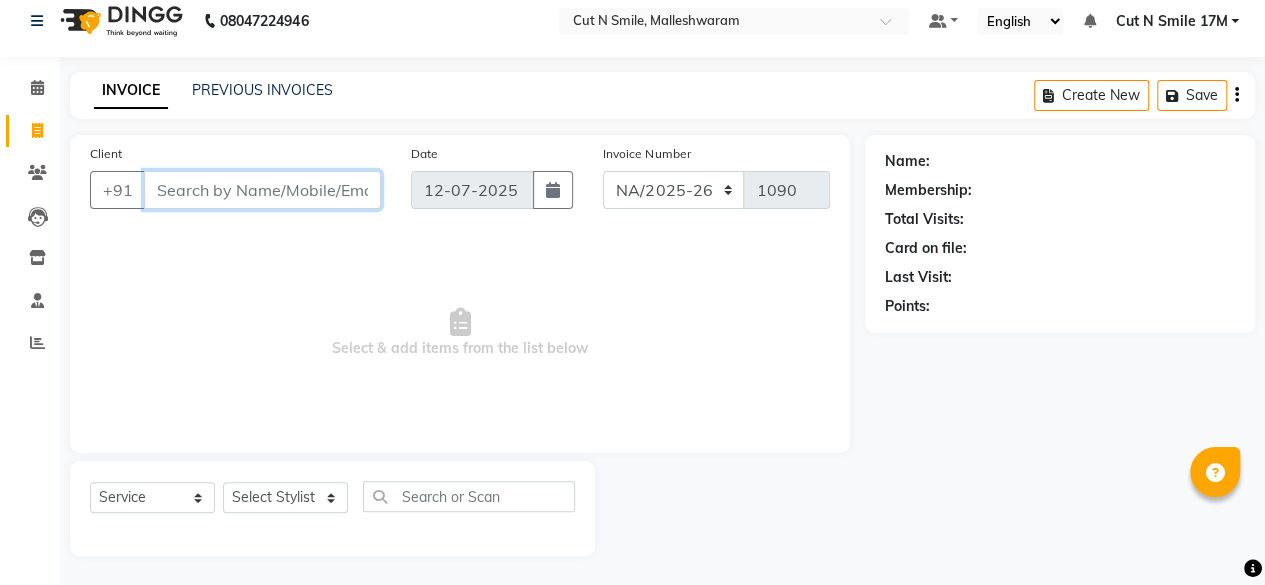 click on "Client" at bounding box center (262, 190) 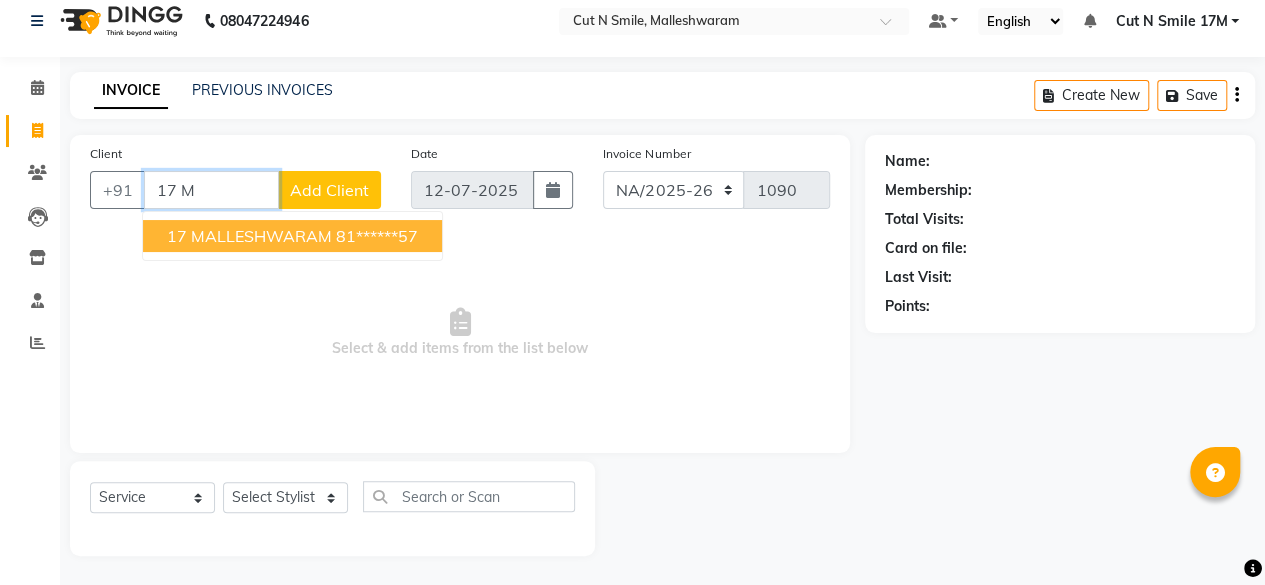 click on "17 MALLESHWARAM" at bounding box center (249, 236) 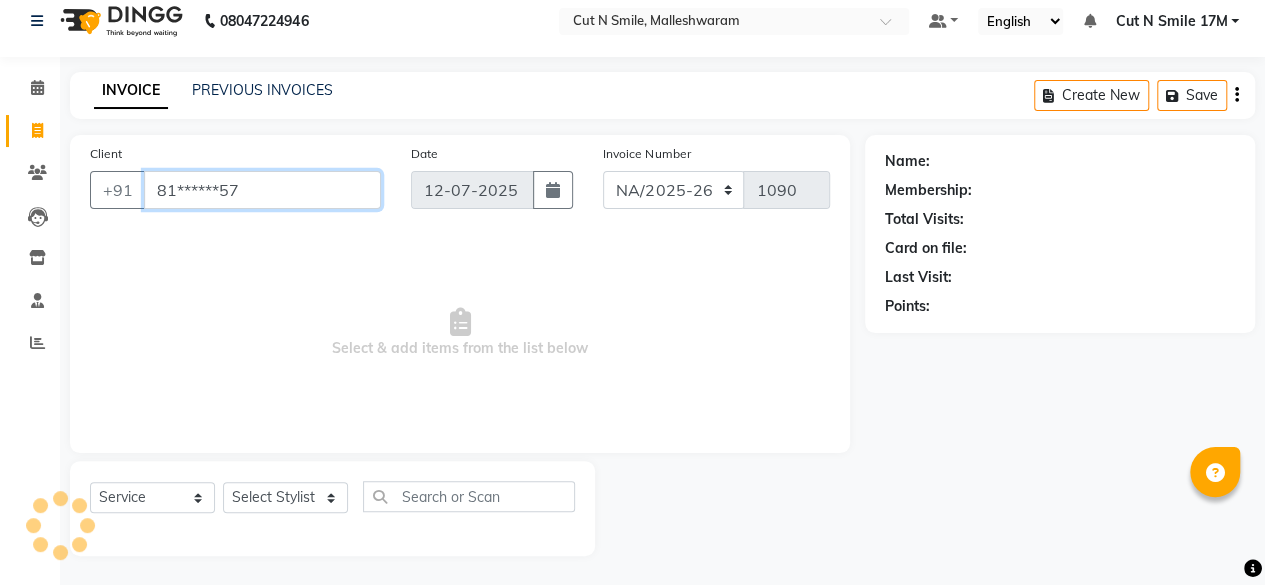 type on "81******57" 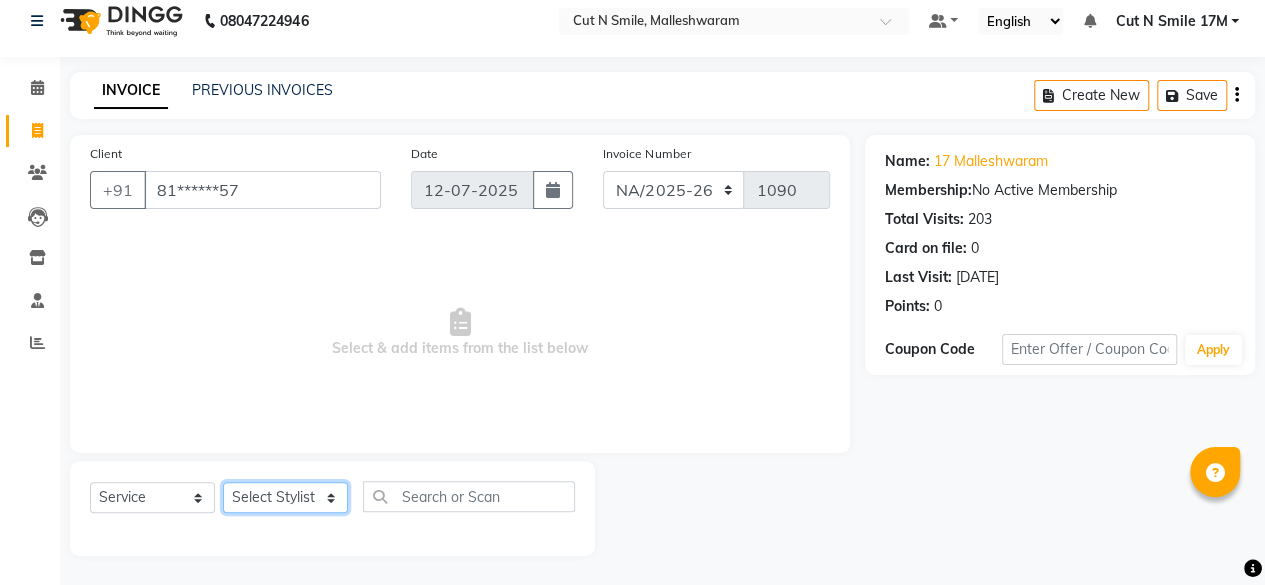 click on "Select Stylist [PERSON_NAME] 17M [PERSON_NAME] 9M Ajim 17M  [PERSON_NAME] 17M [PERSON_NAME] [PERSON_NAME] [PERSON_NAME] 17M Armaan 17M Armaan 17O Arshad 17O Asahika ML Babbu ML  Cena 17M [PERSON_NAME] 9M CNS 17 Malleshwaram CNS 9 Malleshwaram CNS [PERSON_NAME] Layout Cut N Smile 17O [PERSON_NAME] 9M [PERSON_NAME] 17M  [PERSON_NAME] 9M [PERSON_NAME] Ganesh 9M Ganga 9M Govind ML [PERSON_NAME] 17M [PERSON_NAME] 17O [PERSON_NAME] 17M Meena ML Mercy [PERSON_NAME] 17M [PERSON_NAME] 17M [PERSON_NAME] [PERSON_NAME] 9M [PERSON_NAME] 9M [PERSON_NAME] 17M [PERSON_NAME] 17M  [PERSON_NAME] 9M [PERSON_NAME] 9M [PERSON_NAME] 17M [PERSON_NAME] 9M Rajan [PERSON_NAME] 9M [PERSON_NAME] 9M [PERSON_NAME] 17M [PERSON_NAME] 17O [PERSON_NAME] 9M [PERSON_NAME] 17M [PERSON_NAME] 17ML [PERSON_NAME] [PERSON_NAME] 17M [PERSON_NAME] [PERSON_NAME]  [PERSON_NAME] ML [PERSON_NAME] 17M Sopna ML [PERSON_NAME] 17M Tanjua 9M [PERSON_NAME] 17M Tofeek 9M Tulsi 17O [PERSON_NAME] 17M Vishal 17M [PERSON_NAME] 17O  [PERSON_NAME]" 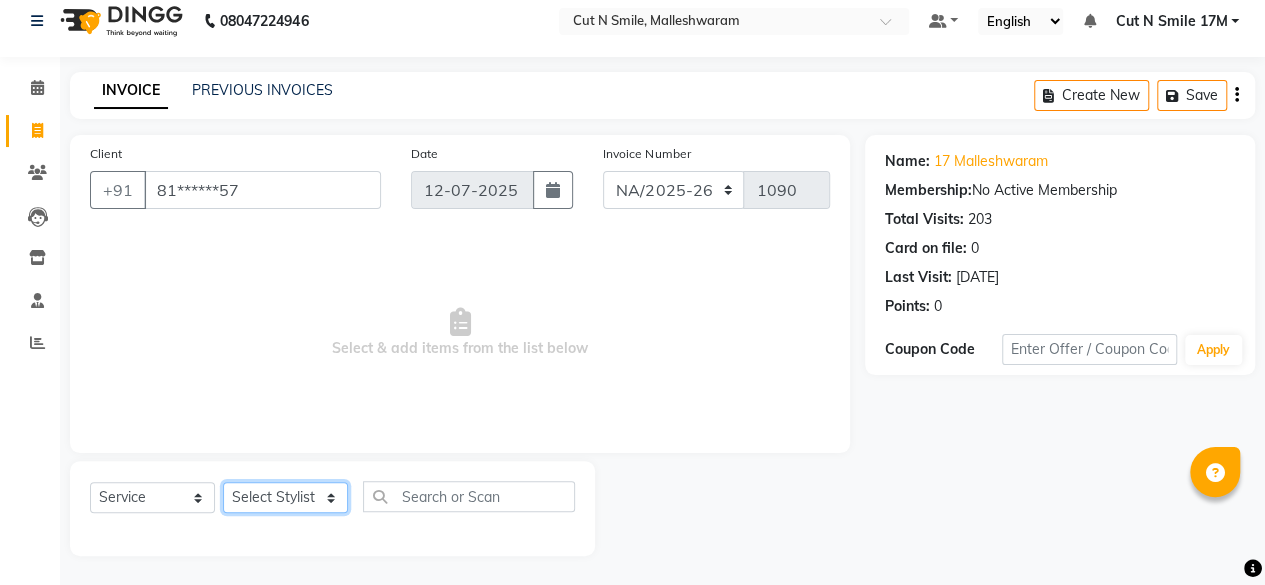select on "60630" 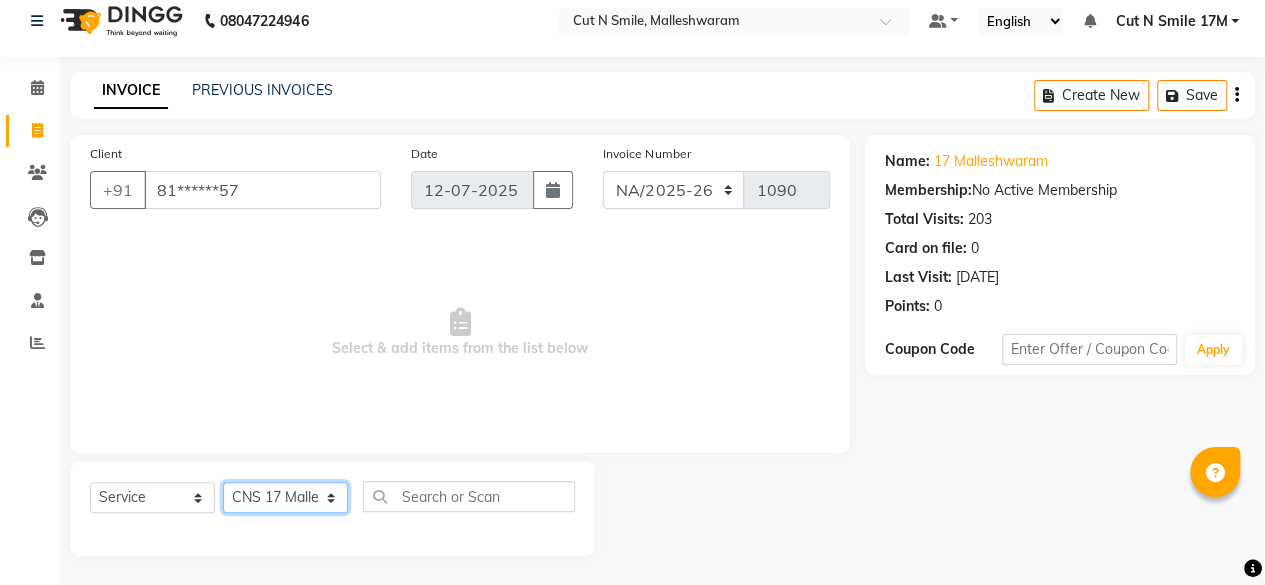 click on "Select Stylist [PERSON_NAME] 17M [PERSON_NAME] 9M Ajim 17M  [PERSON_NAME] 17M [PERSON_NAME] [PERSON_NAME] [PERSON_NAME] 17M Armaan 17M Armaan 17O Arshad 17O Asahika ML Babbu ML  Cena 17M [PERSON_NAME] 9M CNS 17 Malleshwaram CNS 9 Malleshwaram CNS [PERSON_NAME] Layout Cut N Smile 17O [PERSON_NAME] 9M [PERSON_NAME] 17M  [PERSON_NAME] 9M [PERSON_NAME] Ganesh 9M Ganga 9M Govind ML [PERSON_NAME] 17M [PERSON_NAME] 17O [PERSON_NAME] 17M Meena ML Mercy [PERSON_NAME] 17M [PERSON_NAME] 17M [PERSON_NAME] [PERSON_NAME] 9M [PERSON_NAME] 9M [PERSON_NAME] 17M [PERSON_NAME] 17M  [PERSON_NAME] 9M [PERSON_NAME] 9M [PERSON_NAME] 17M [PERSON_NAME] 9M Rajan [PERSON_NAME] 9M [PERSON_NAME] 9M [PERSON_NAME] 17M [PERSON_NAME] 17O [PERSON_NAME] 9M [PERSON_NAME] 17M [PERSON_NAME] 17ML [PERSON_NAME] [PERSON_NAME] 17M [PERSON_NAME] [PERSON_NAME]  [PERSON_NAME] ML [PERSON_NAME] 17M Sopna ML [PERSON_NAME] 17M Tanjua 9M [PERSON_NAME] 17M Tofeek 9M Tulsi 17O [PERSON_NAME] 17M Vishal 17M [PERSON_NAME] 17O  [PERSON_NAME]" 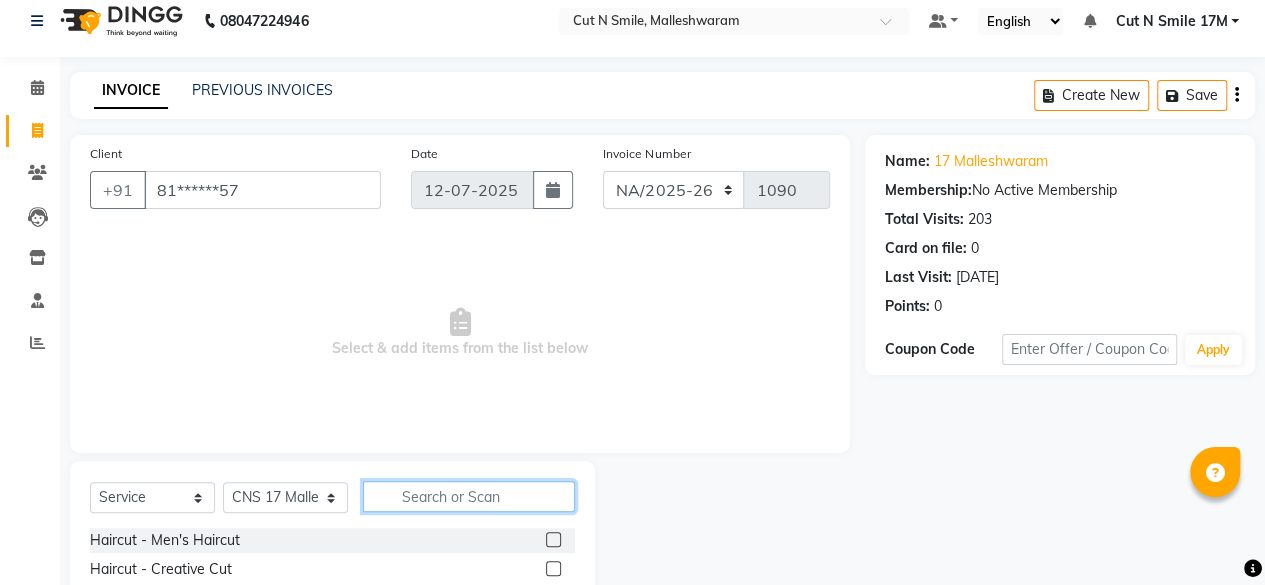 click 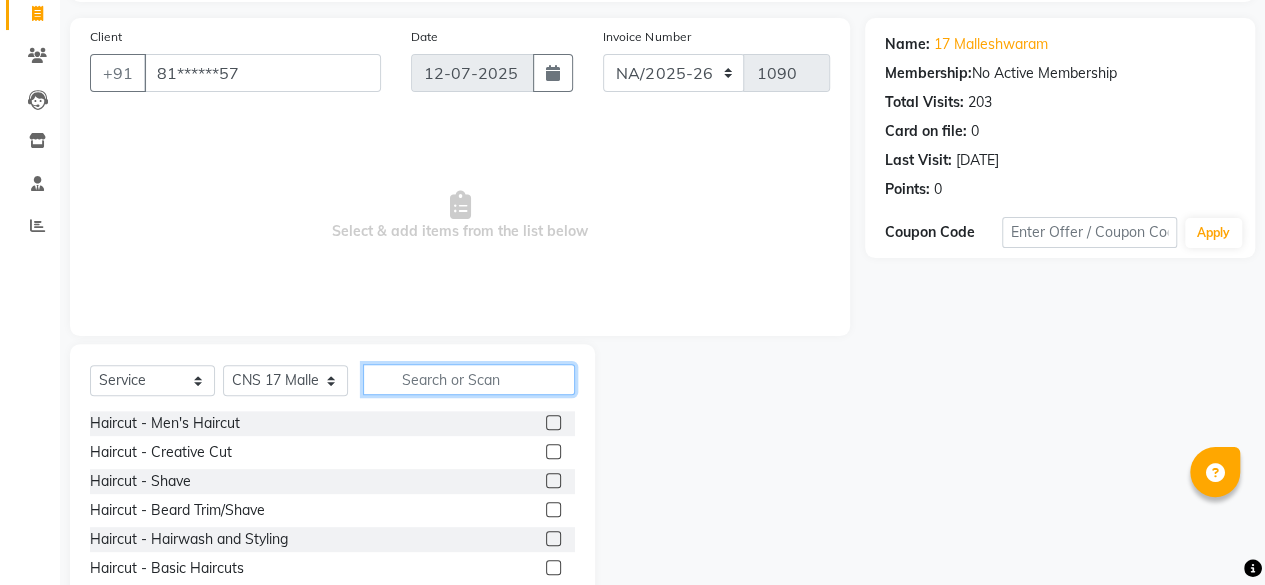 scroll, scrollTop: 215, scrollLeft: 0, axis: vertical 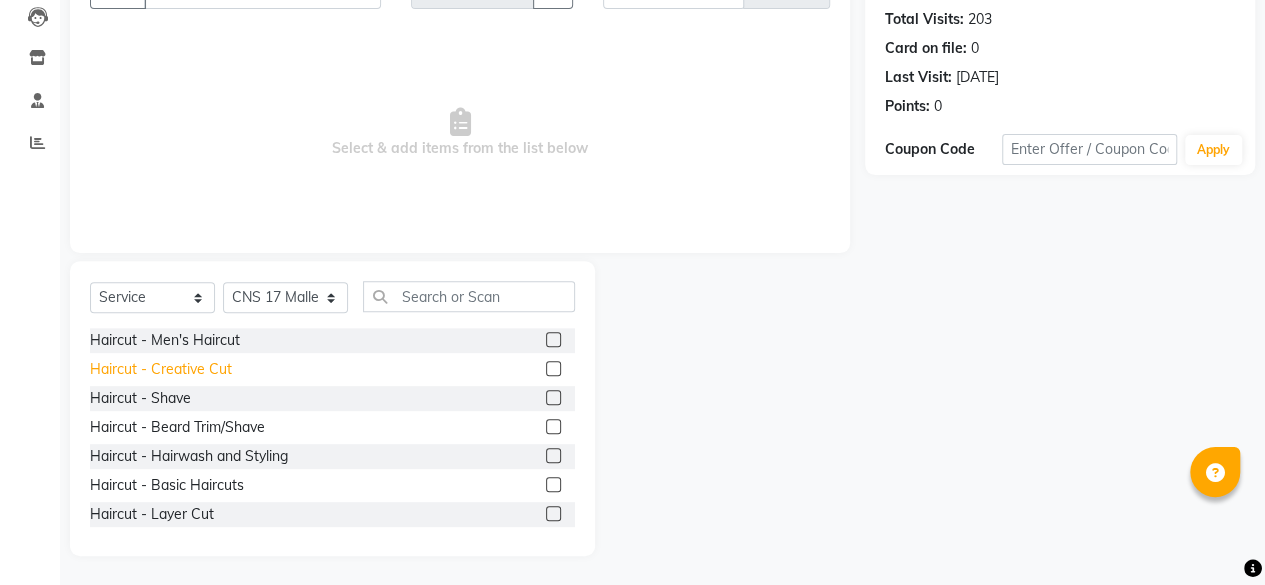 click on "Haircut  - Creative Cut" 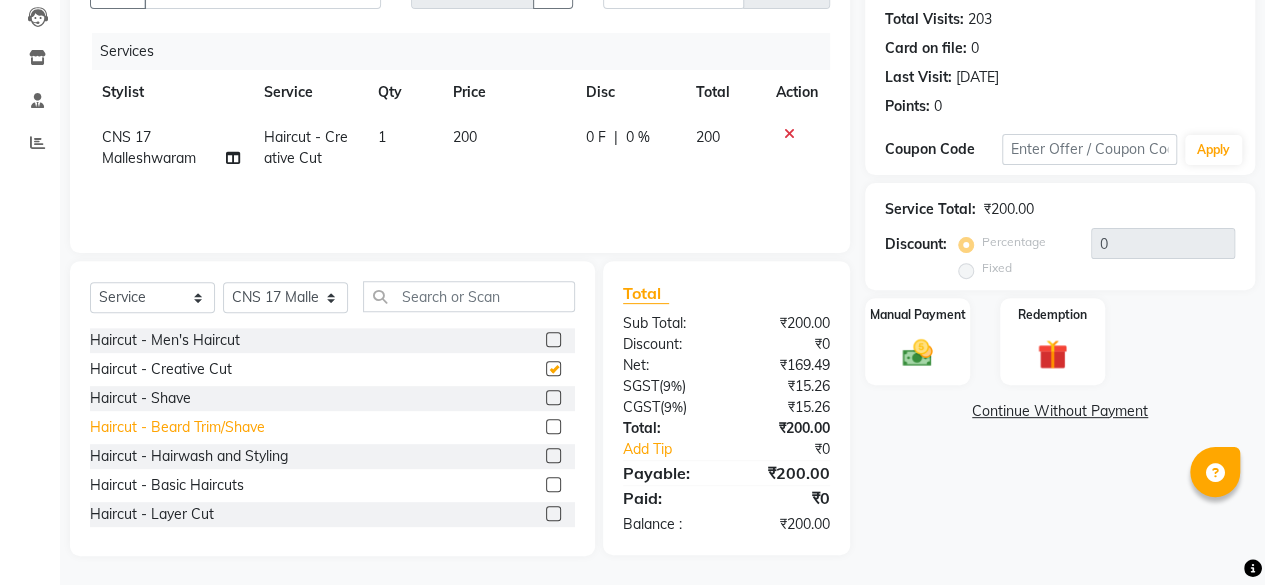 checkbox on "false" 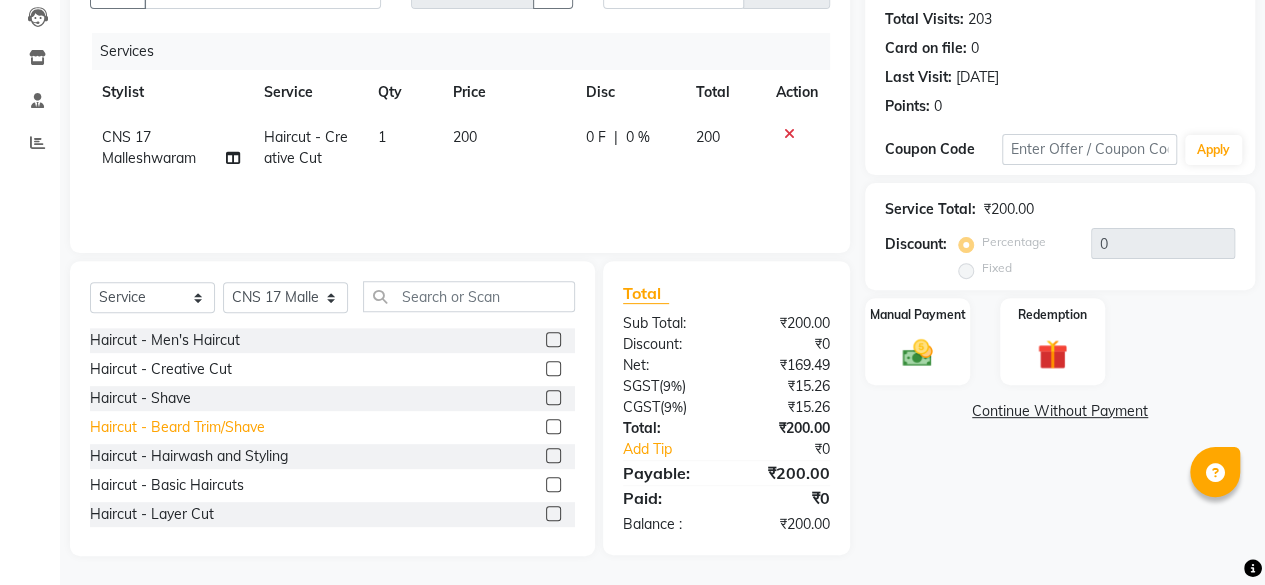 click on "Haircut  - Beard Trim/Shave" 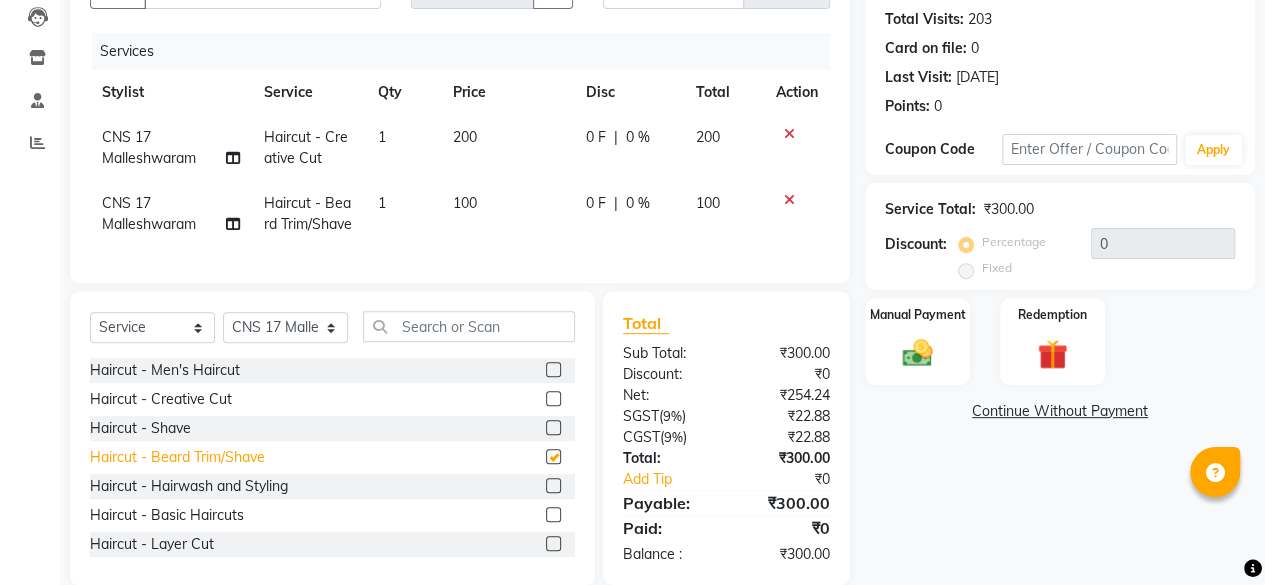 checkbox on "false" 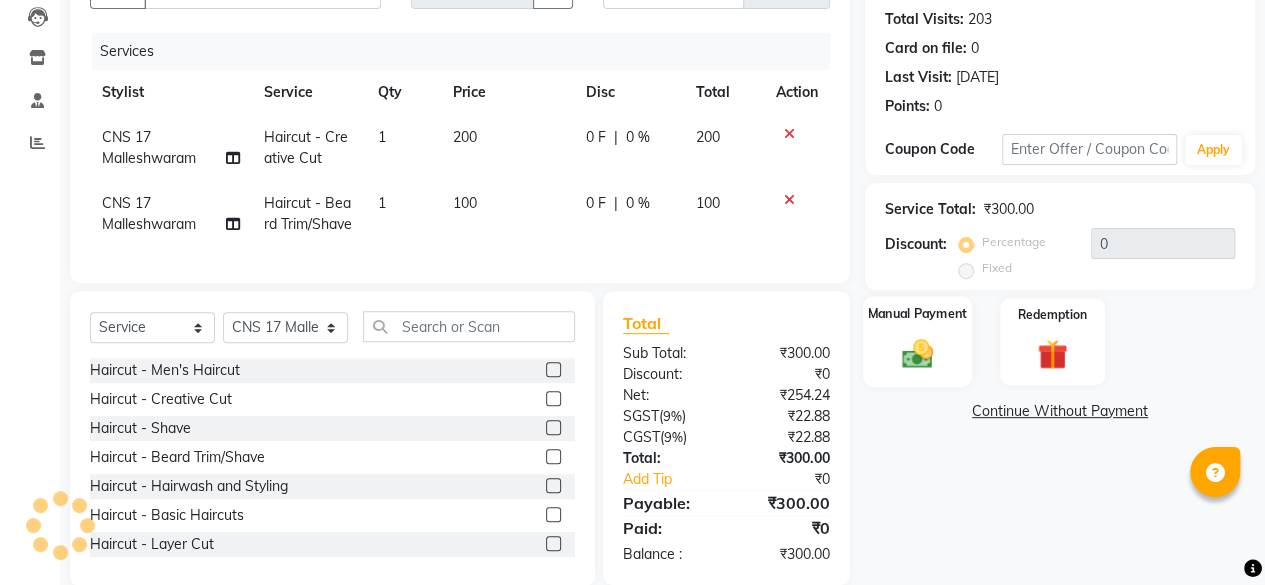 click 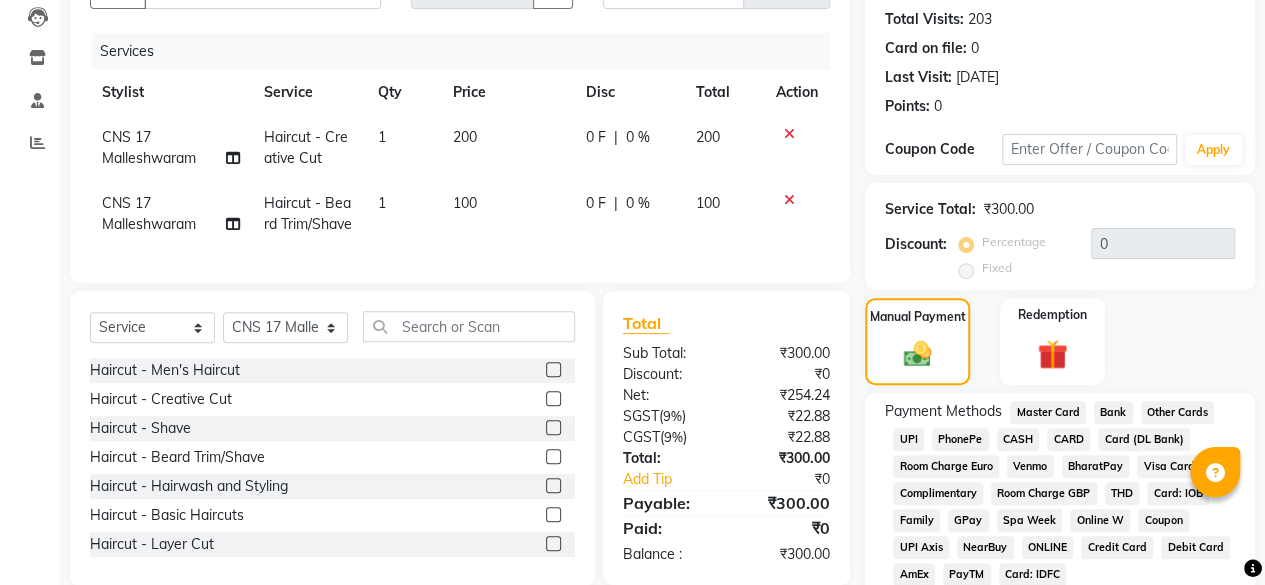 click on "UPI" 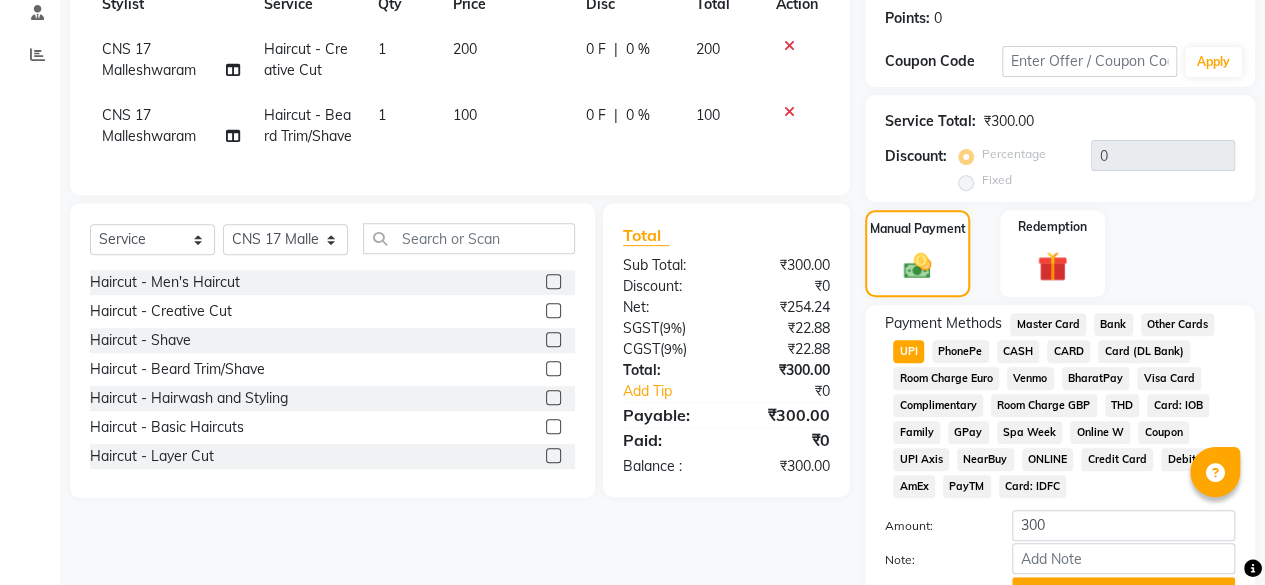 scroll, scrollTop: 405, scrollLeft: 0, axis: vertical 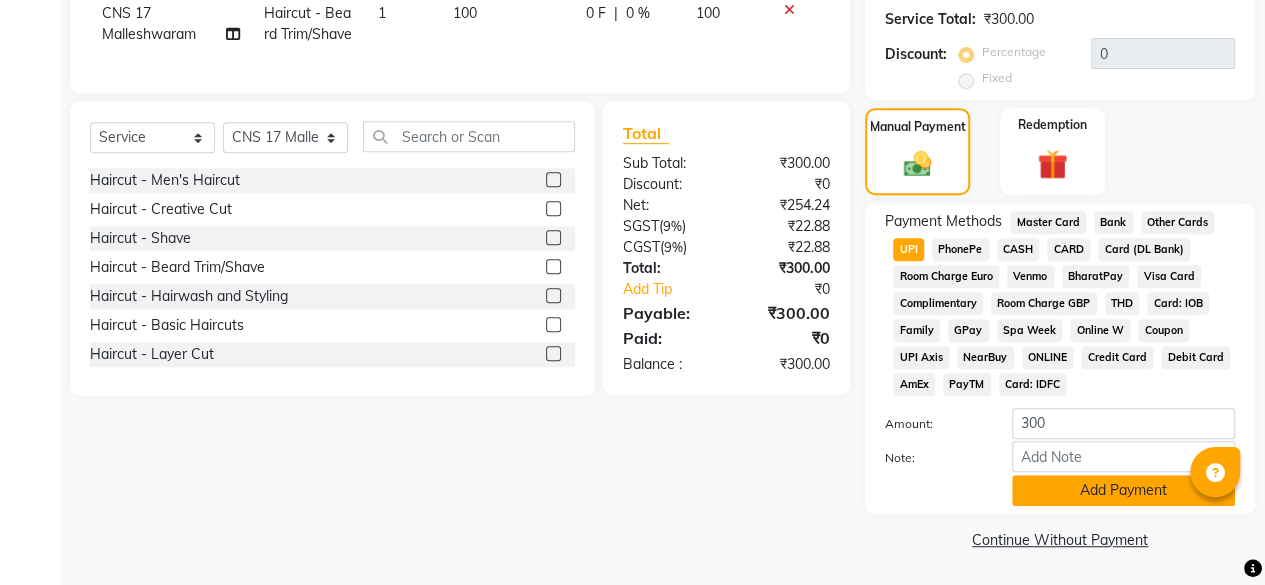 click on "Add Payment" 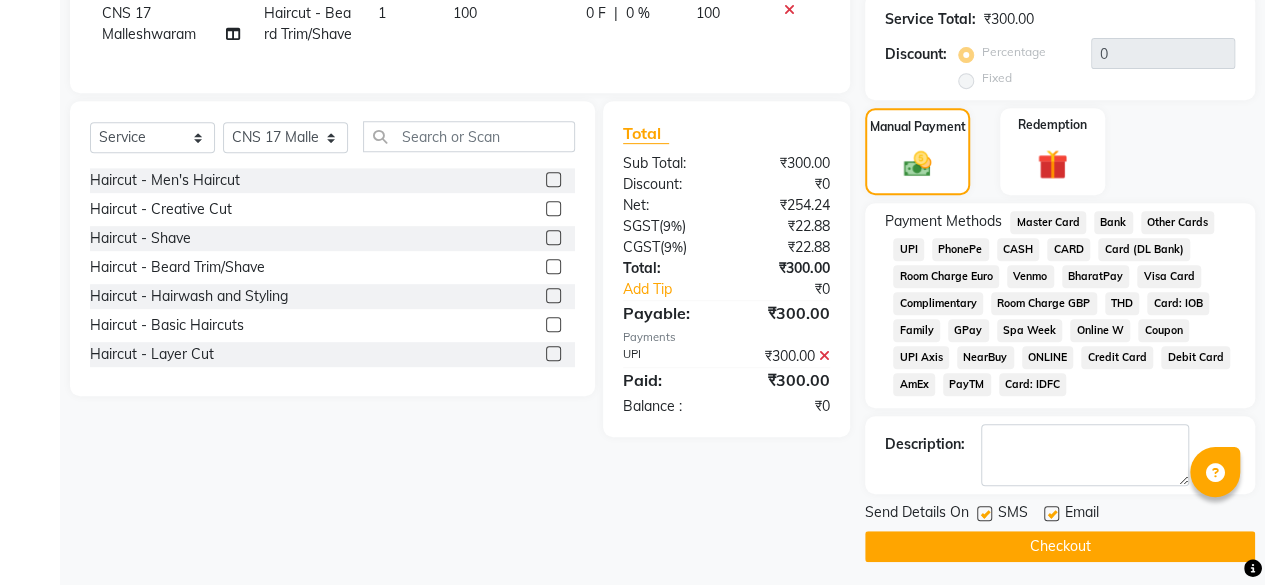 click on "Checkout" 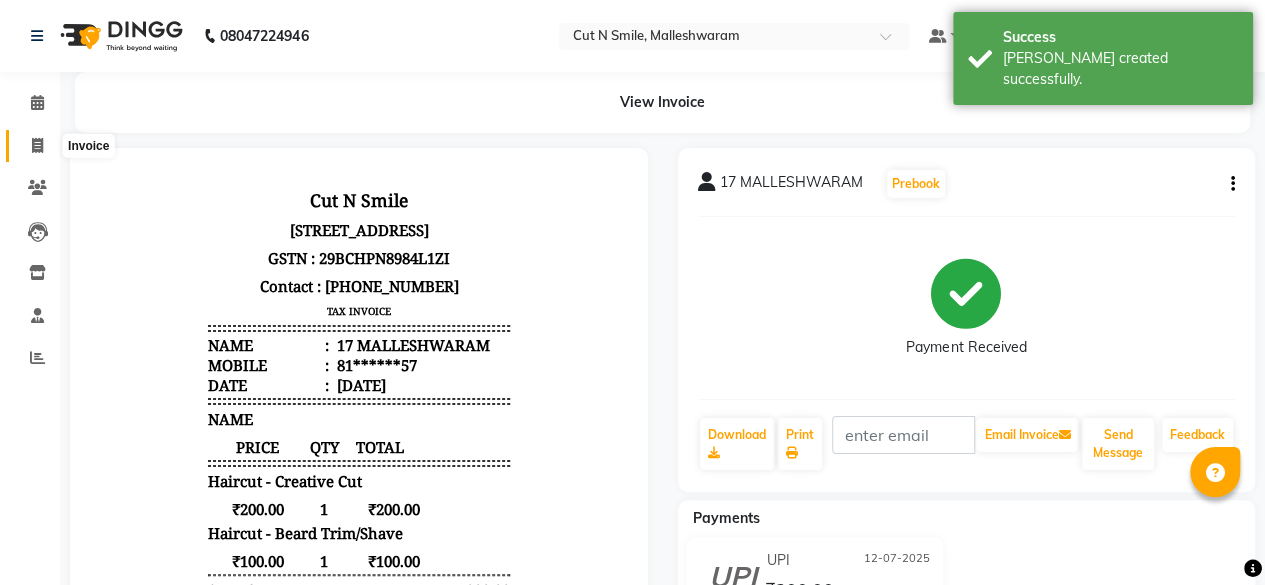 scroll, scrollTop: 0, scrollLeft: 0, axis: both 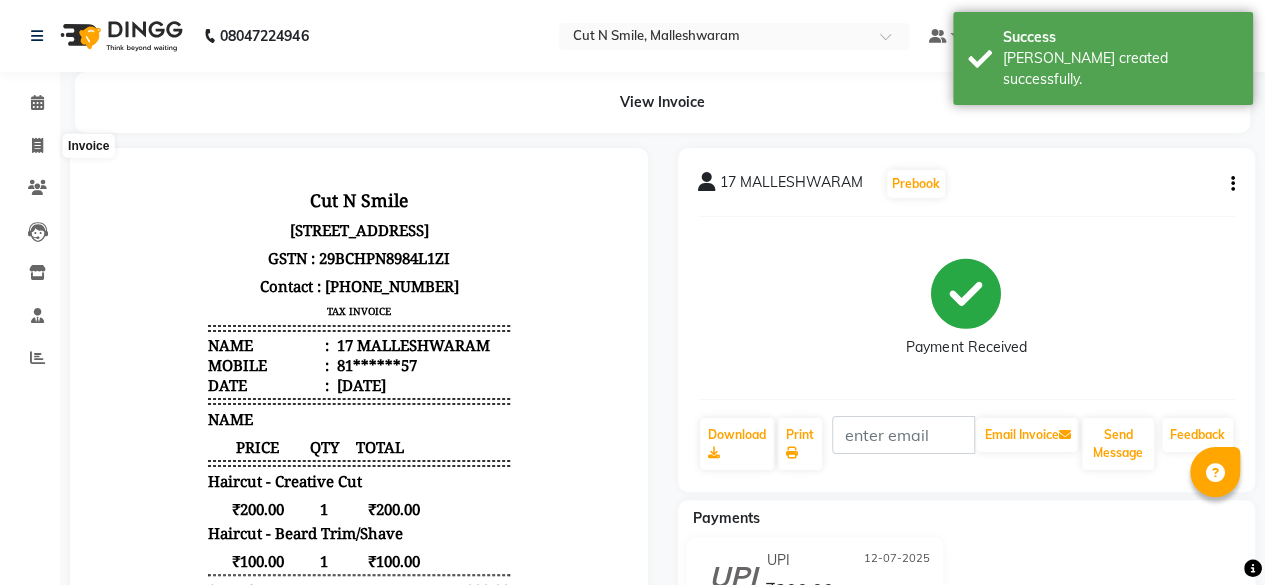 select on "7223" 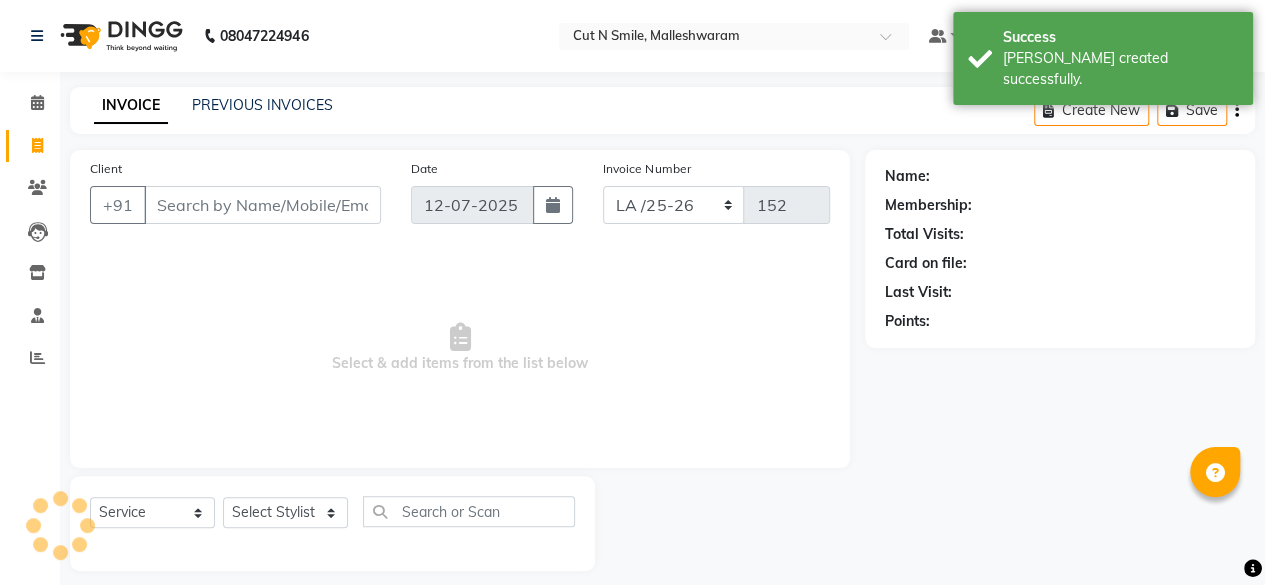 scroll, scrollTop: 15, scrollLeft: 0, axis: vertical 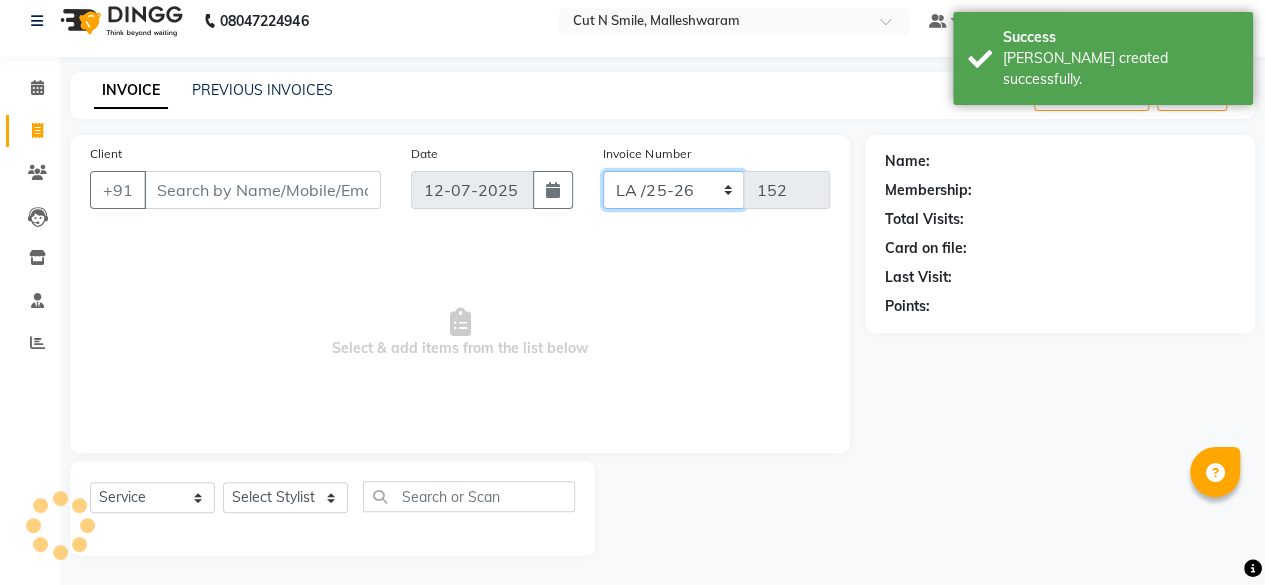 click on "NW/25-26 SW/2025-26 NA/2025-26 VN/25-26 LA /25-26" 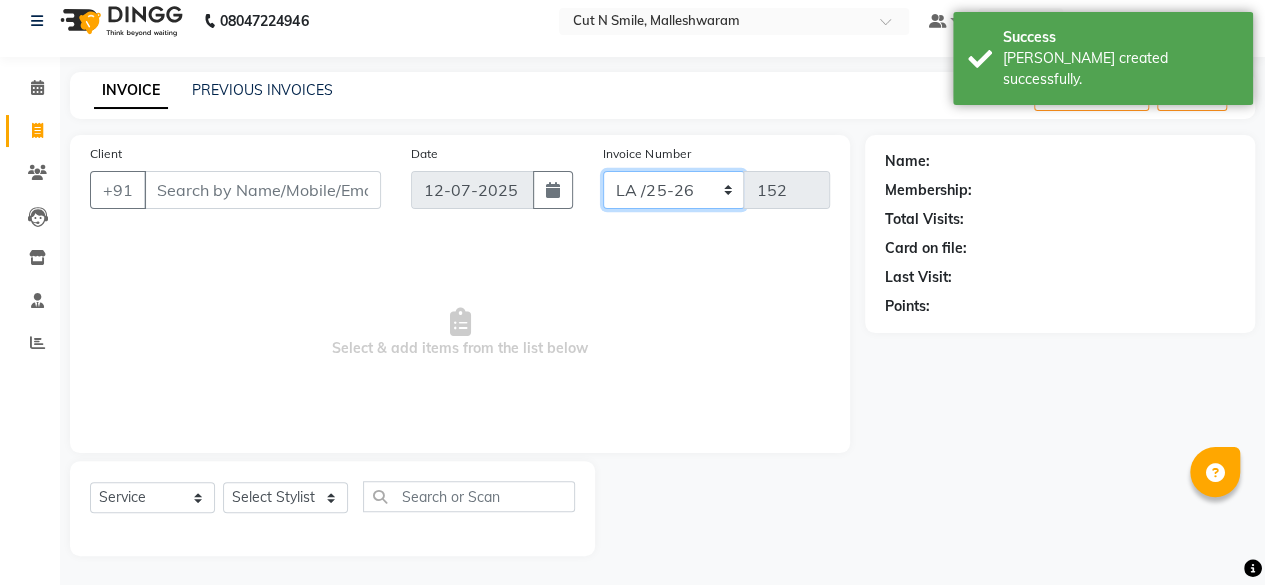 select on "7225" 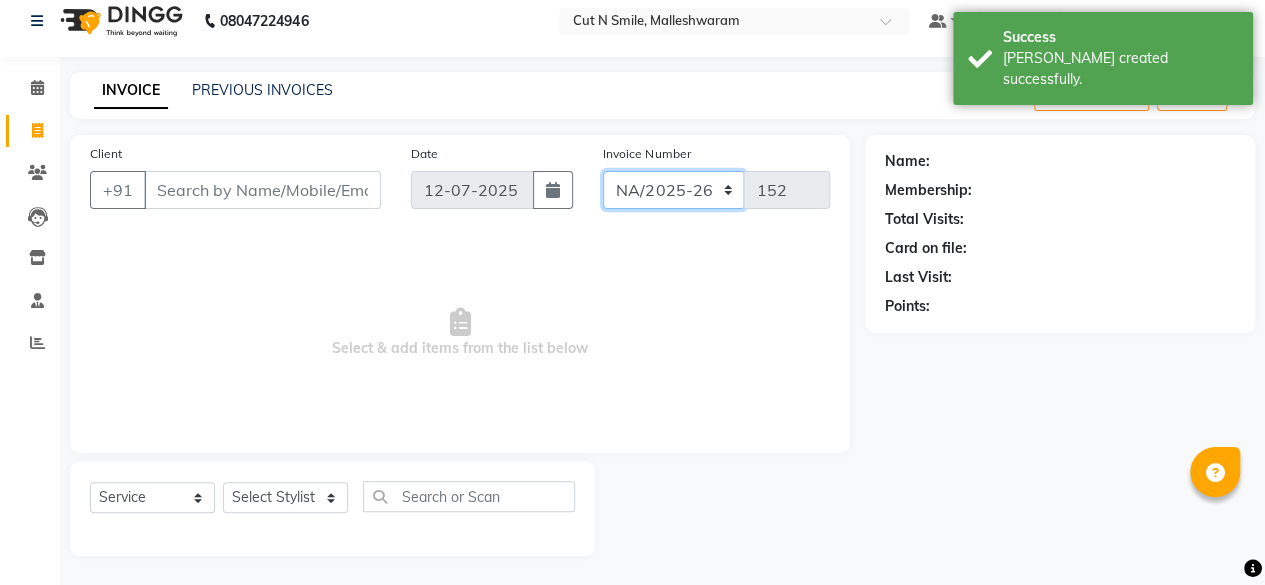 click on "NW/25-26 SW/2025-26 NA/2025-26 VN/25-26 LA /25-26" 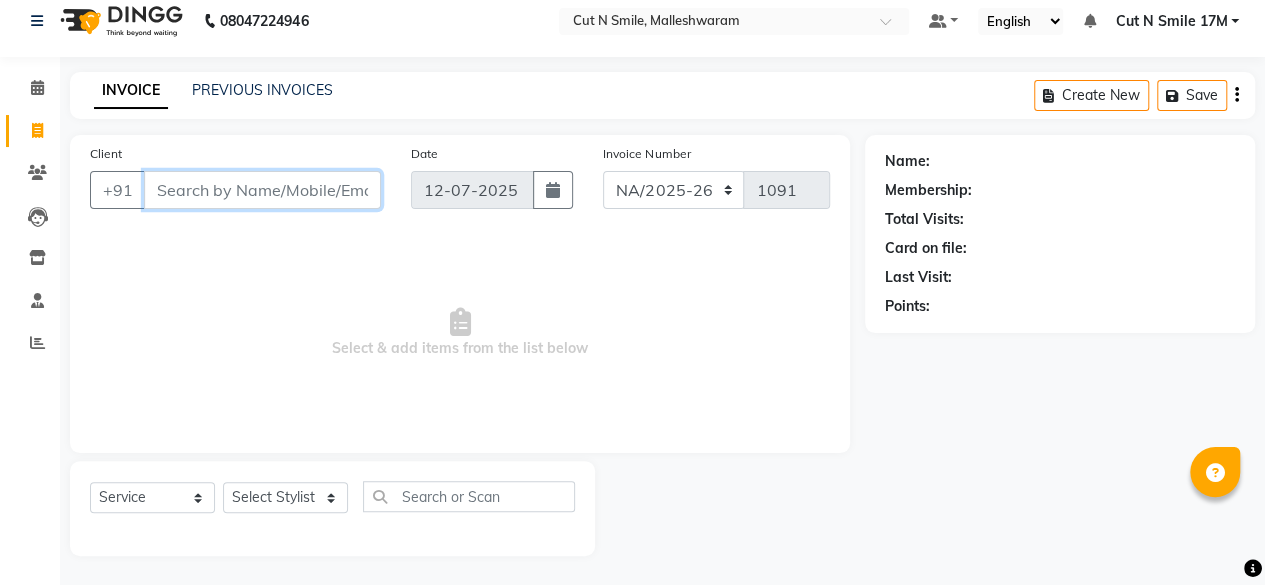 click on "Client" at bounding box center [262, 190] 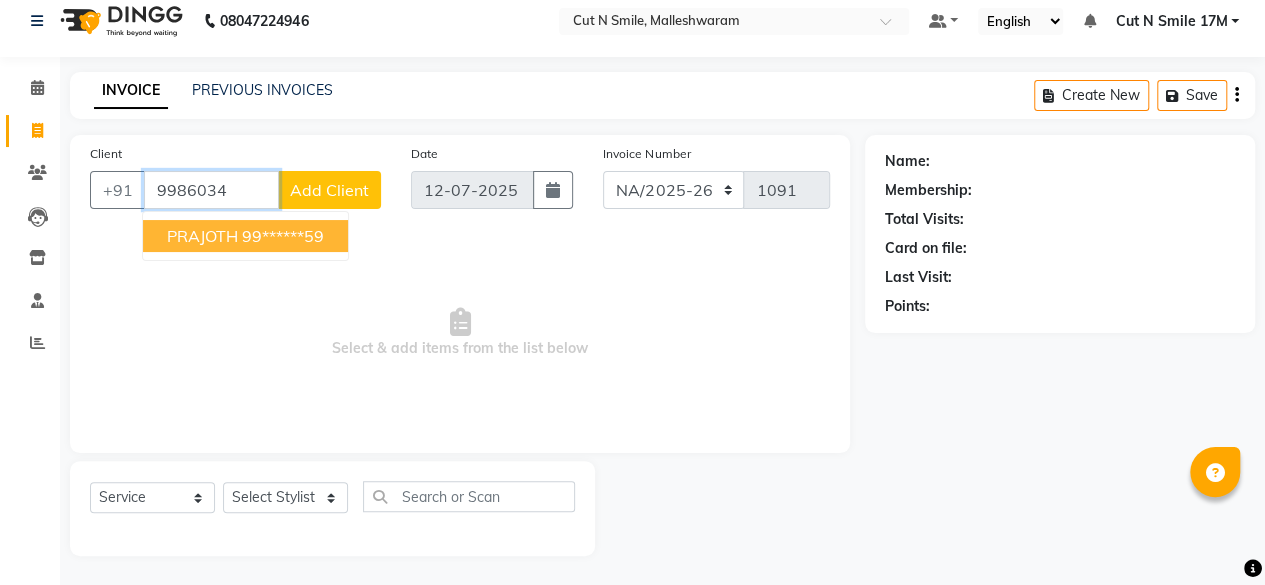 click on "[PERSON_NAME]  99******59" at bounding box center [245, 236] 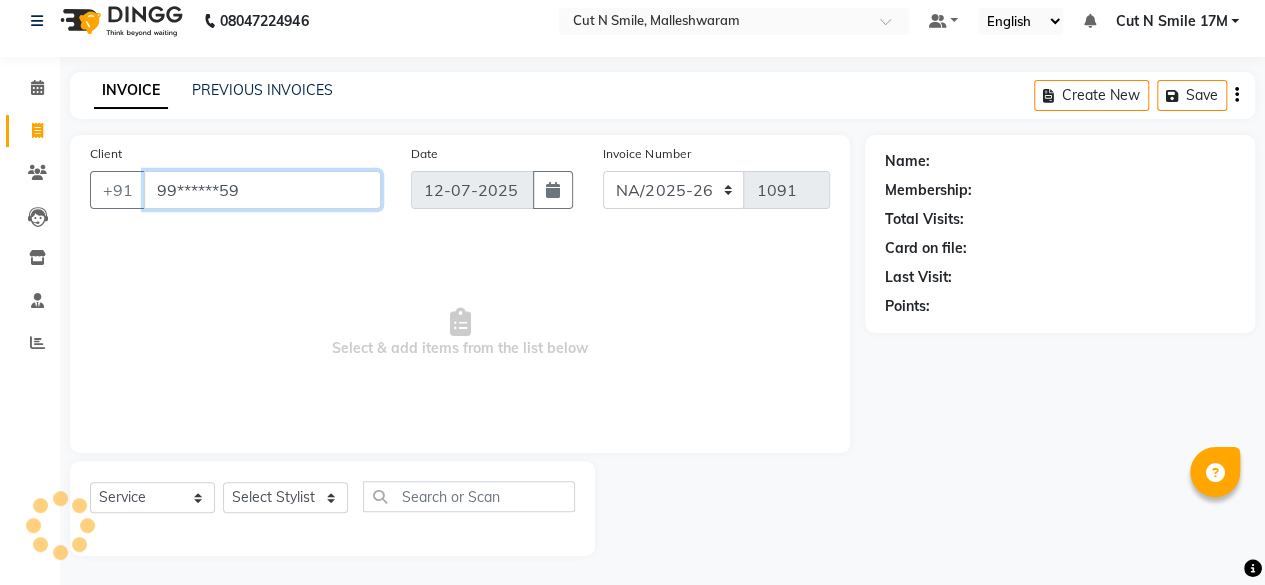 type on "99******59" 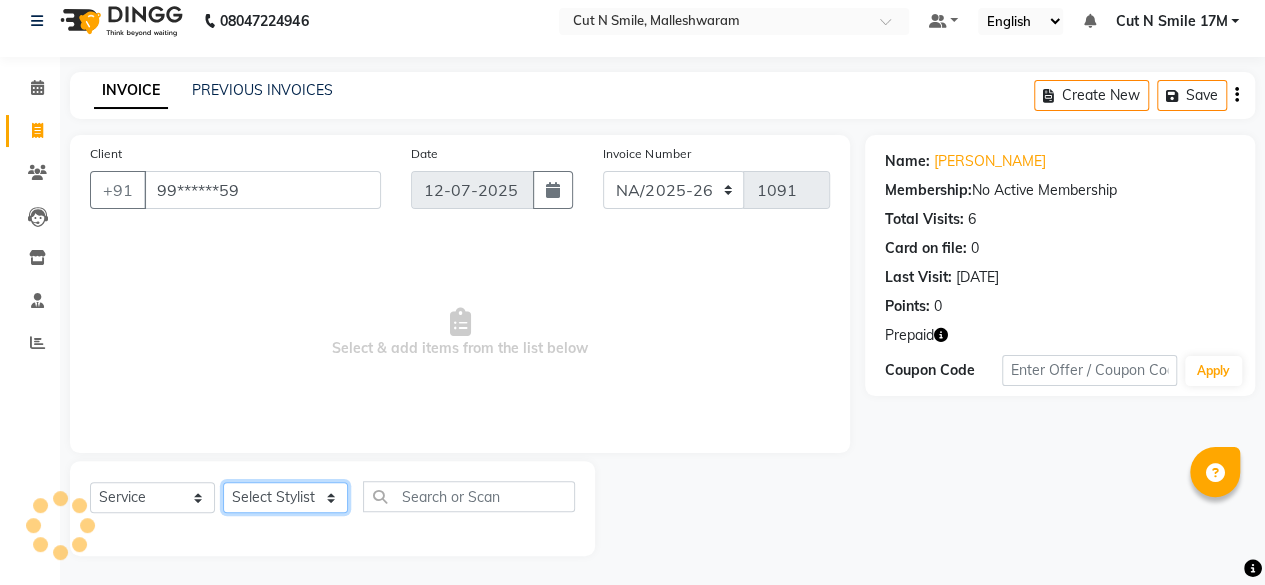 click on "Select Stylist [PERSON_NAME] 17M [PERSON_NAME] 9M Ajim 17M  [PERSON_NAME] 17M [PERSON_NAME] [PERSON_NAME] [PERSON_NAME] 17M Armaan 17M Armaan 17O Arshad 17O Asahika ML Babbu ML  Cena 17M [PERSON_NAME] 9M CNS 17 Malleshwaram CNS 9 Malleshwaram CNS [PERSON_NAME] Layout Cut N Smile 17O [PERSON_NAME] 9M [PERSON_NAME] 17M  [PERSON_NAME] 9M [PERSON_NAME] Ganesh 9M Ganga 9M Govind ML [PERSON_NAME] 17M [PERSON_NAME] 17O [PERSON_NAME] 17M Meena ML Mercy [PERSON_NAME] 17M [PERSON_NAME] 17M [PERSON_NAME] [PERSON_NAME] 9M [PERSON_NAME] 9M [PERSON_NAME] 17M [PERSON_NAME] 17M  [PERSON_NAME] 9M [PERSON_NAME] 9M [PERSON_NAME] 17M [PERSON_NAME] 9M Rajan [PERSON_NAME] 9M [PERSON_NAME] 9M [PERSON_NAME] 17M [PERSON_NAME] 17O [PERSON_NAME] 9M [PERSON_NAME] 17M [PERSON_NAME] 17ML [PERSON_NAME] [PERSON_NAME] 17M [PERSON_NAME] [PERSON_NAME]  [PERSON_NAME] ML [PERSON_NAME] 17M Sopna ML [PERSON_NAME] 17M Tanjua 9M [PERSON_NAME] 17M Tofeek 9M Tulsi 17O [PERSON_NAME] 17M Vishal 17M [PERSON_NAME] 17O  [PERSON_NAME]" 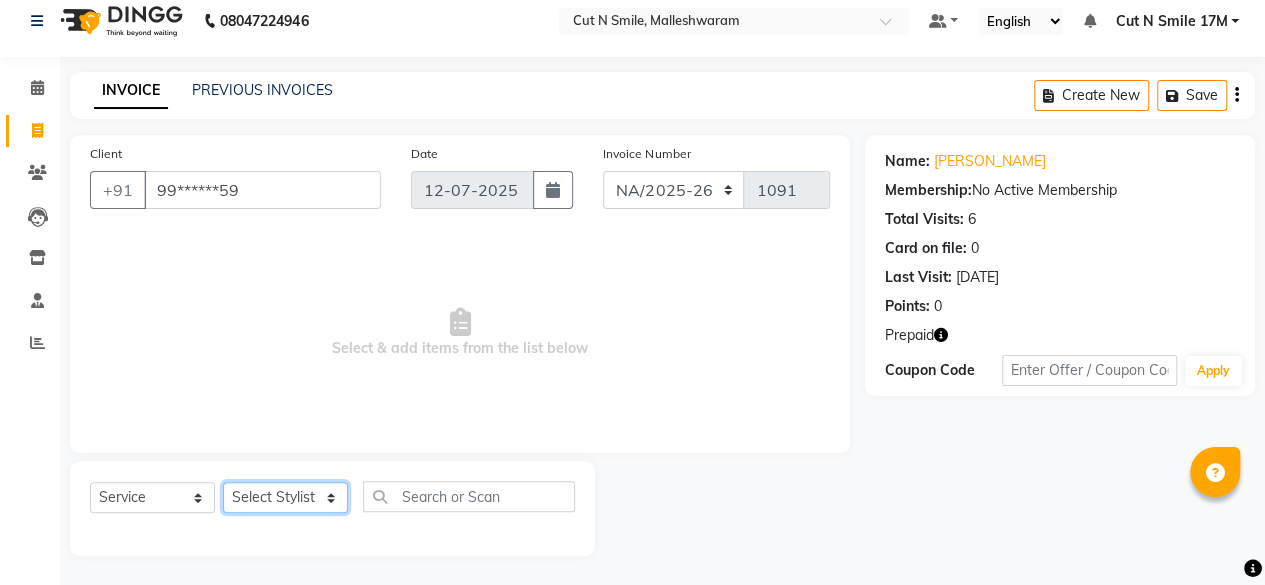 select on "61384" 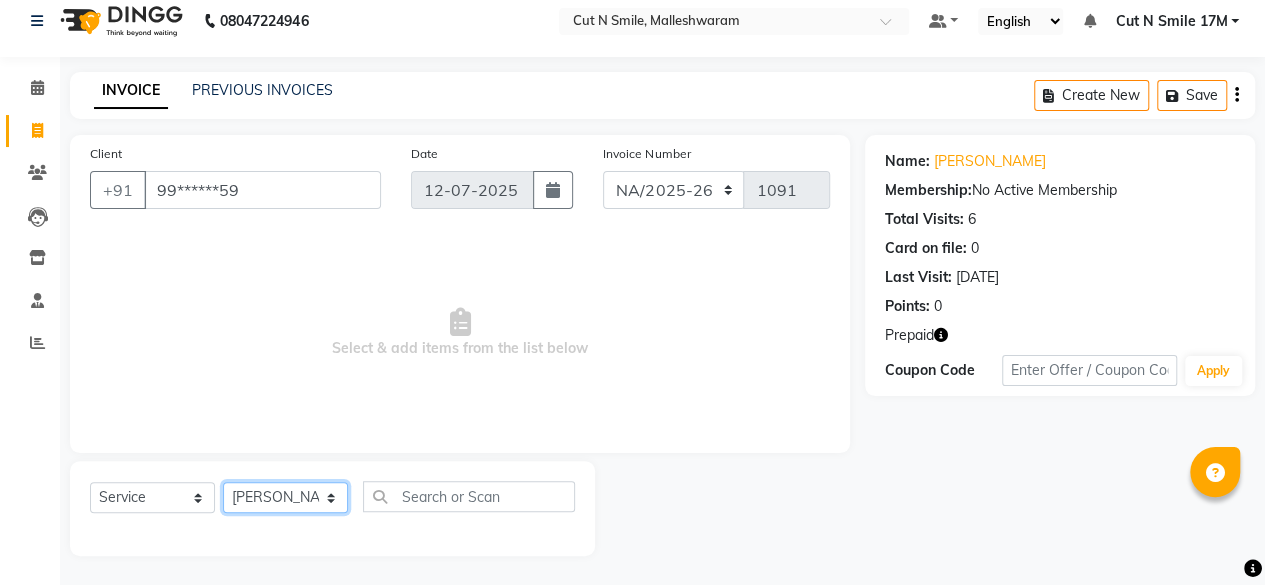 click on "Select Stylist [PERSON_NAME] 17M [PERSON_NAME] 9M Ajim 17M  [PERSON_NAME] 17M [PERSON_NAME] [PERSON_NAME] [PERSON_NAME] 17M Armaan 17M Armaan 17O Arshad 17O Asahika ML Babbu ML  Cena 17M [PERSON_NAME] 9M CNS 17 Malleshwaram CNS 9 Malleshwaram CNS [PERSON_NAME] Layout Cut N Smile 17O [PERSON_NAME] 9M [PERSON_NAME] 17M  [PERSON_NAME] 9M [PERSON_NAME] Ganesh 9M Ganga 9M Govind ML [PERSON_NAME] 17M [PERSON_NAME] 17O [PERSON_NAME] 17M Meena ML Mercy [PERSON_NAME] 17M [PERSON_NAME] 17M [PERSON_NAME] [PERSON_NAME] 9M [PERSON_NAME] 9M [PERSON_NAME] 17M [PERSON_NAME] 17M  [PERSON_NAME] 9M [PERSON_NAME] 9M [PERSON_NAME] 17M [PERSON_NAME] 9M Rajan [PERSON_NAME] 9M [PERSON_NAME] 9M [PERSON_NAME] 17M [PERSON_NAME] 17O [PERSON_NAME] 9M [PERSON_NAME] 17M [PERSON_NAME] 17ML [PERSON_NAME] [PERSON_NAME] 17M [PERSON_NAME] [PERSON_NAME]  [PERSON_NAME] ML [PERSON_NAME] 17M Sopna ML [PERSON_NAME] 17M Tanjua 9M [PERSON_NAME] 17M Tofeek 9M Tulsi 17O [PERSON_NAME] 17M Vishal 17M [PERSON_NAME] 17O  [PERSON_NAME]" 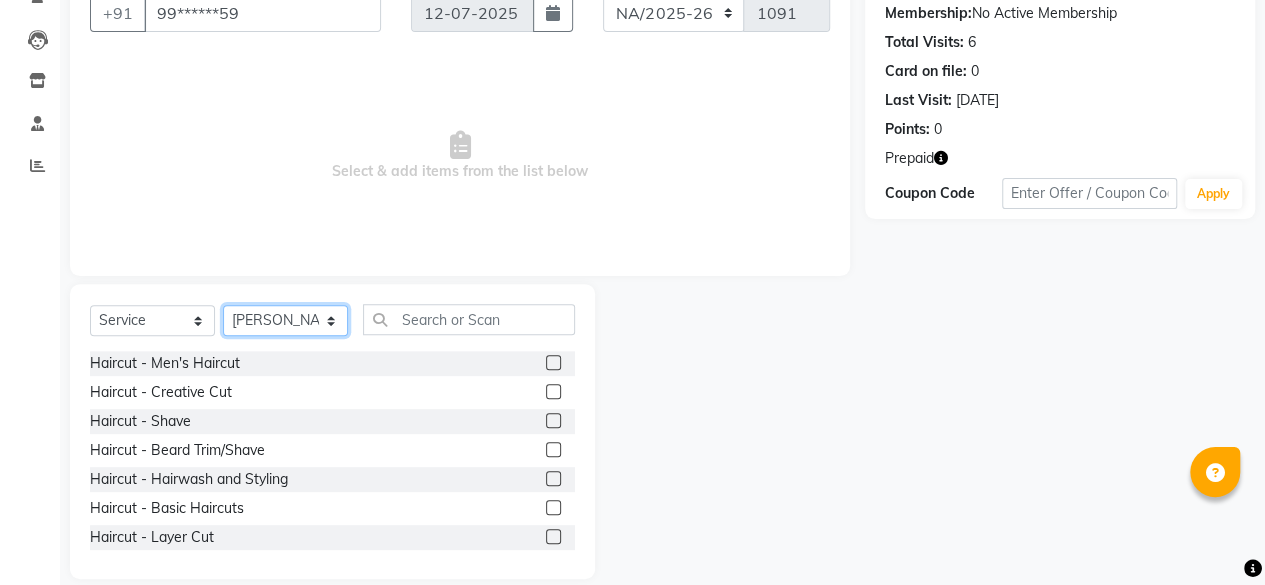 scroll, scrollTop: 215, scrollLeft: 0, axis: vertical 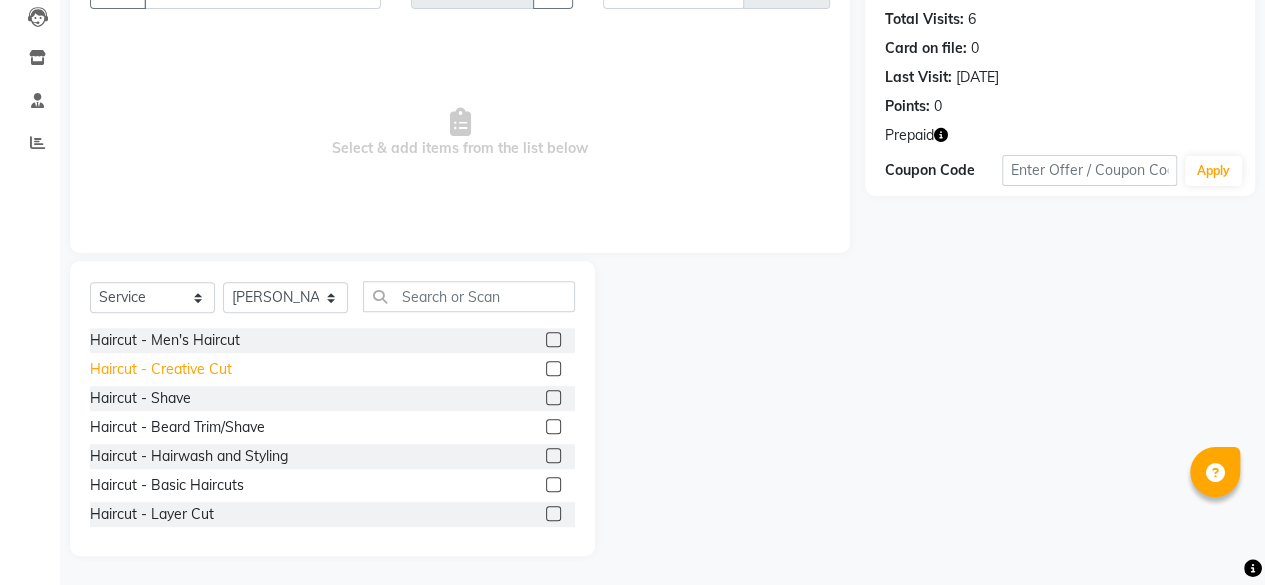 click on "Haircut  - Creative Cut" 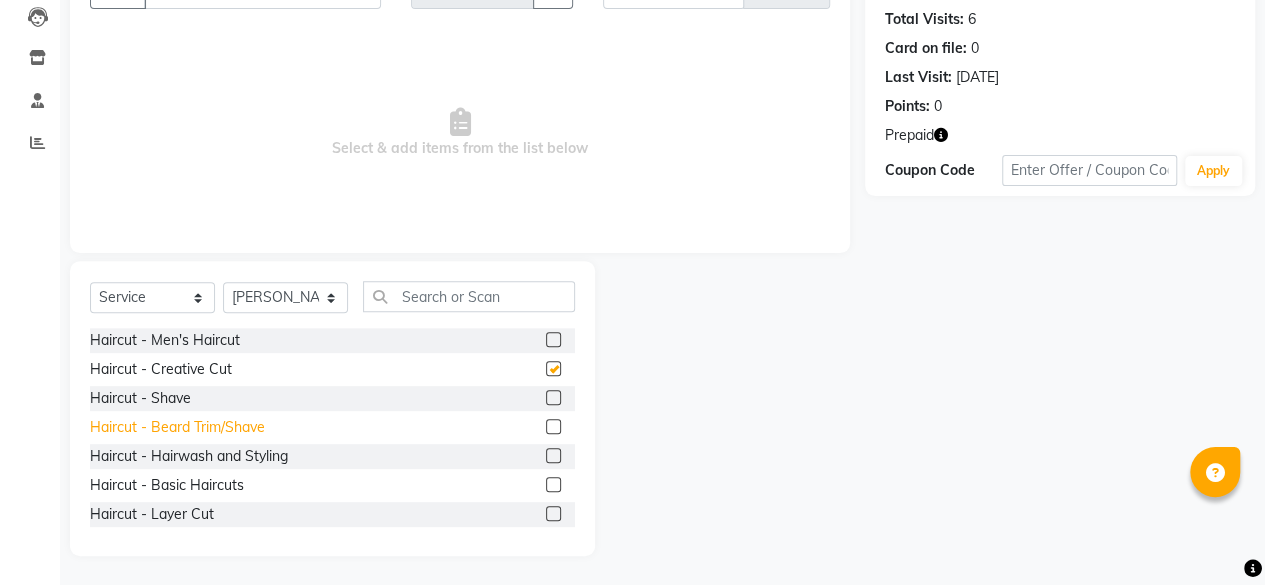 checkbox on "false" 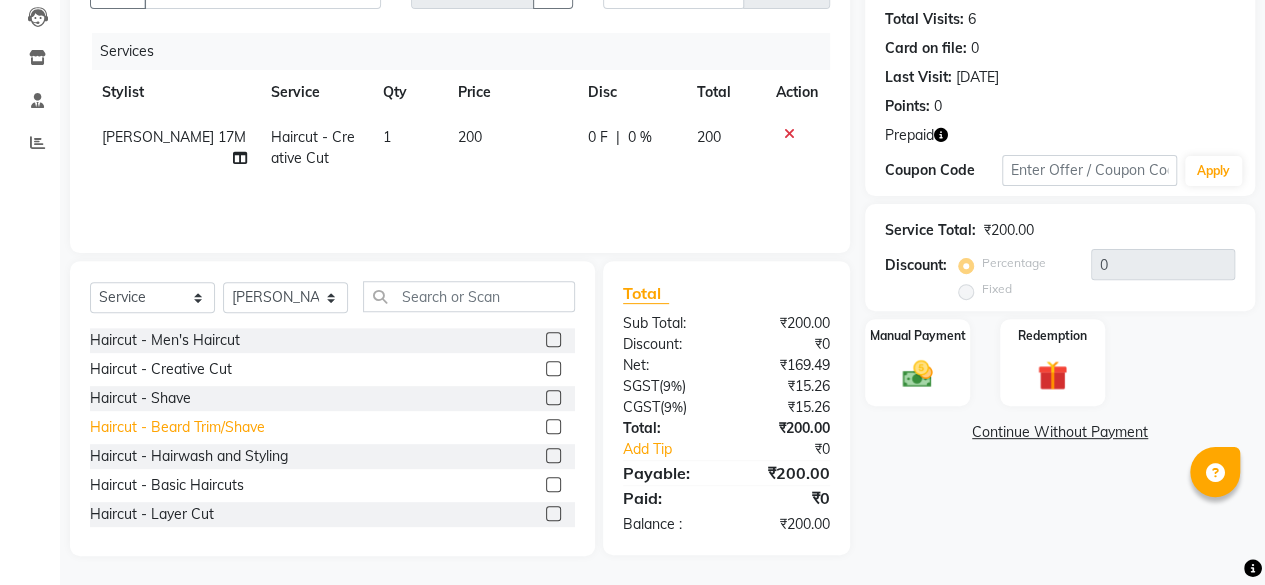 click on "Haircut  - Beard Trim/Shave" 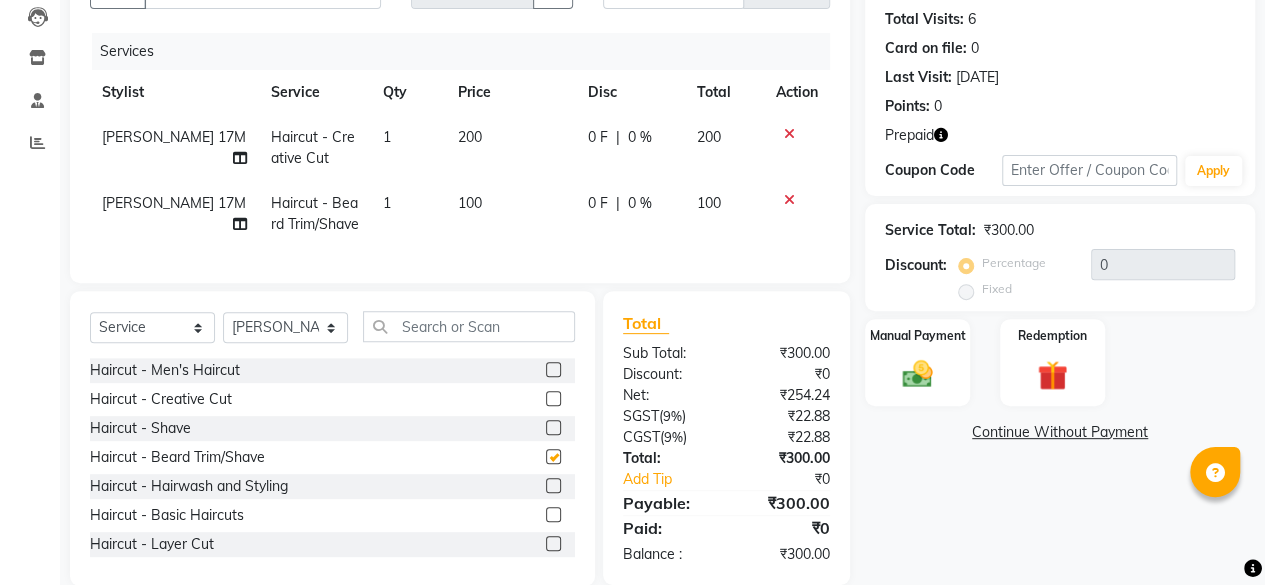 checkbox on "false" 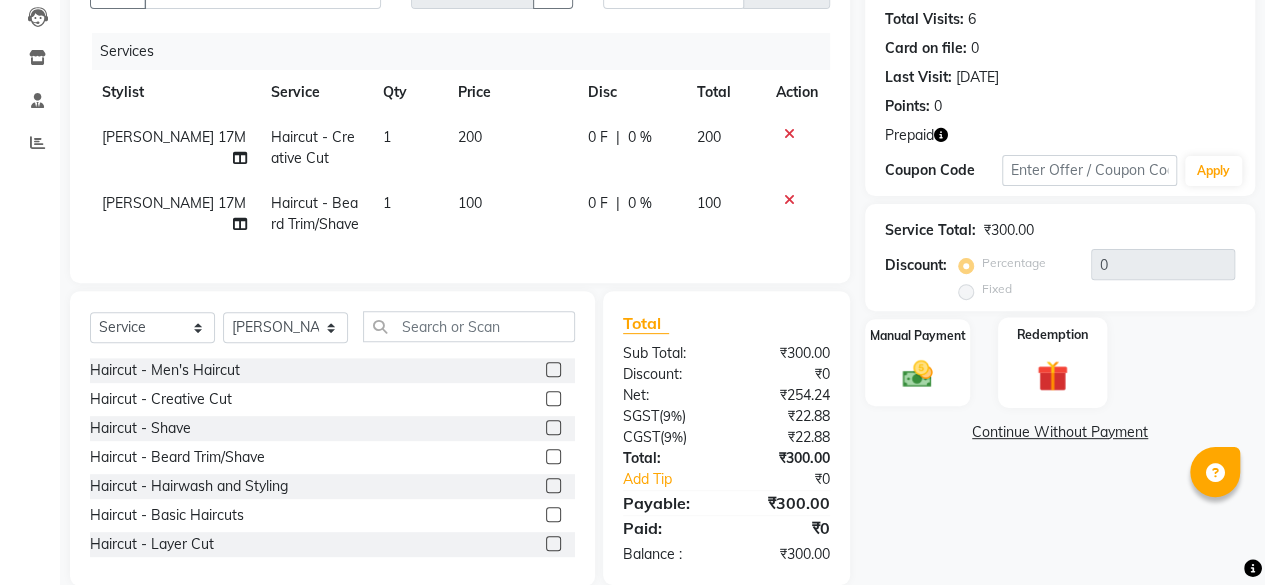 click 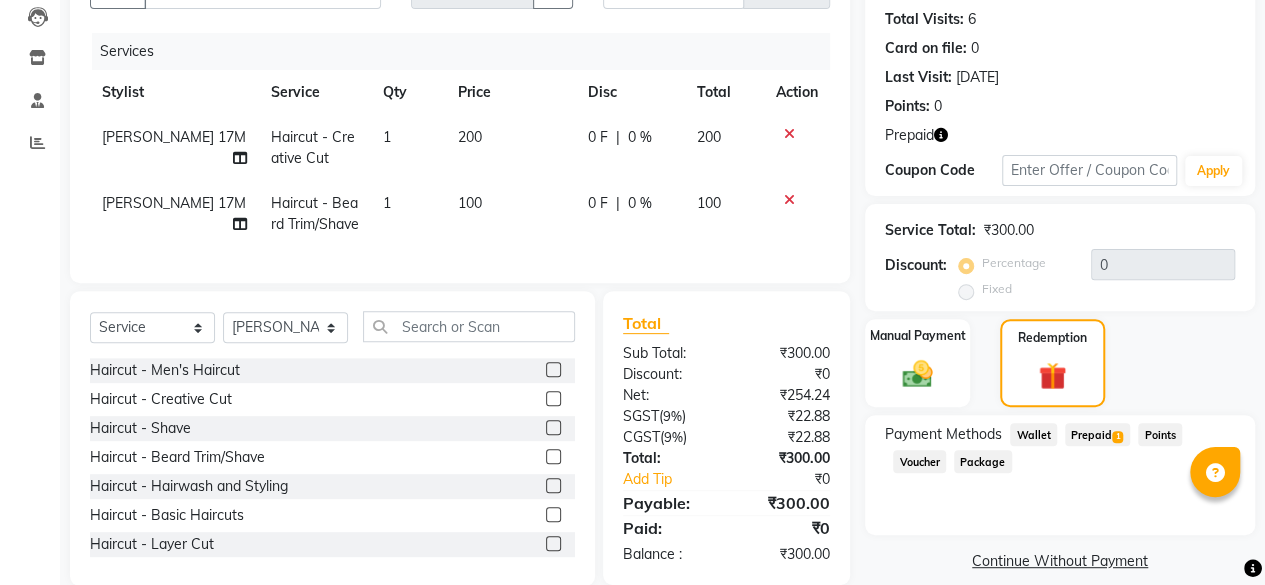 click on "Prepaid  1" 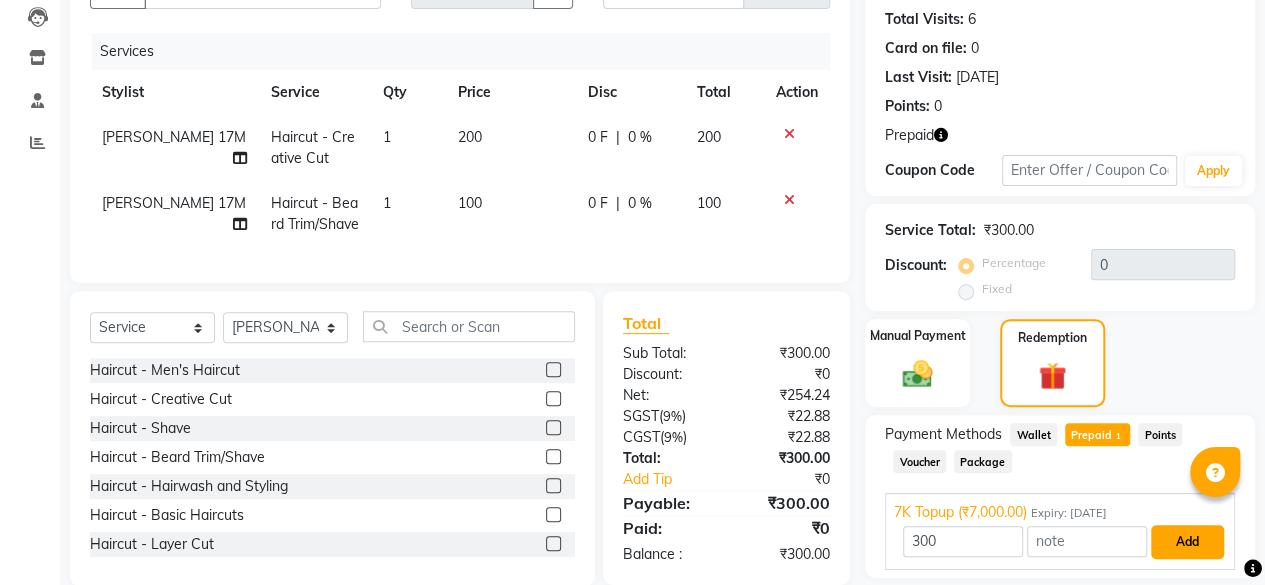 click on "Add" at bounding box center [1187, 542] 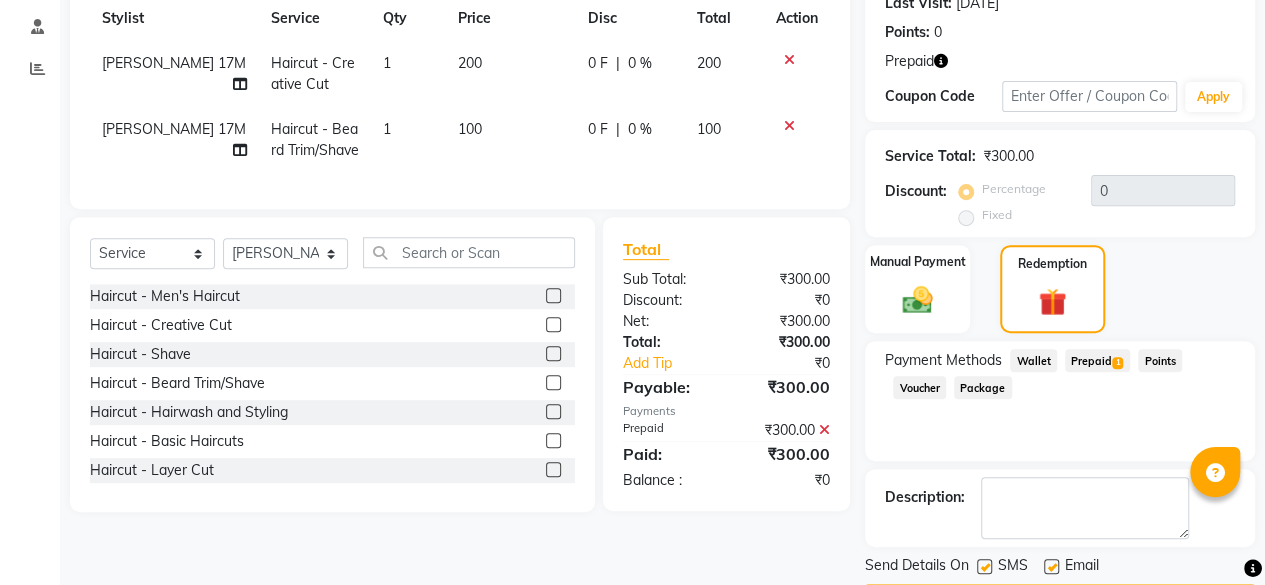 scroll, scrollTop: 347, scrollLeft: 0, axis: vertical 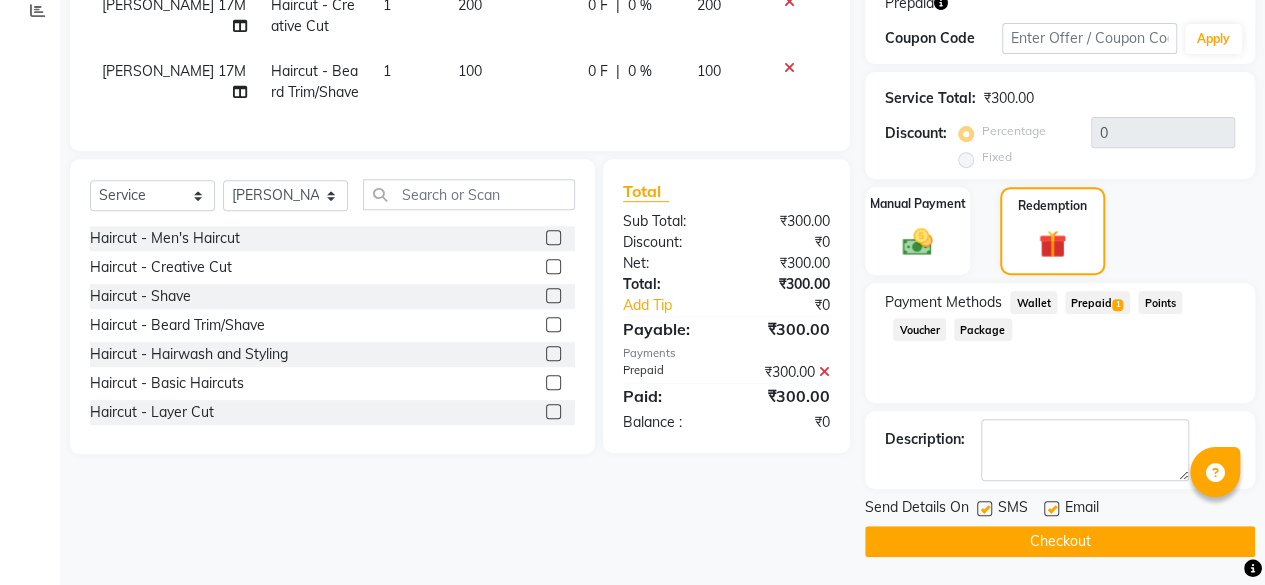 click on "Checkout" 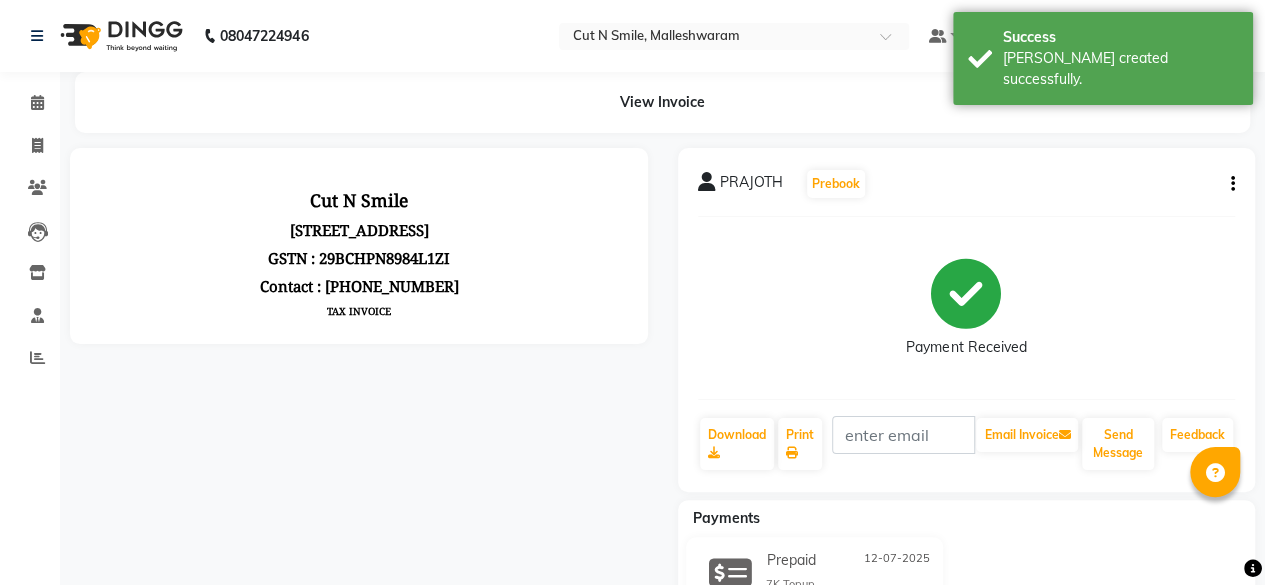 scroll, scrollTop: 0, scrollLeft: 0, axis: both 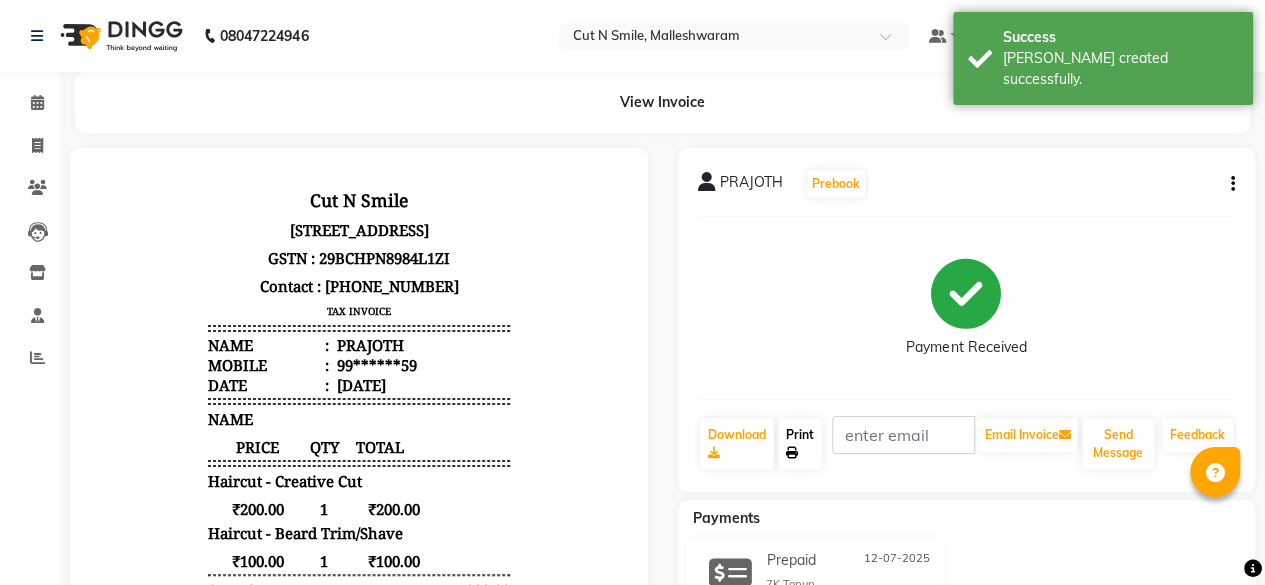 click on "Print" 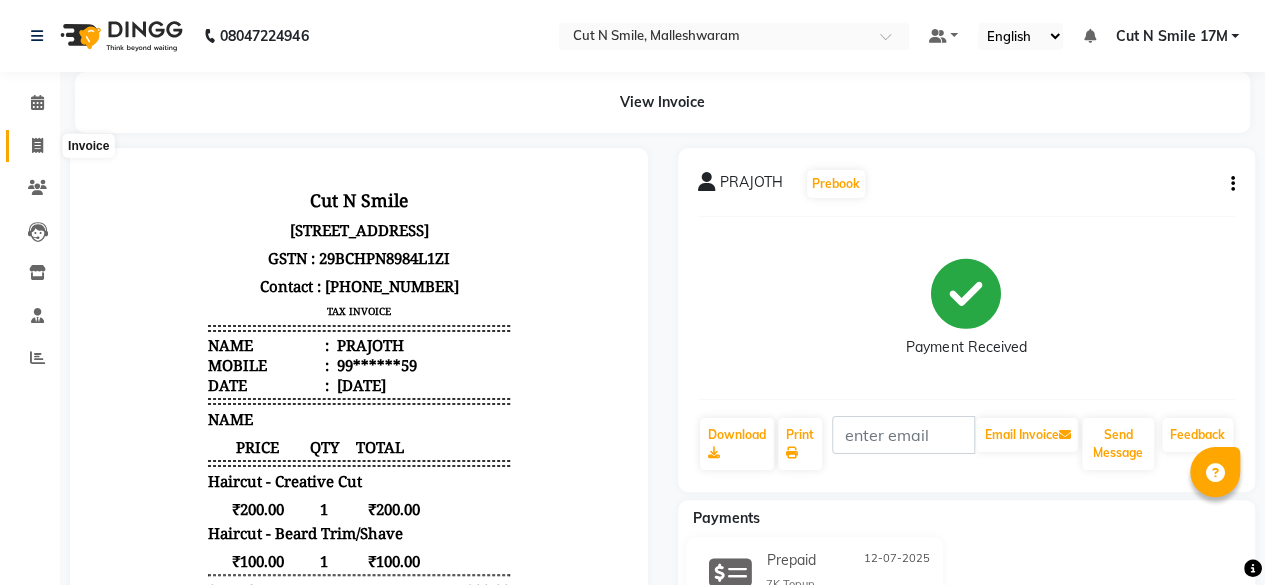 click 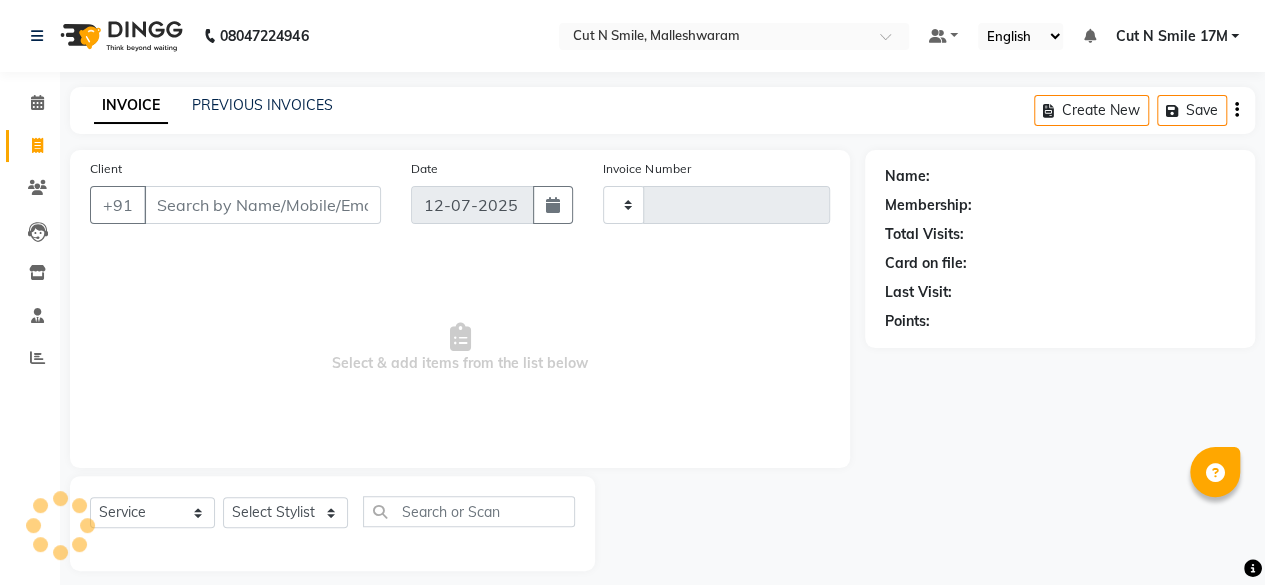 scroll, scrollTop: 15, scrollLeft: 0, axis: vertical 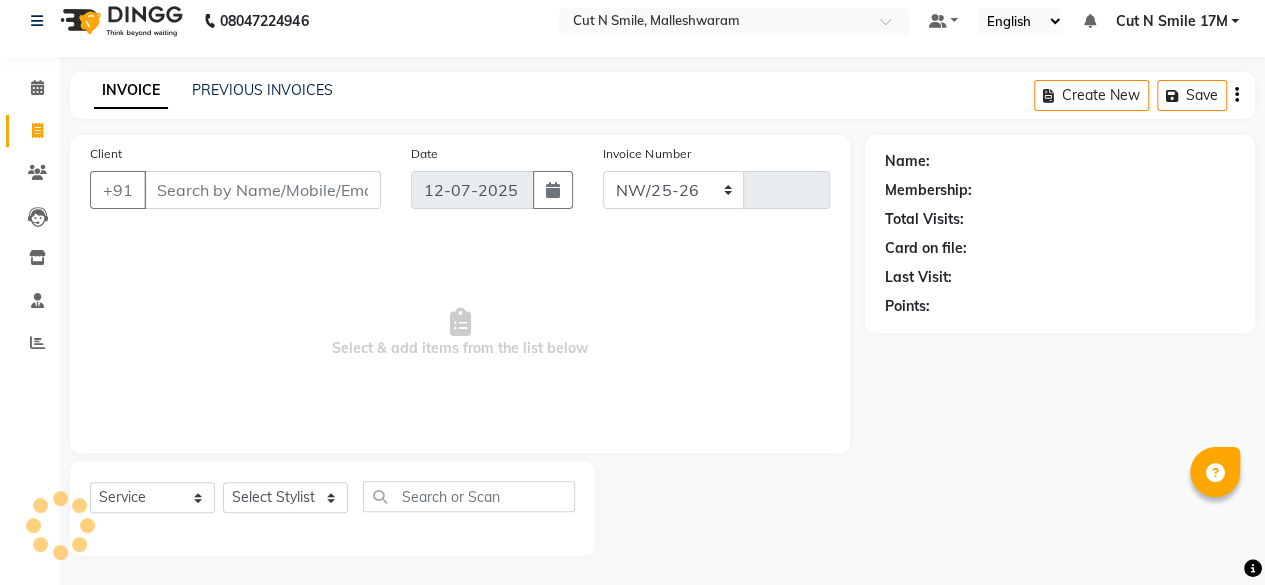 select on "7223" 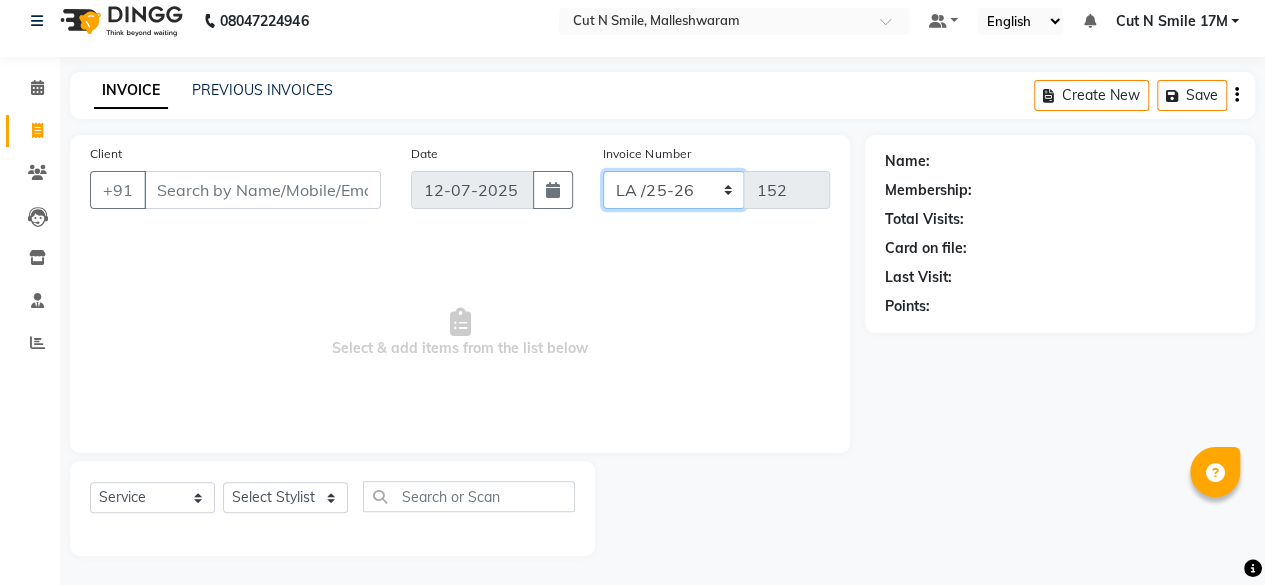 click on "NW/25-26 SW/2025-26 NA/2025-26 VN/25-26 LA /25-26" 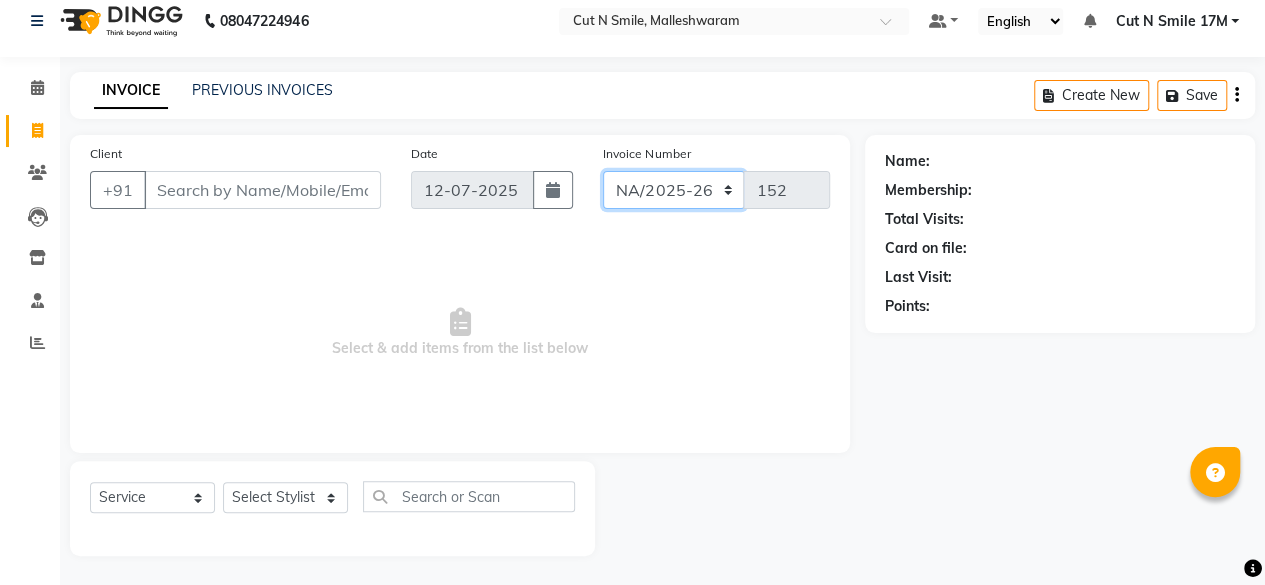 click on "NW/25-26 SW/2025-26 NA/2025-26 VN/25-26 LA /25-26" 